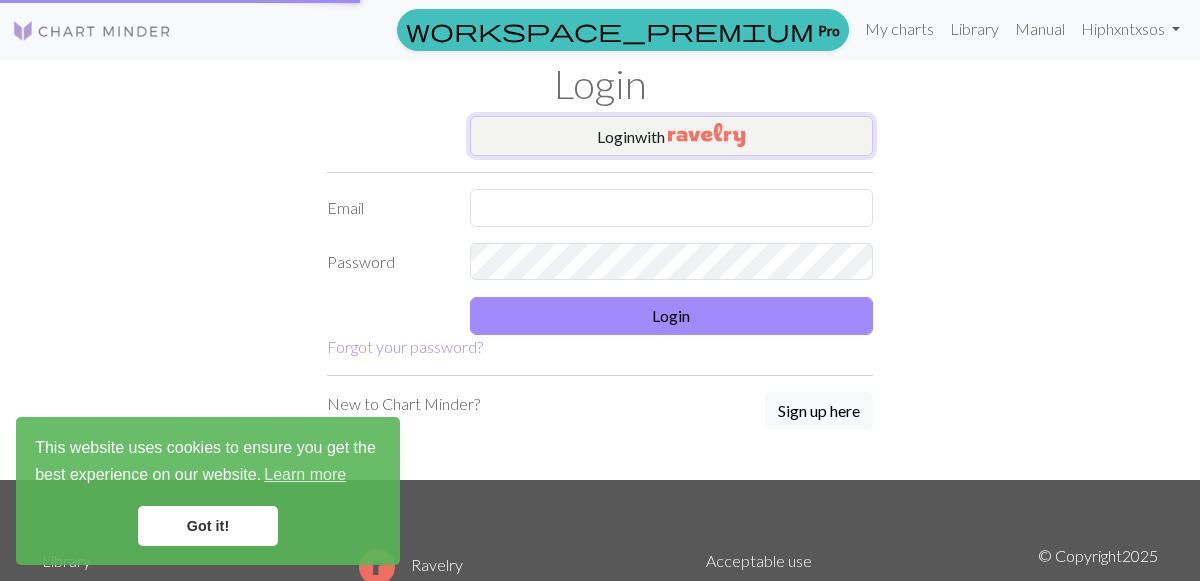 scroll, scrollTop: 0, scrollLeft: 0, axis: both 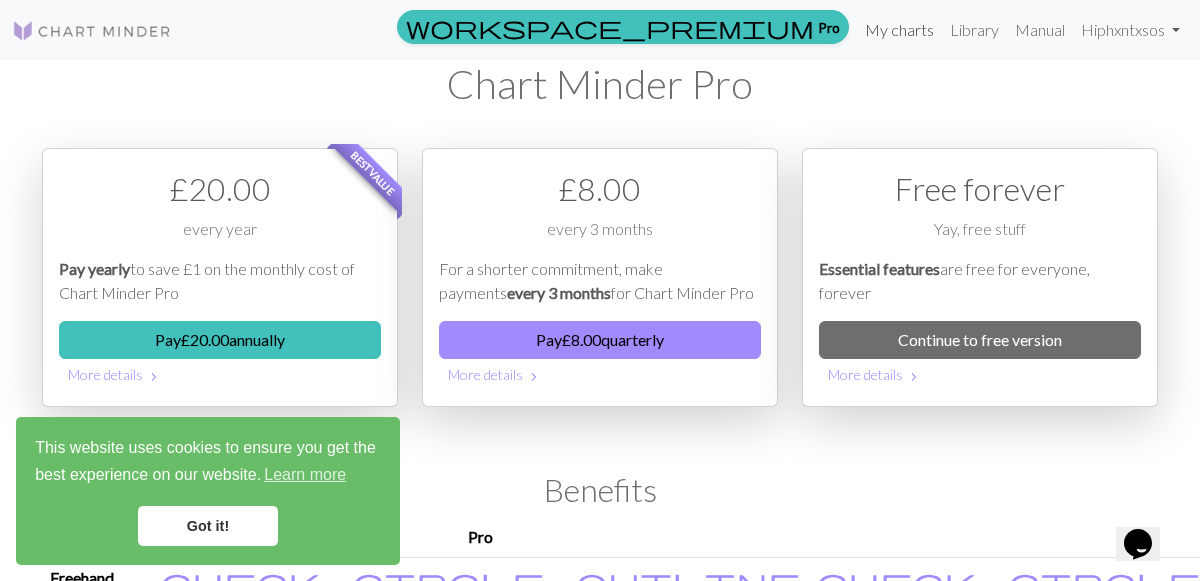 click on "My charts" at bounding box center (899, 30) 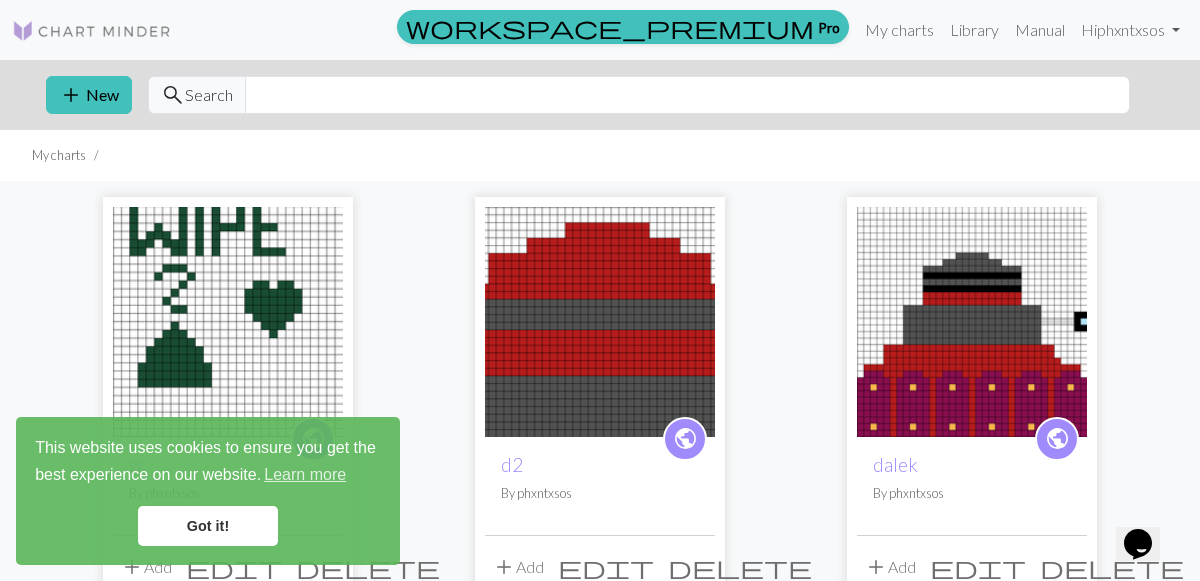 click on "Got it!" at bounding box center [208, 526] 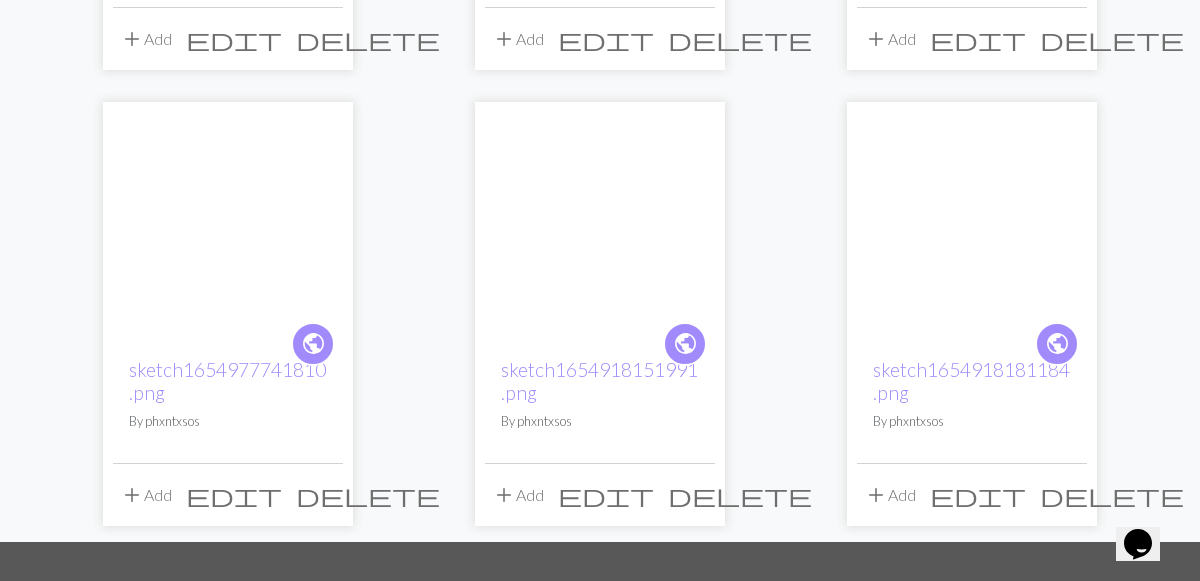 scroll, scrollTop: 0, scrollLeft: 0, axis: both 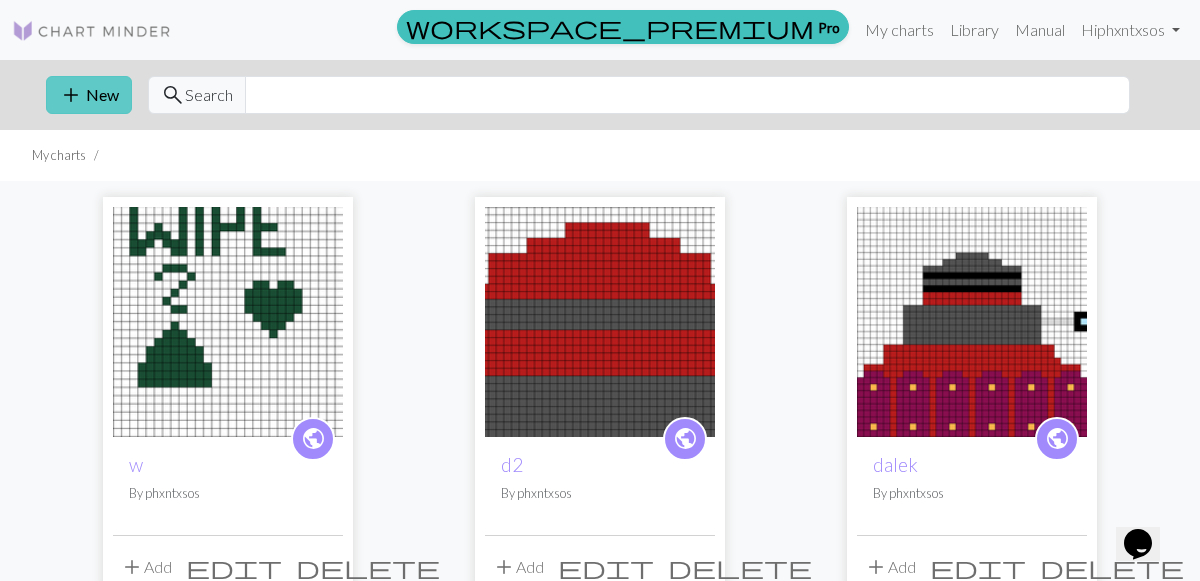 click on "add" at bounding box center (71, 95) 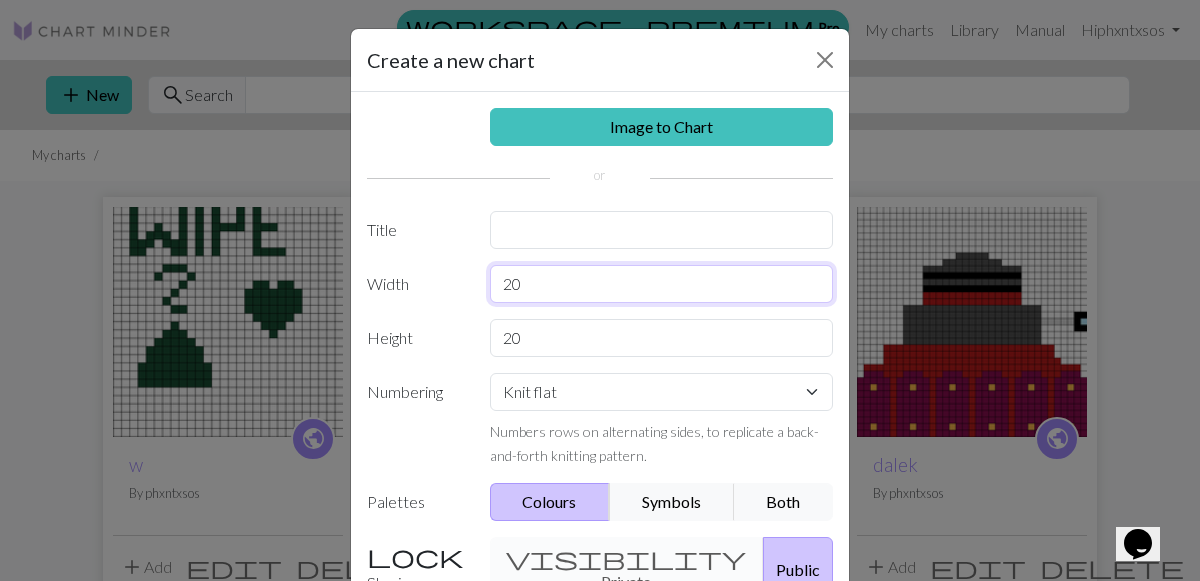 click on "20" at bounding box center [662, 284] 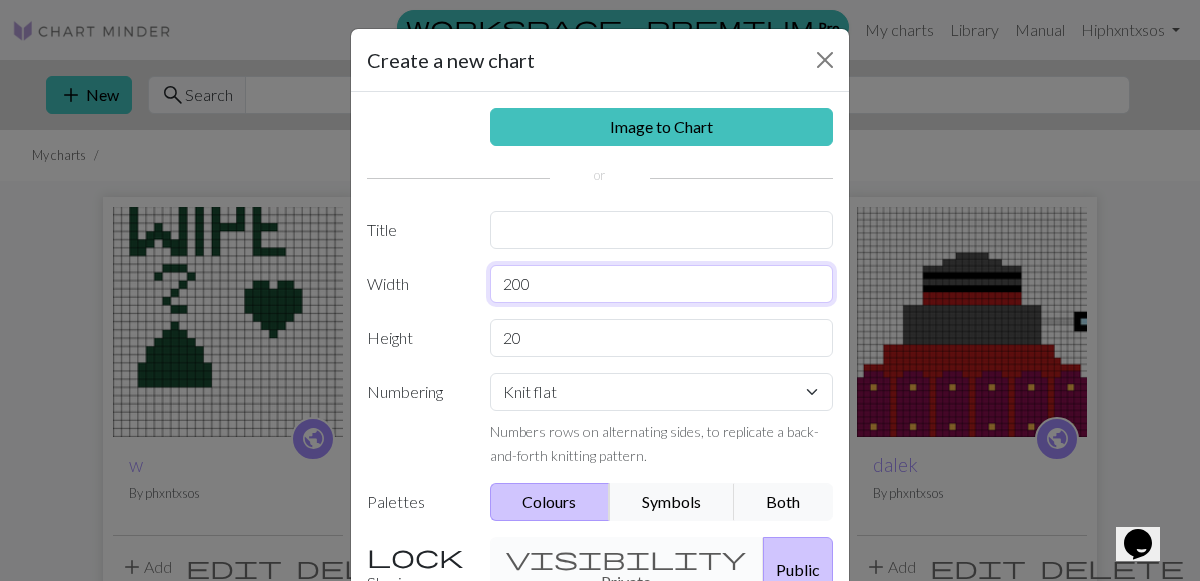 type on "200" 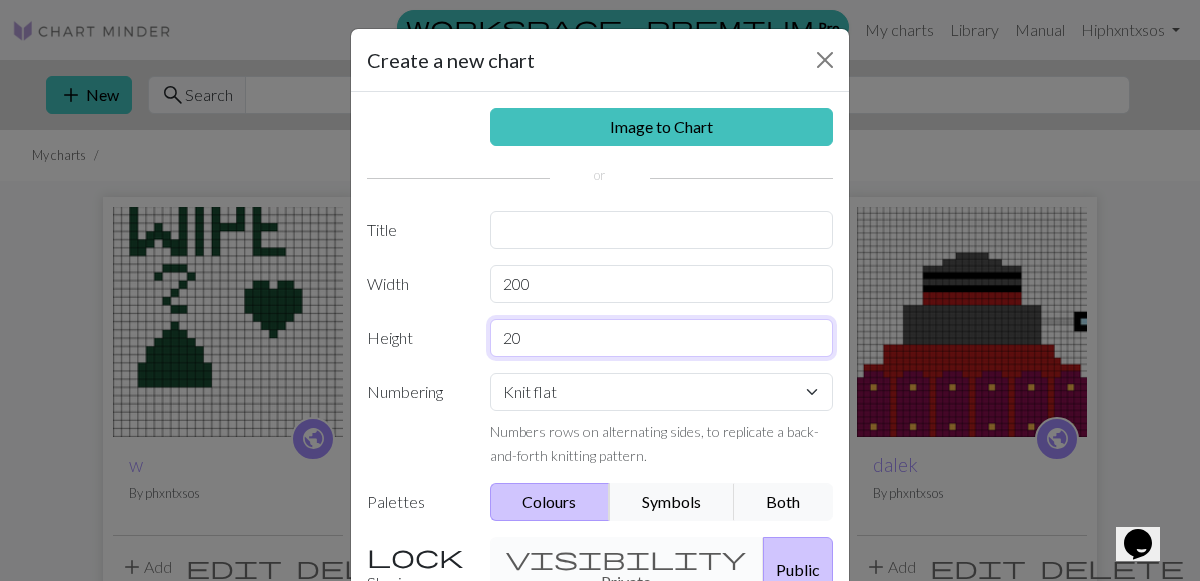 click on "20" at bounding box center (662, 338) 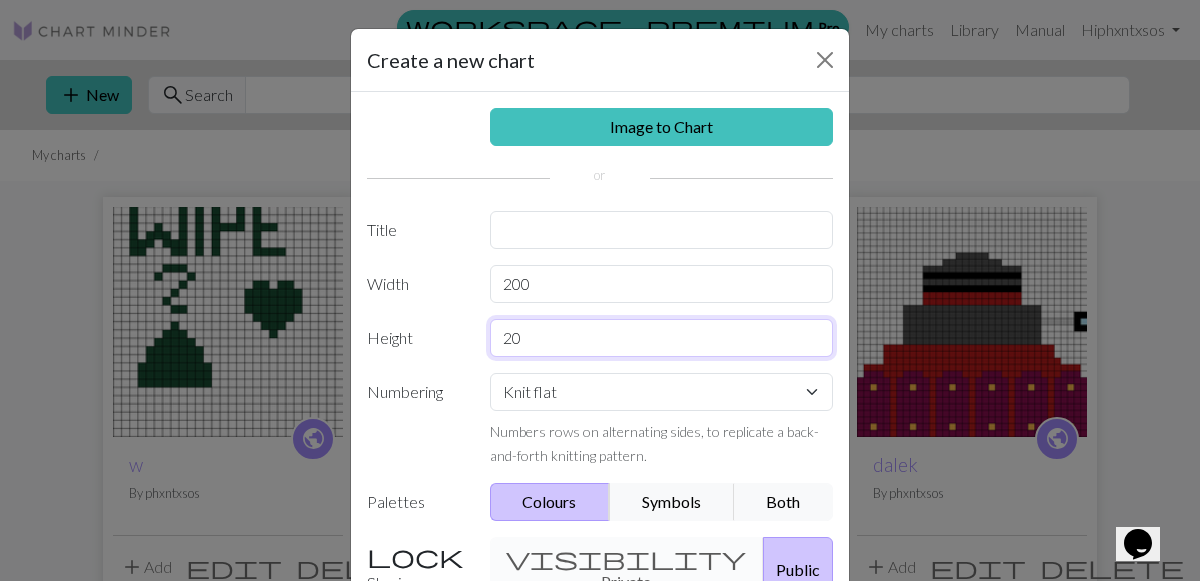 type on "2" 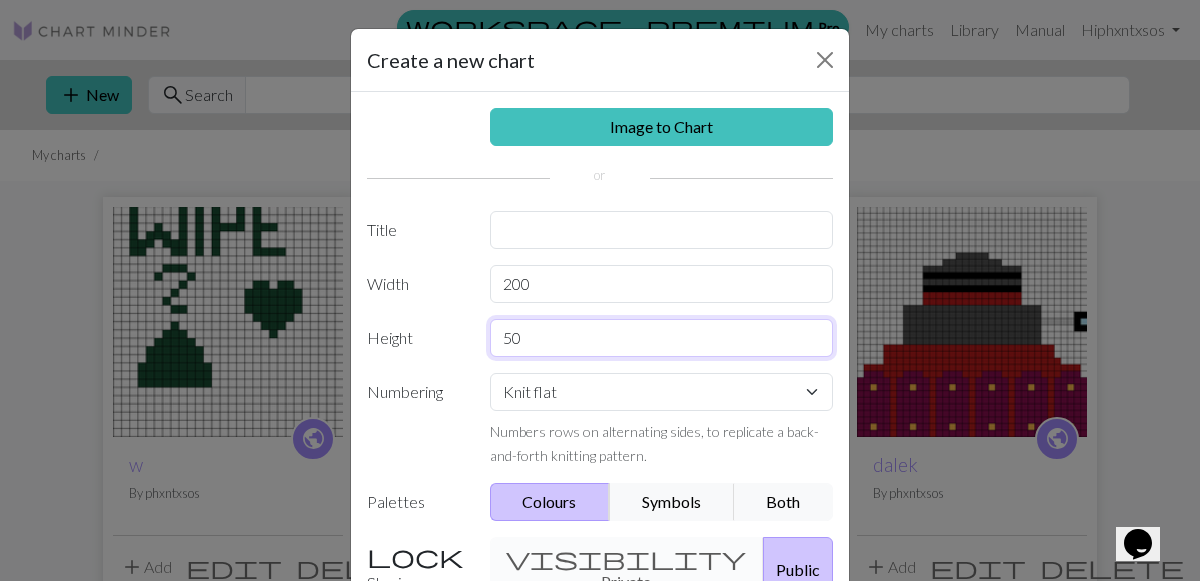 type on "50" 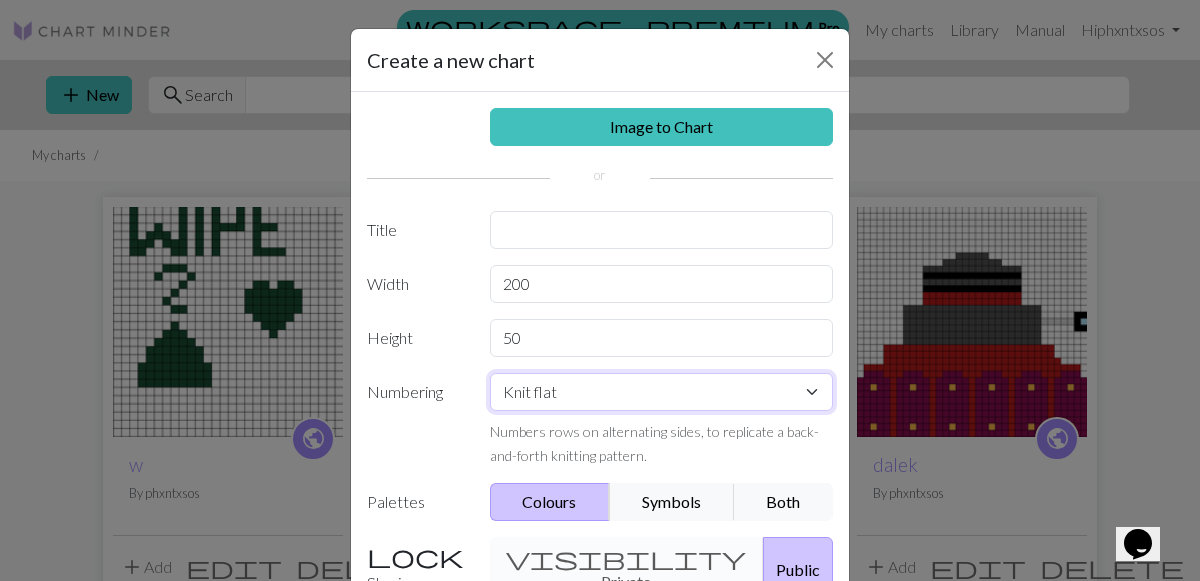 click on "Knit flat Knit in the round Lace knitting Cross stitch" at bounding box center (662, 392) 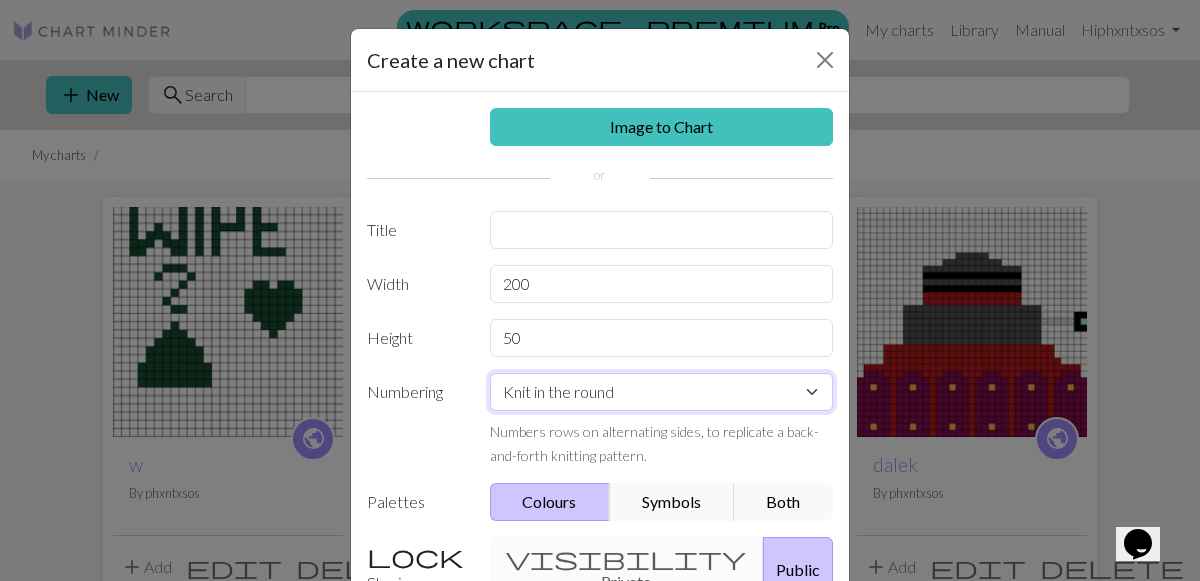click on "Knit flat Knit in the round Lace knitting Cross stitch" at bounding box center [662, 392] 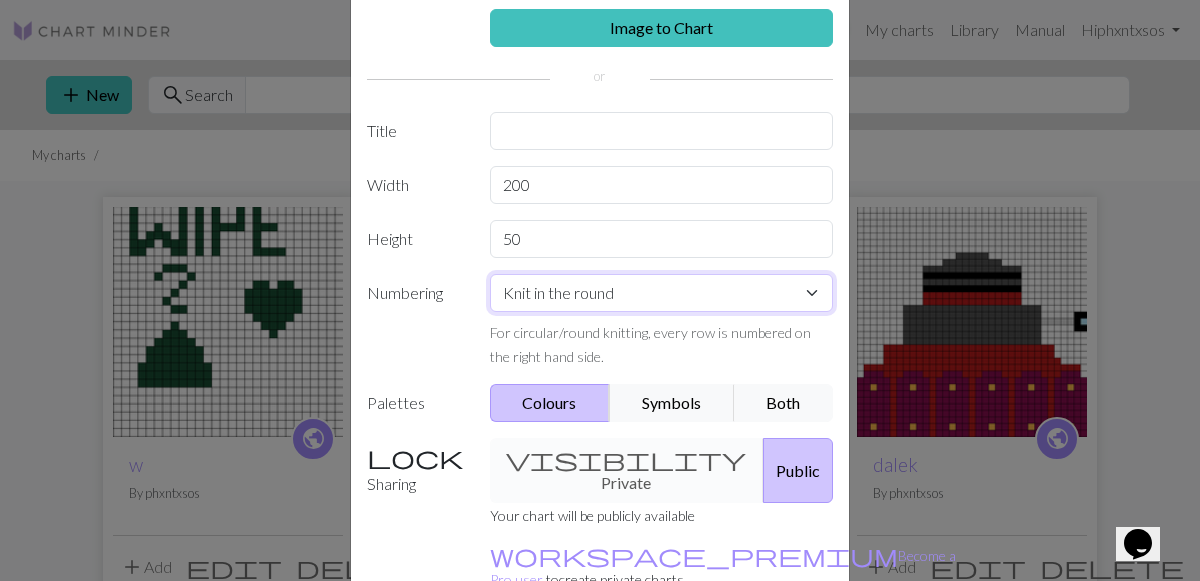 scroll, scrollTop: 102, scrollLeft: 0, axis: vertical 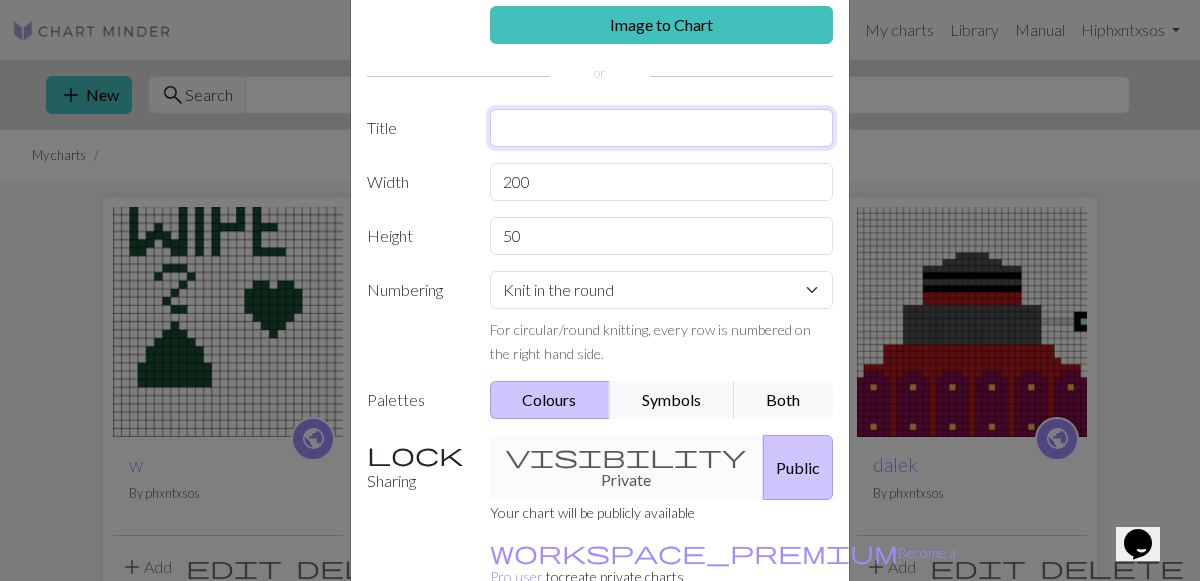 click at bounding box center (662, 128) 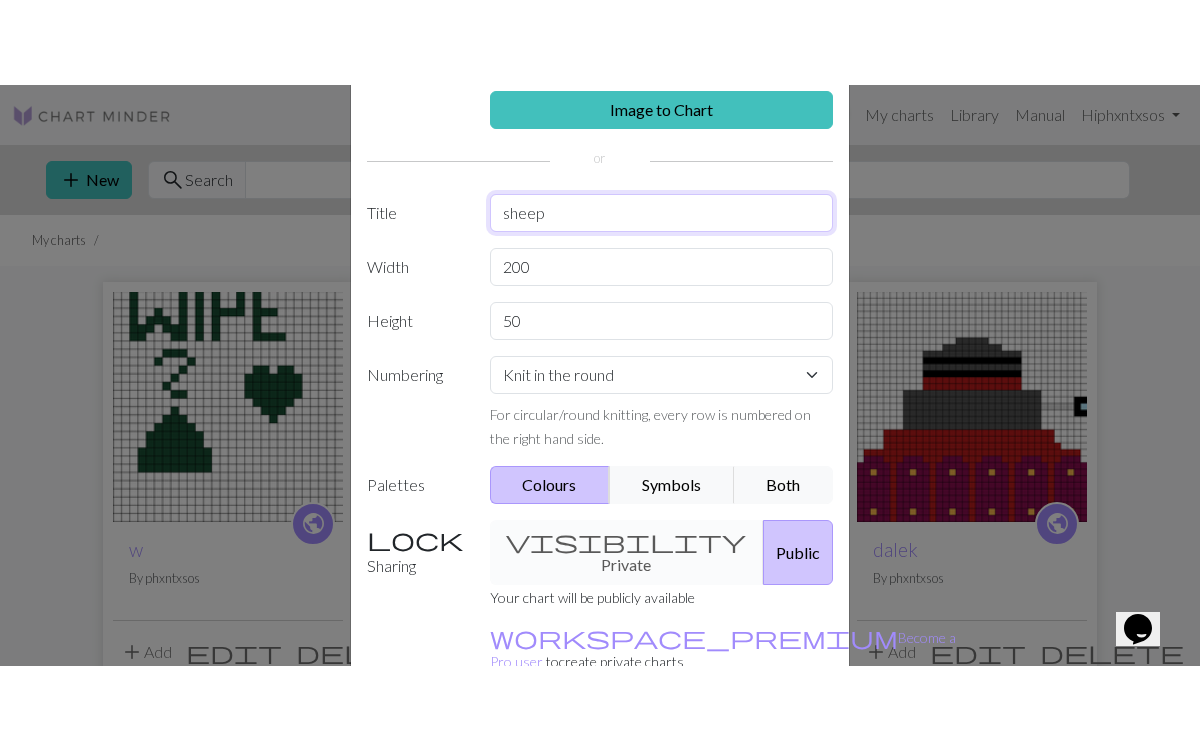 scroll, scrollTop: 204, scrollLeft: 0, axis: vertical 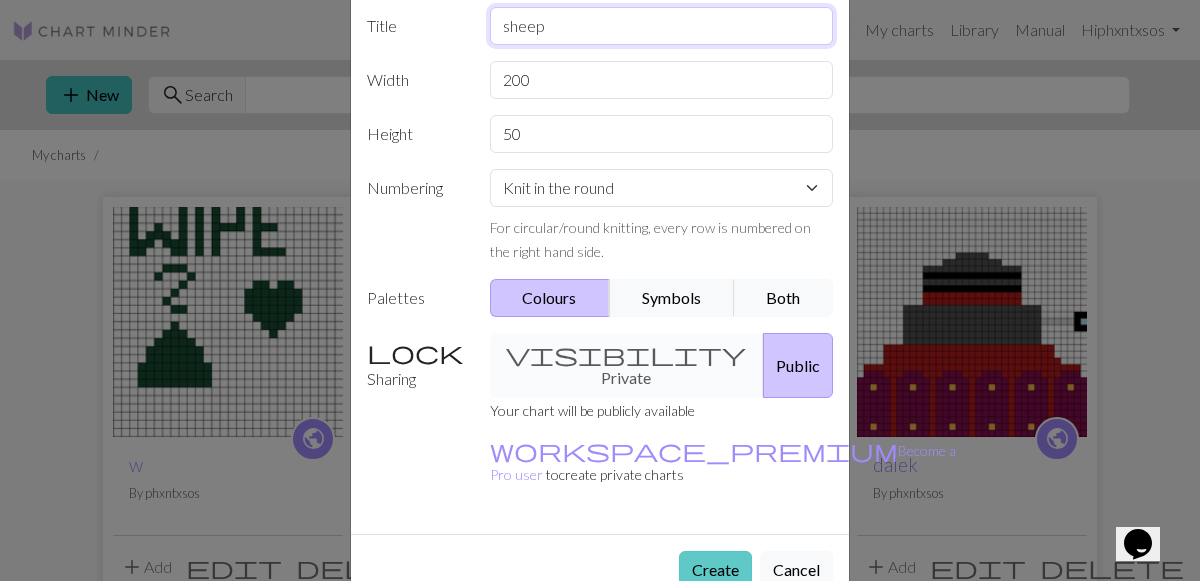 type on "sheep" 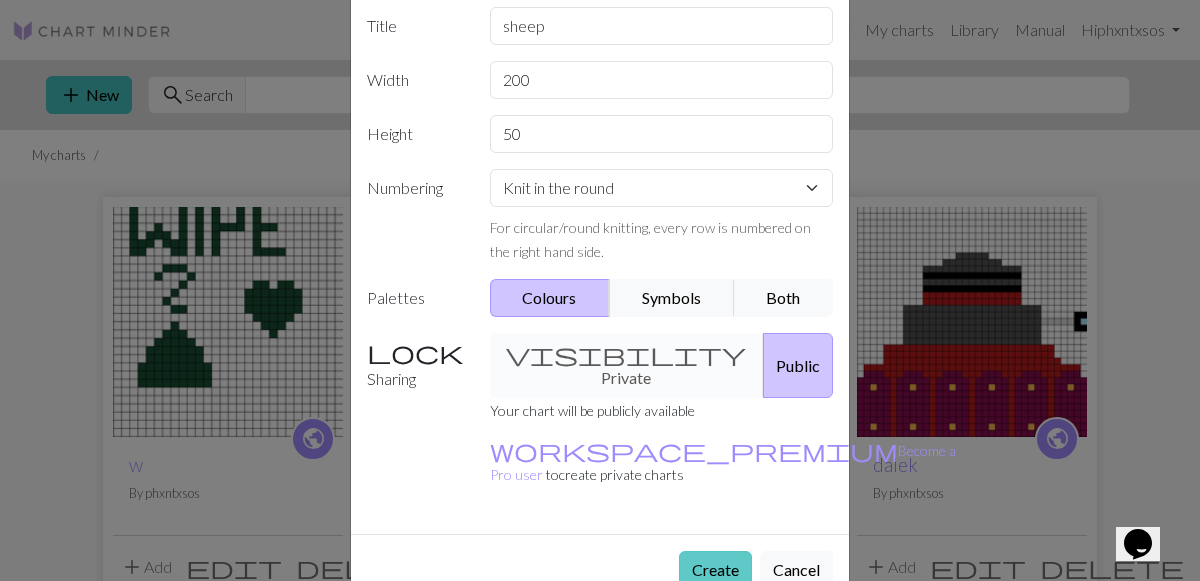 click on "Create" at bounding box center [715, 570] 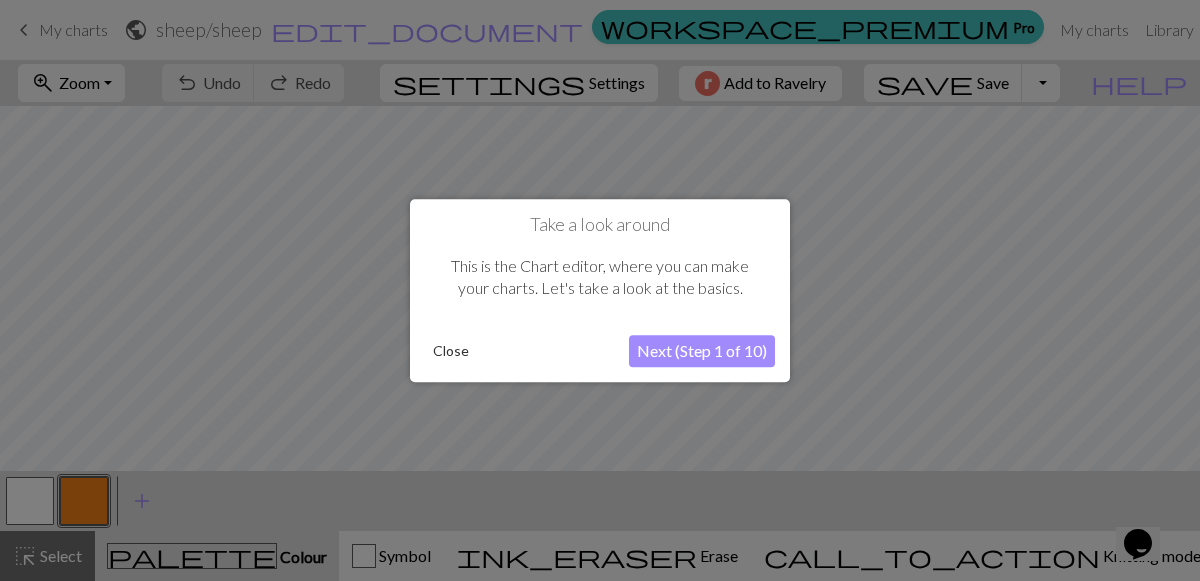 click on "Close" at bounding box center [451, 351] 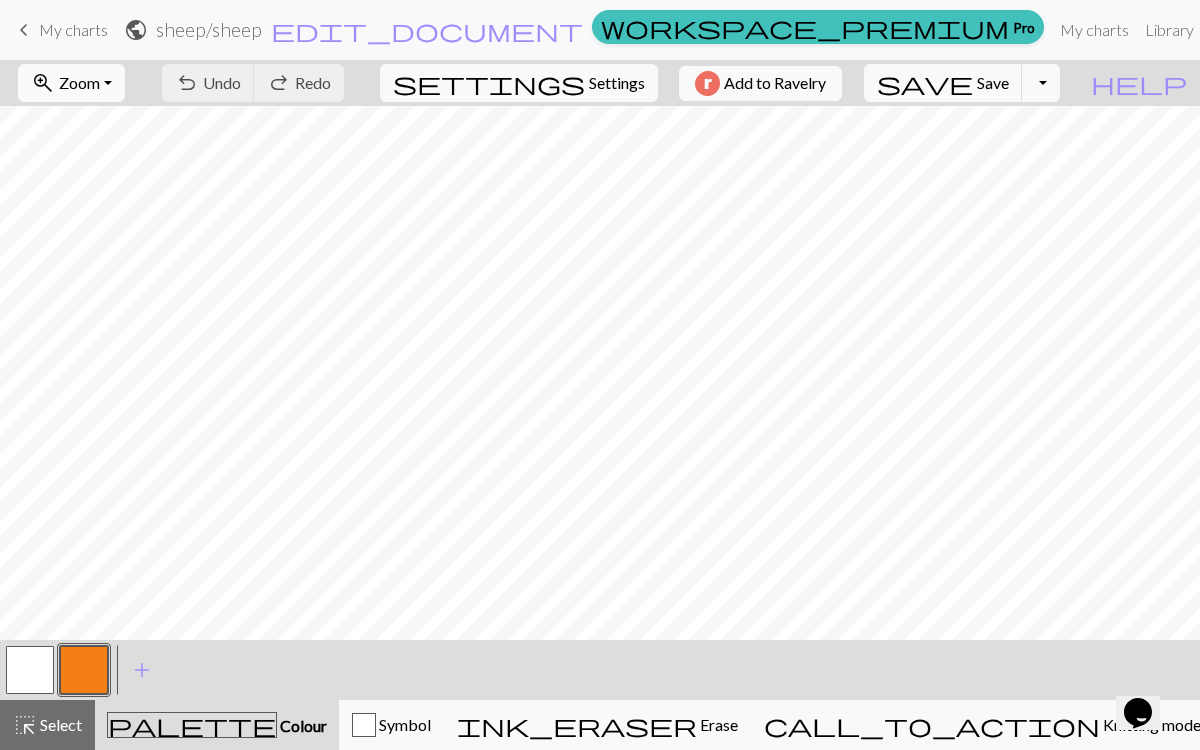 click on "Zoom" at bounding box center (79, 82) 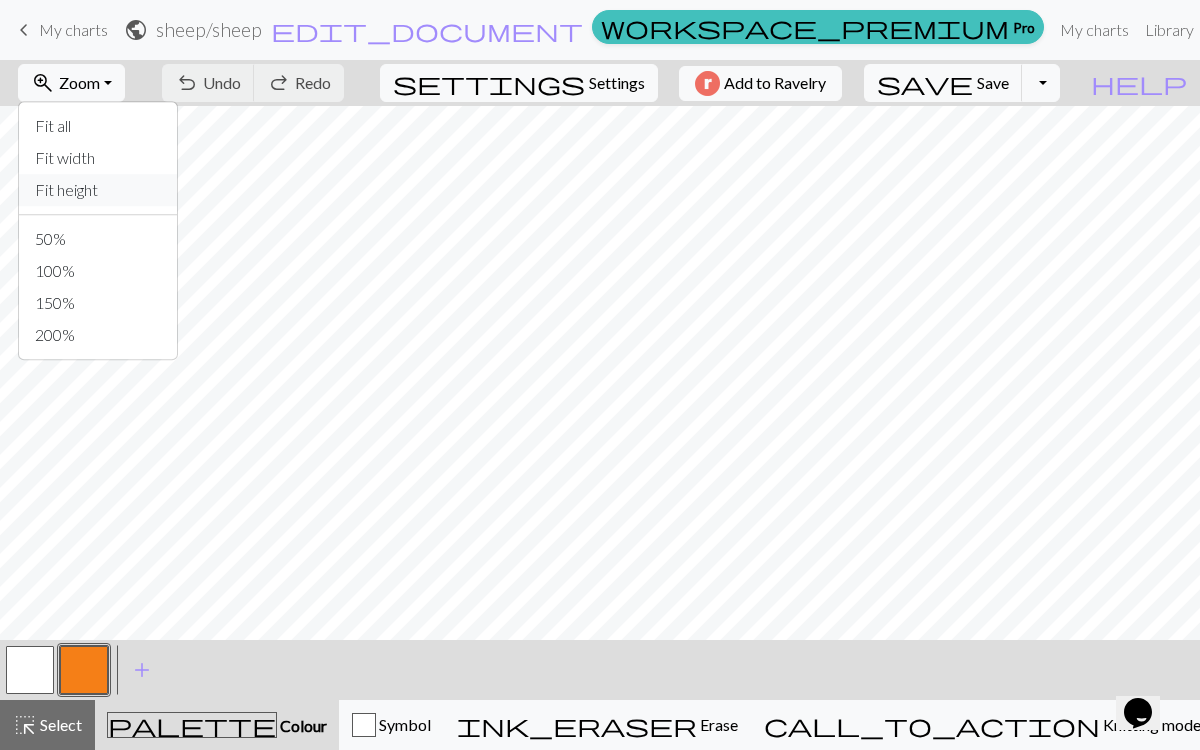 click on "Fit height" at bounding box center [98, 190] 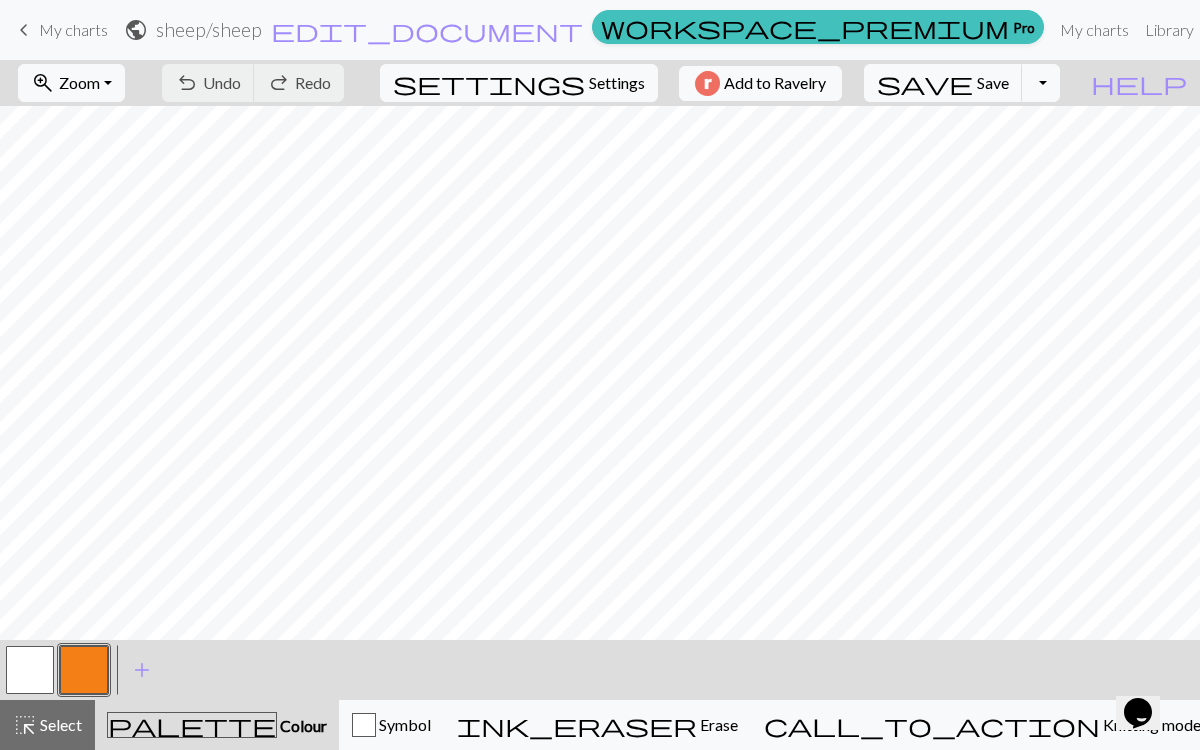 click on "< > add Add a  colour" at bounding box center [600, 670] 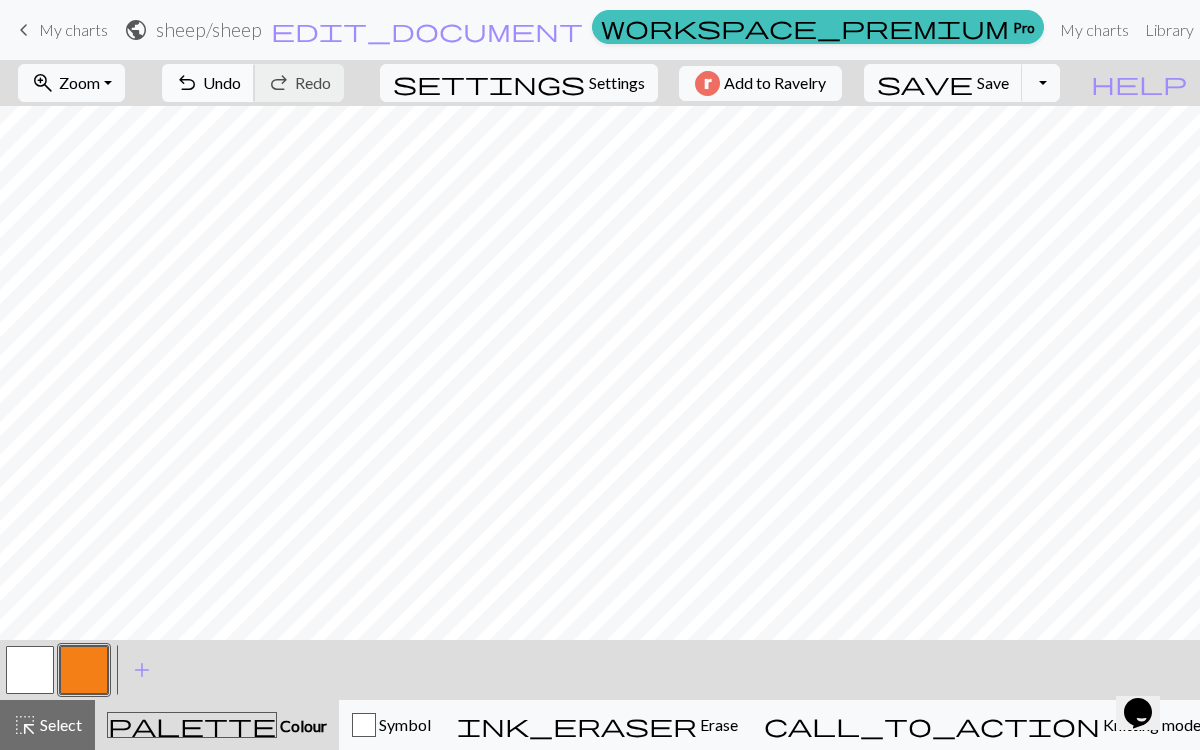 click on "Undo" at bounding box center [222, 82] 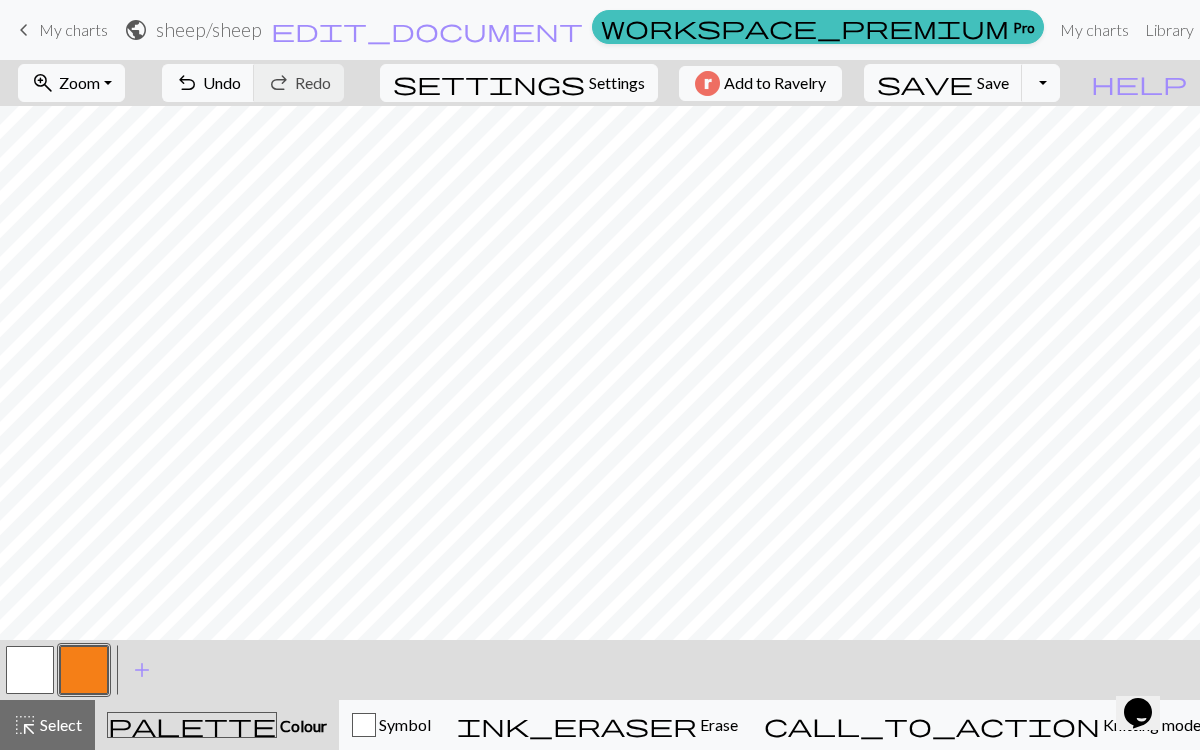 click at bounding box center [84, 670] 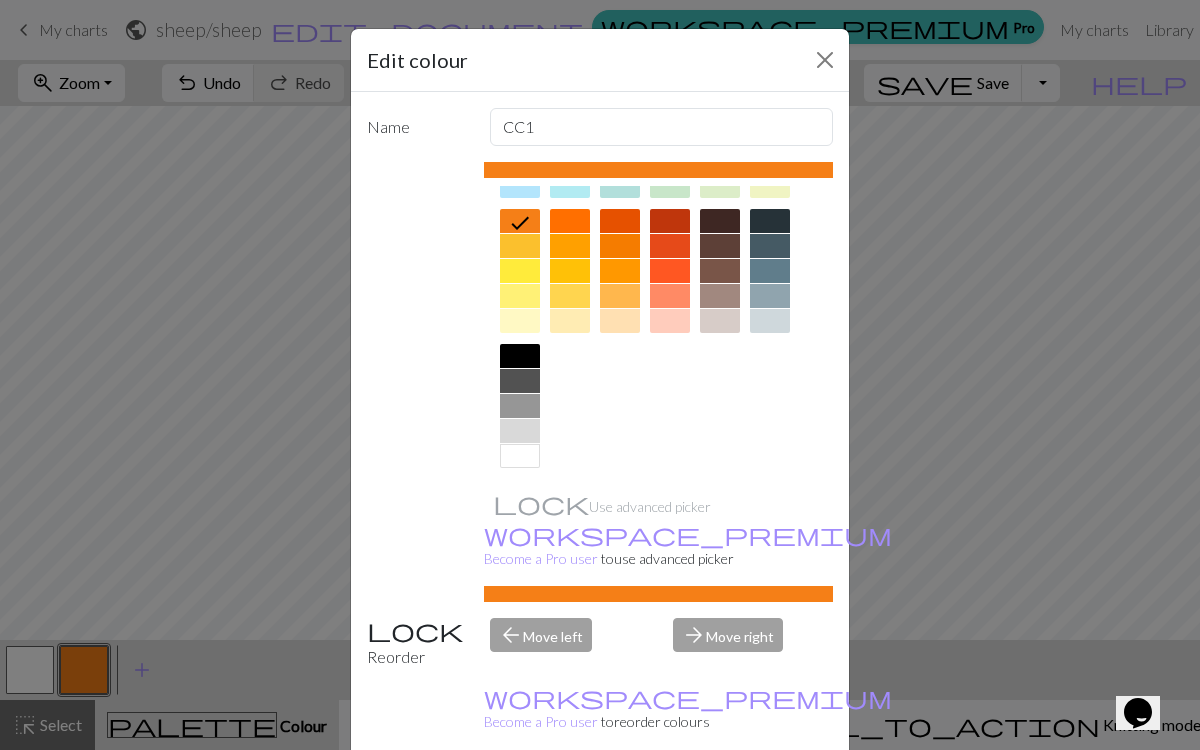 scroll, scrollTop: 263, scrollLeft: 0, axis: vertical 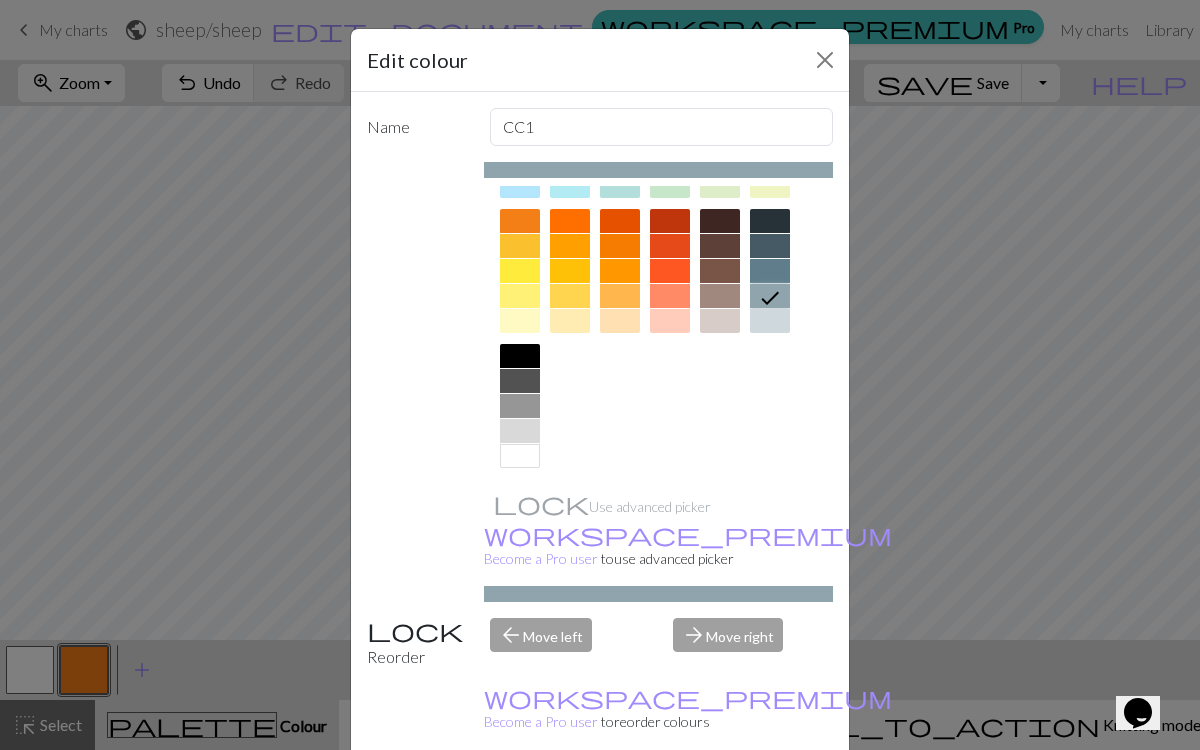 click on "Done" at bounding box center [720, 801] 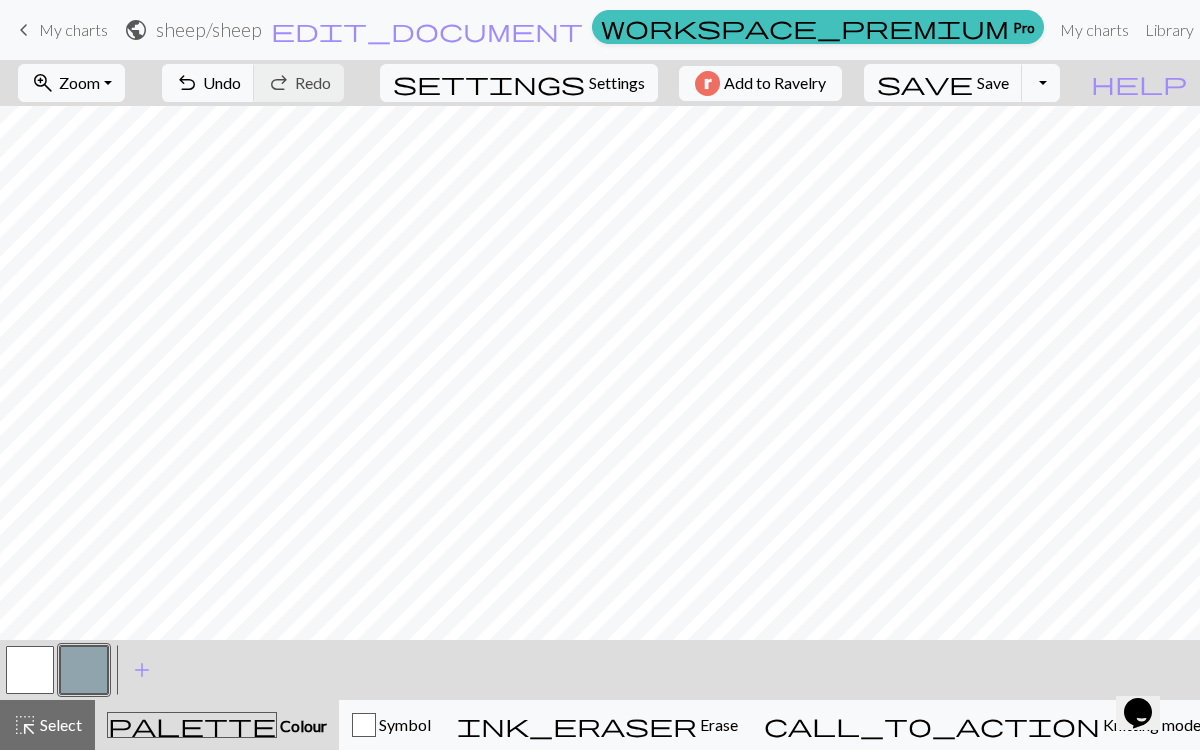 click at bounding box center [84, 670] 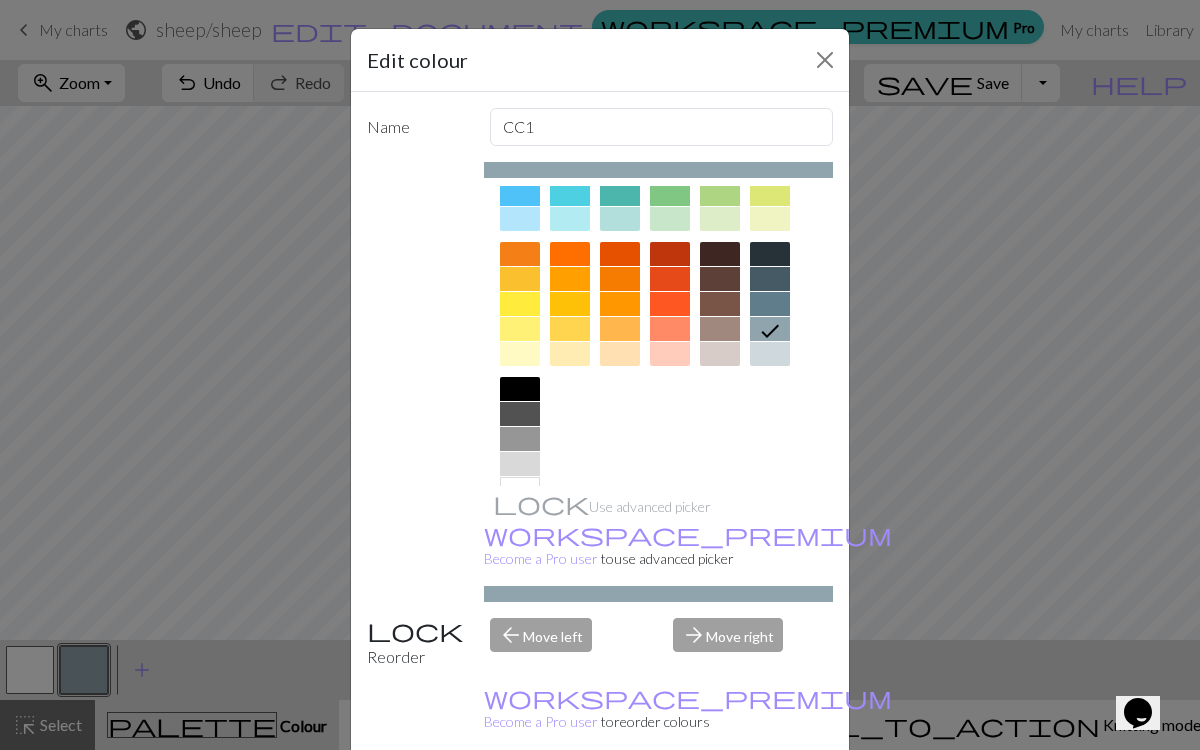 scroll, scrollTop: 253, scrollLeft: 0, axis: vertical 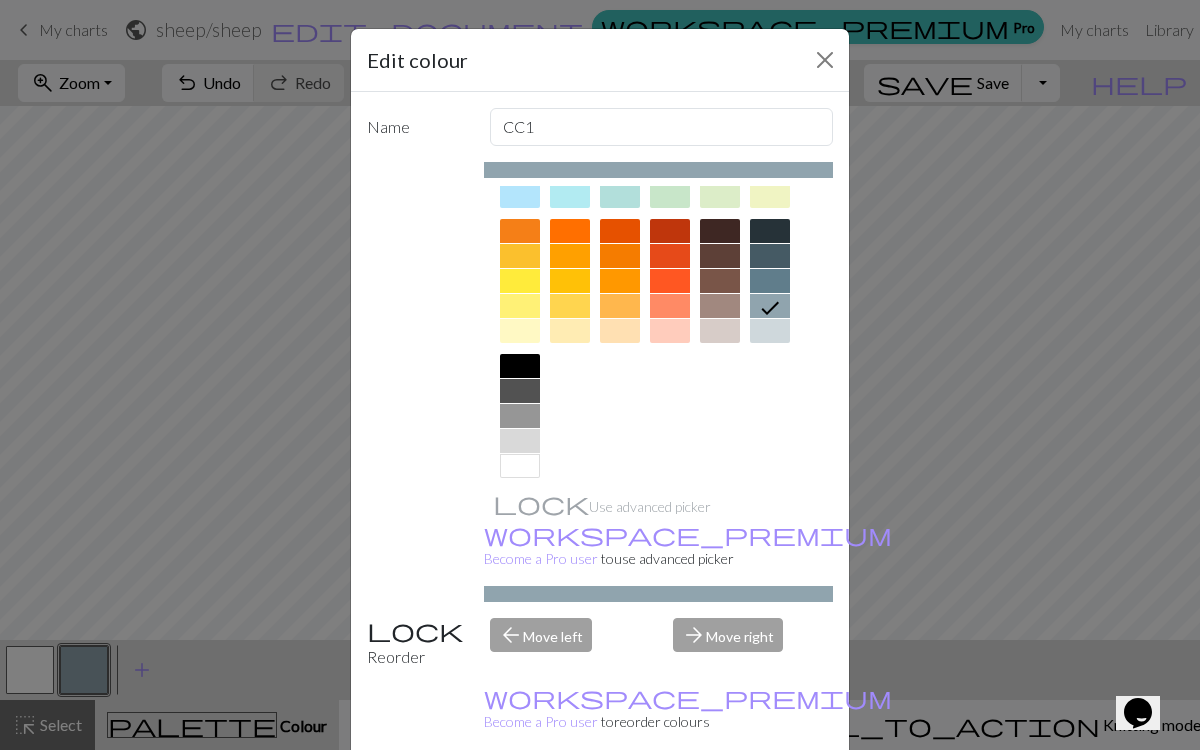 click at bounding box center (520, 416) 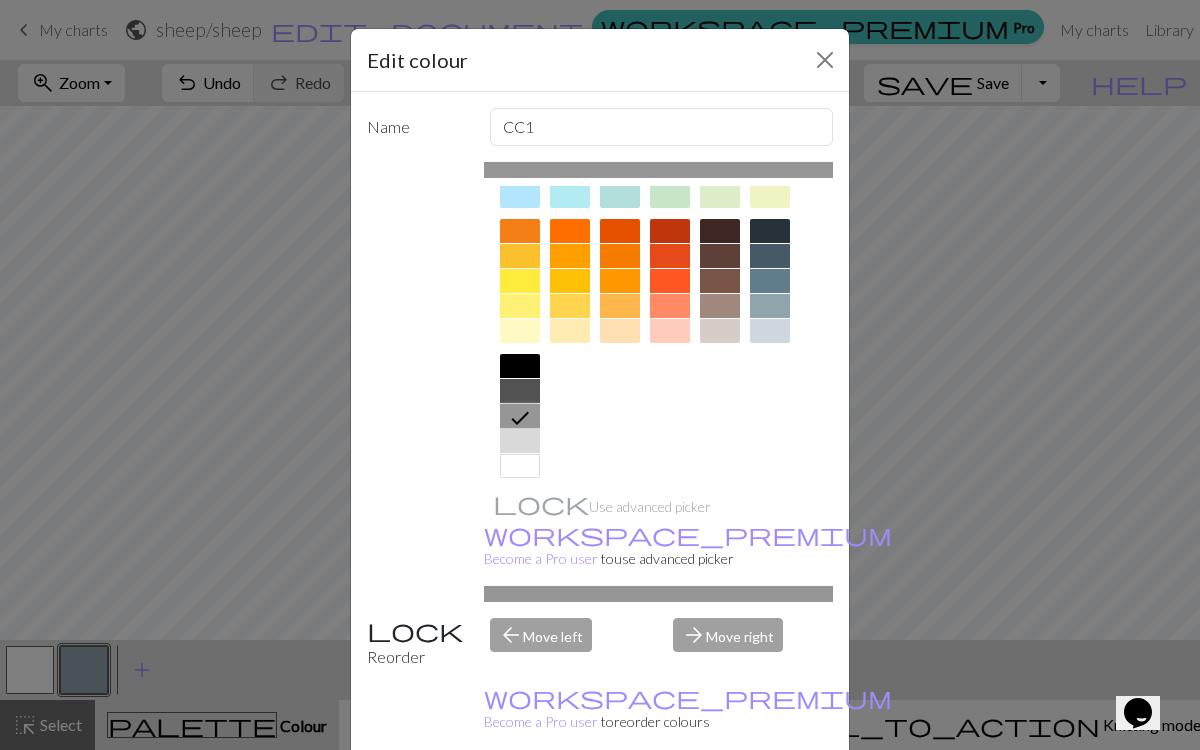 click on "Done" at bounding box center [720, 801] 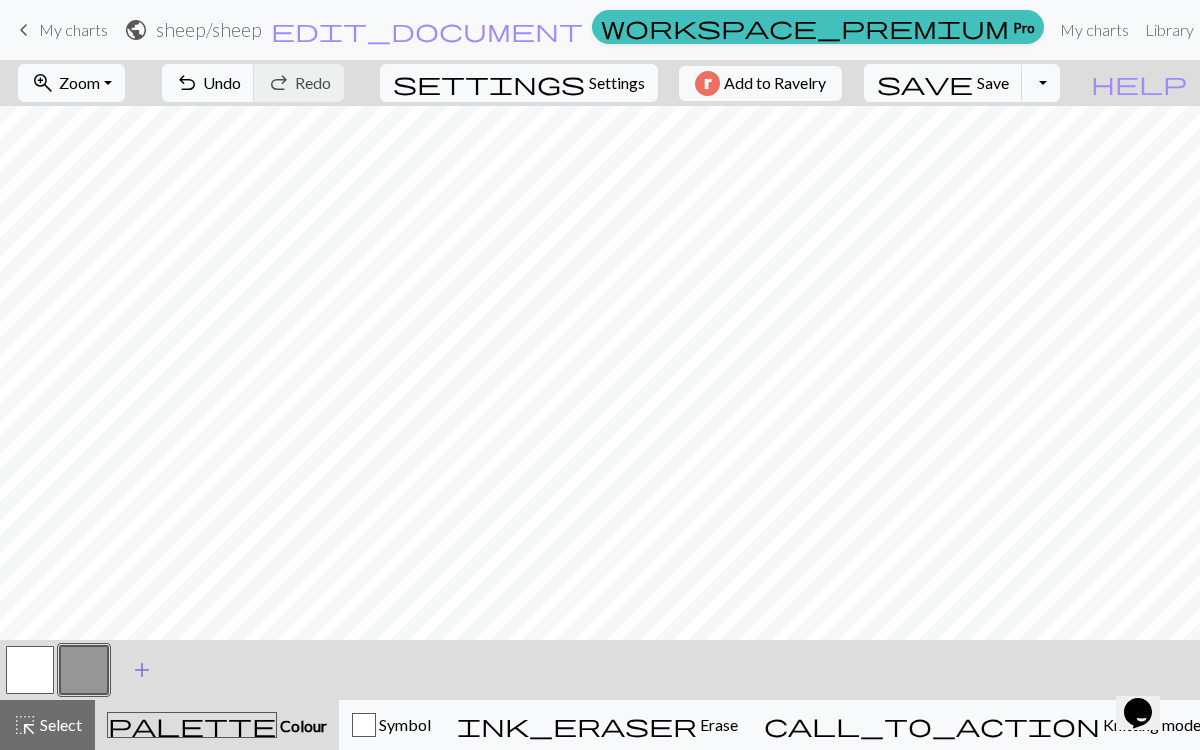 click on "add" at bounding box center [142, 670] 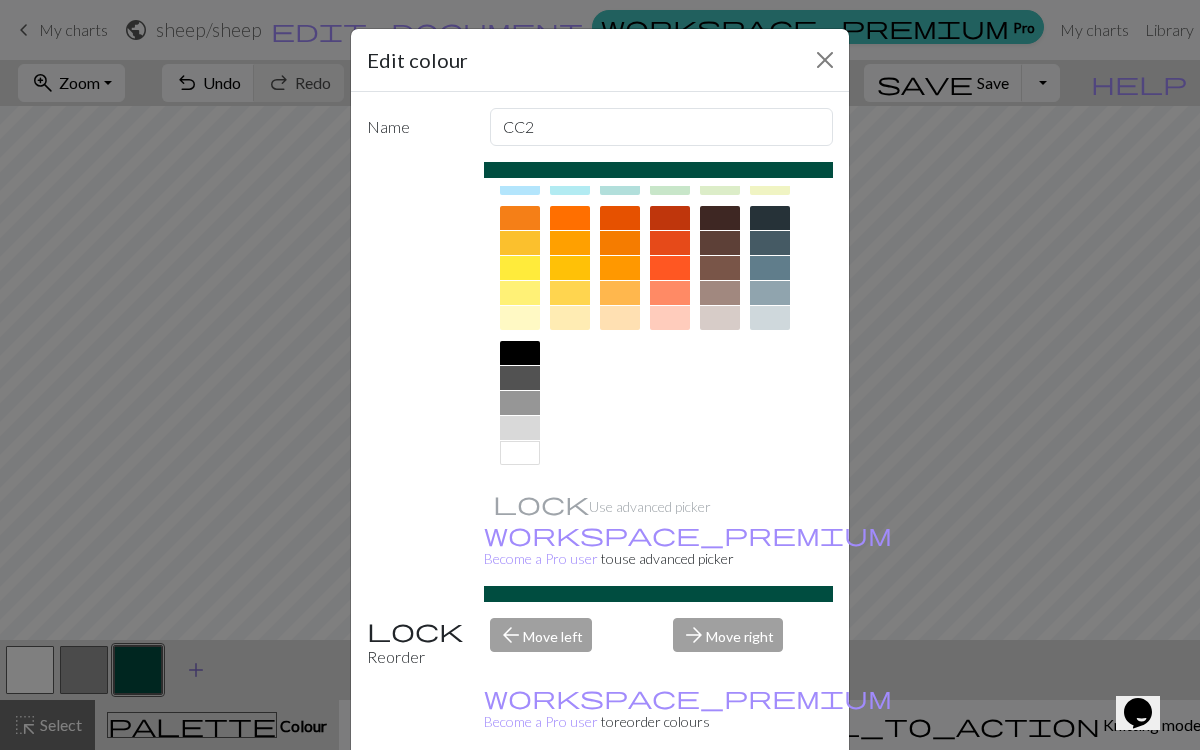 scroll, scrollTop: 268, scrollLeft: 0, axis: vertical 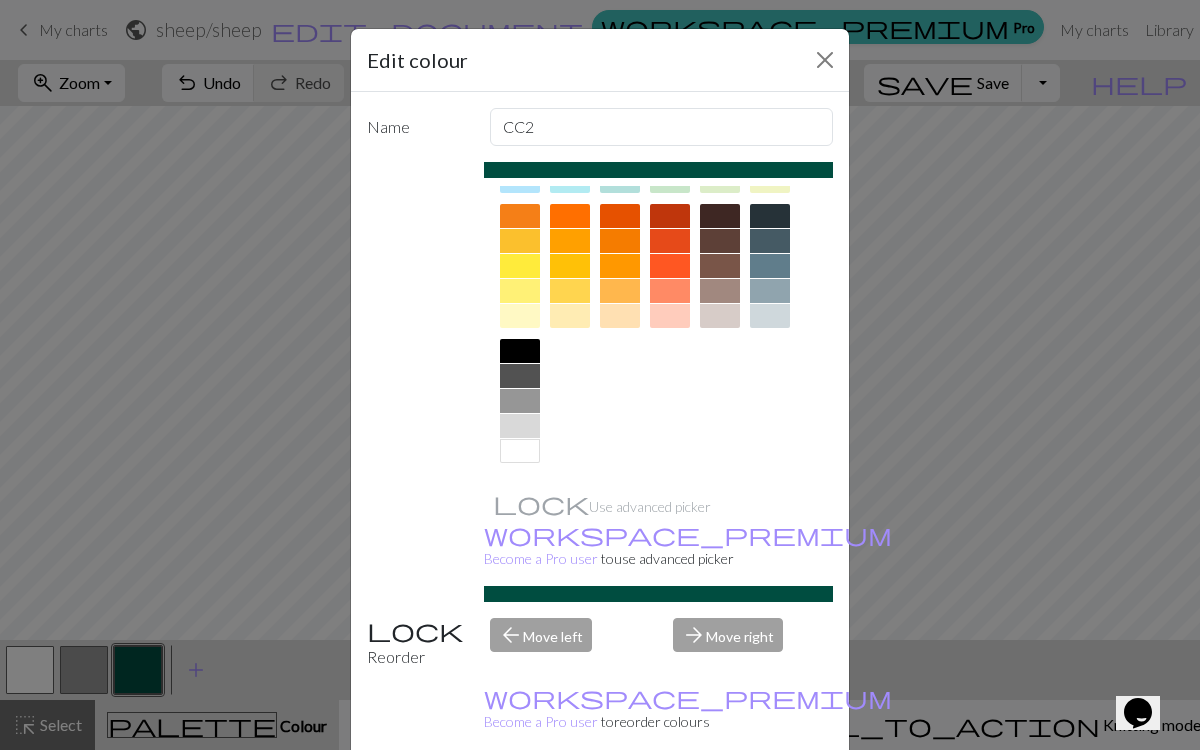 click at bounding box center [520, 351] 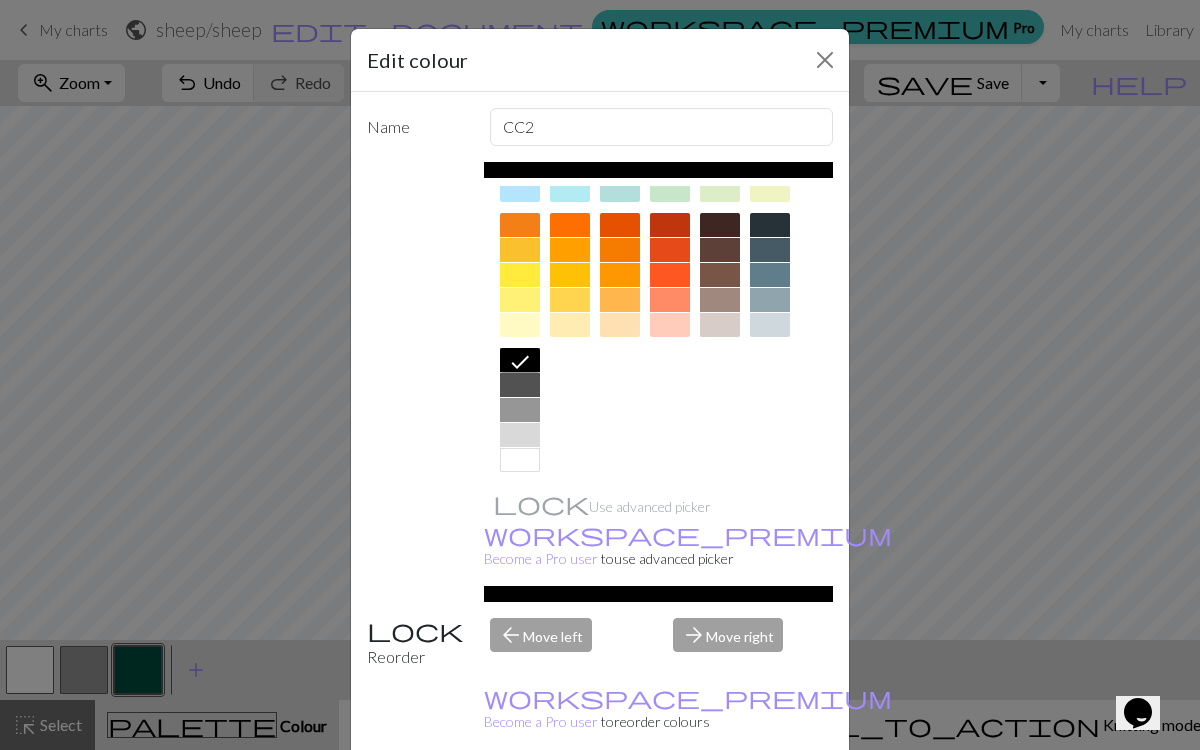 scroll, scrollTop: 268, scrollLeft: 0, axis: vertical 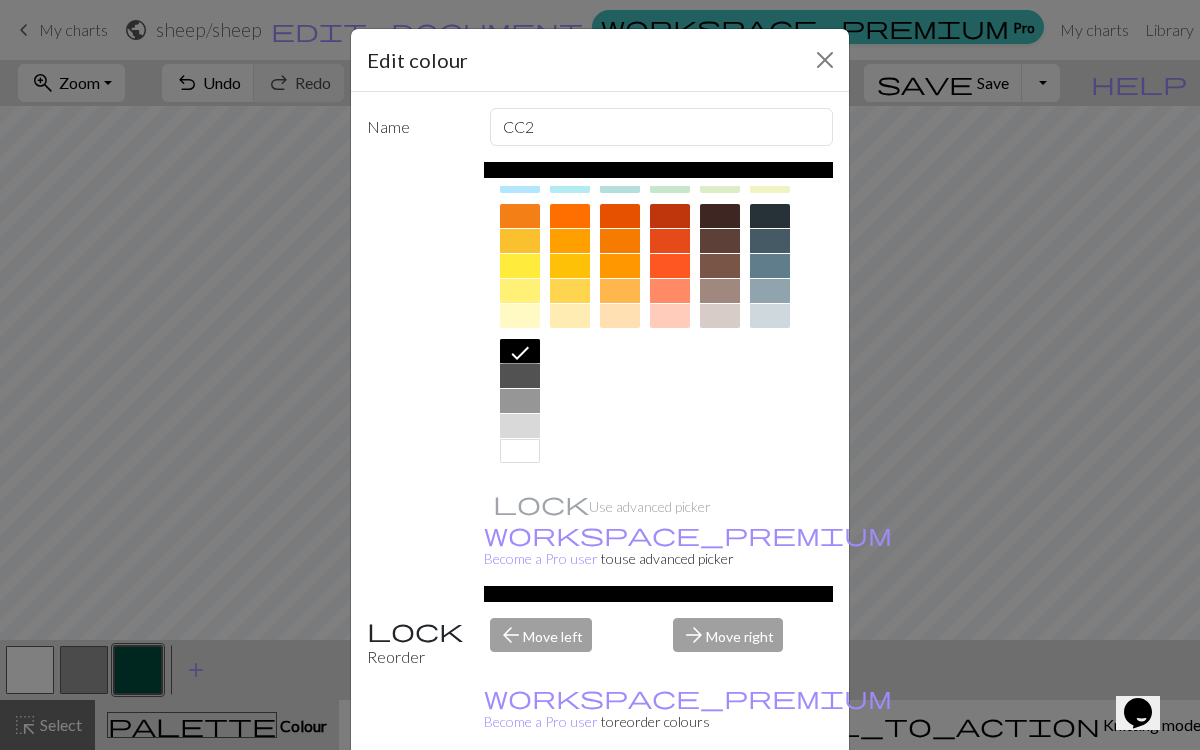 click at bounding box center [520, 376] 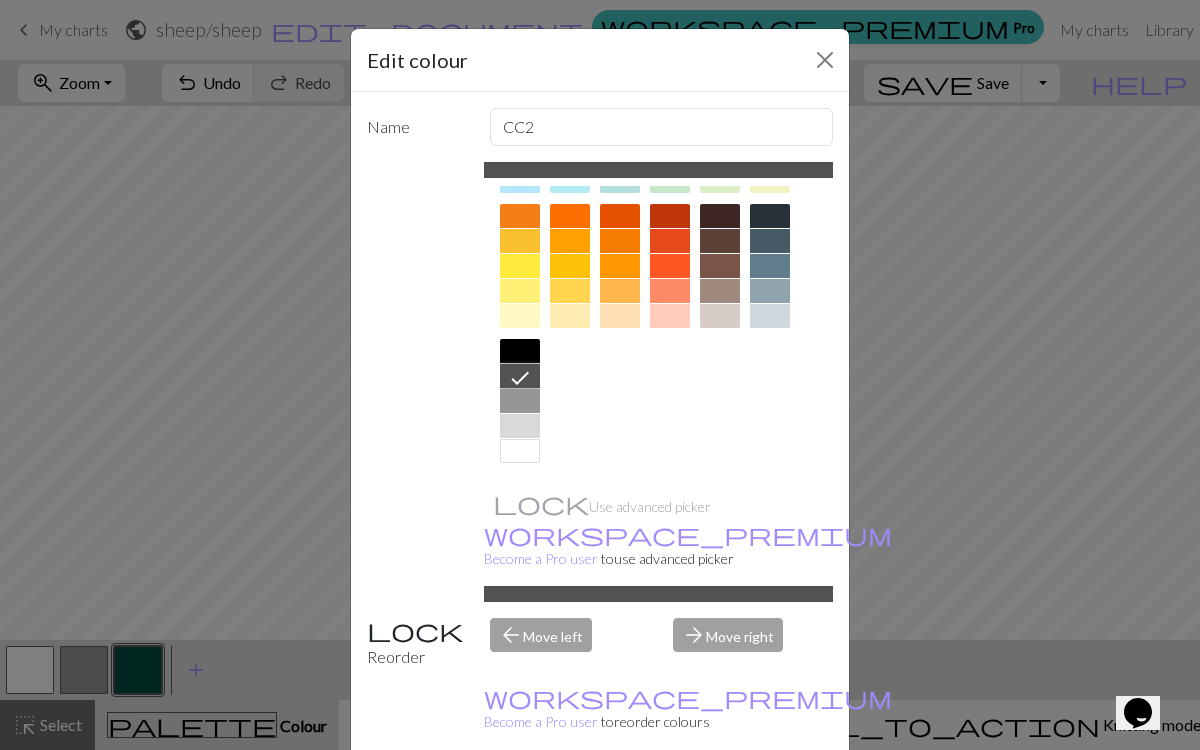 click on "Done" at bounding box center (720, 801) 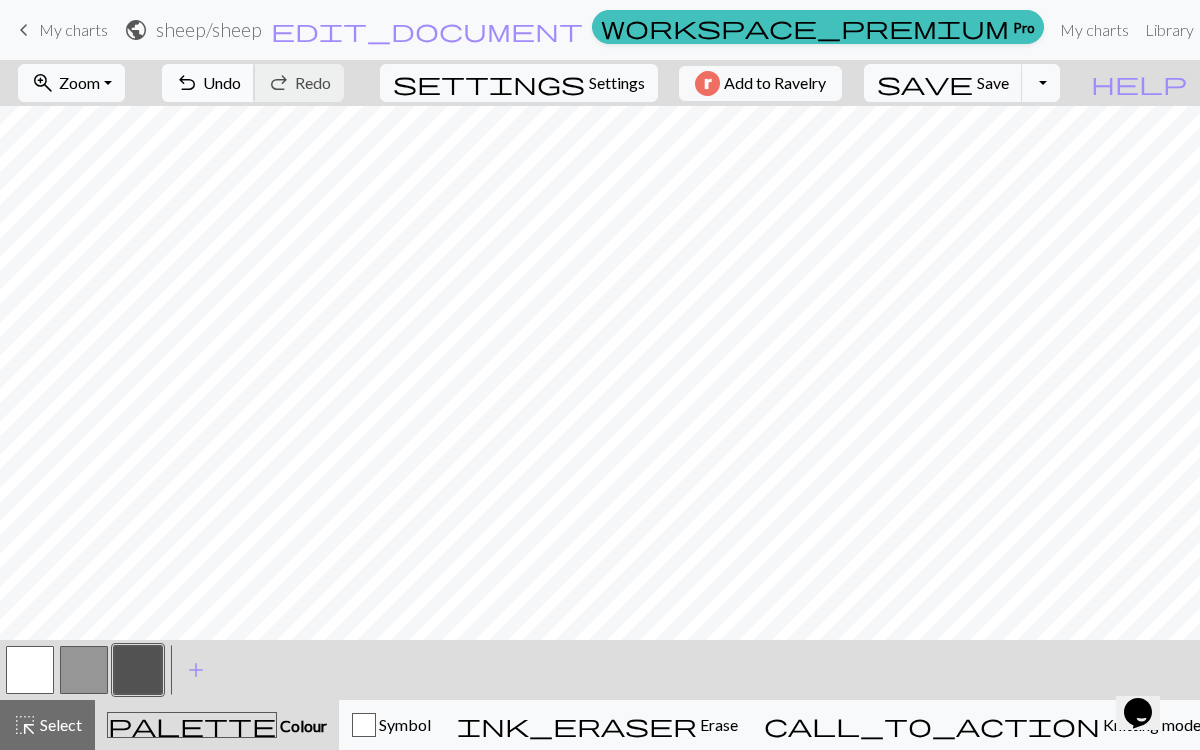 click on "Undo" at bounding box center (222, 82) 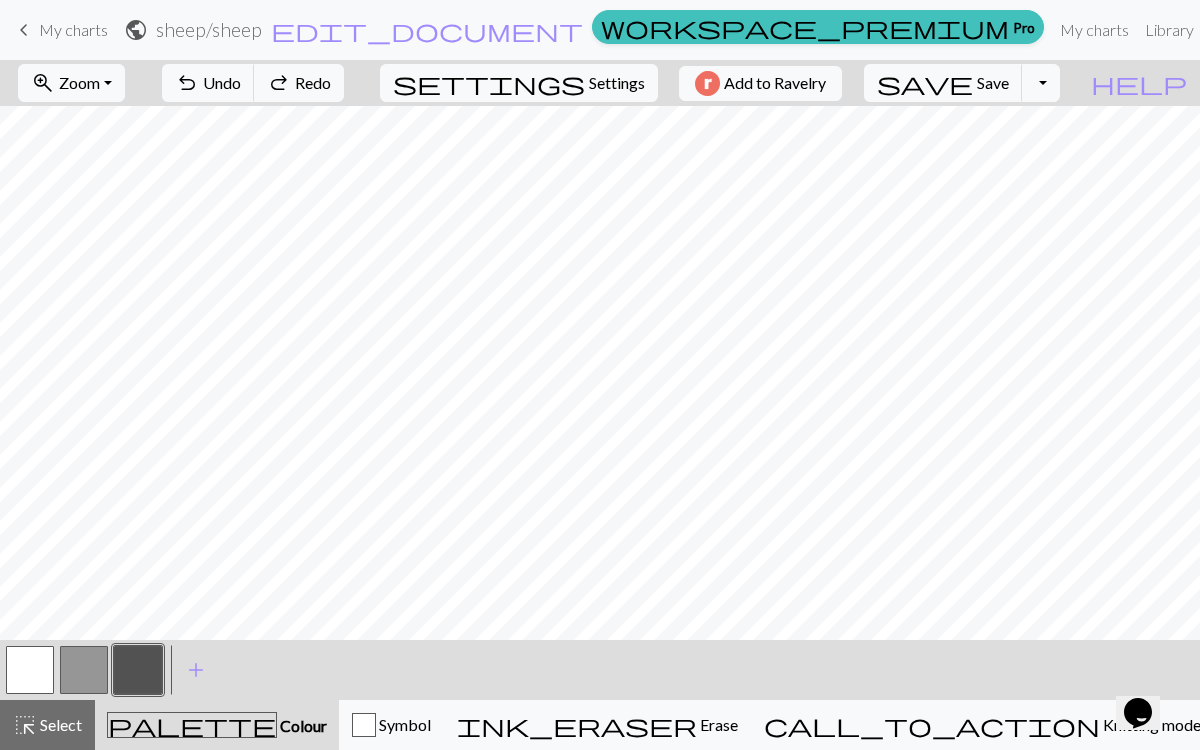 click at bounding box center [30, 670] 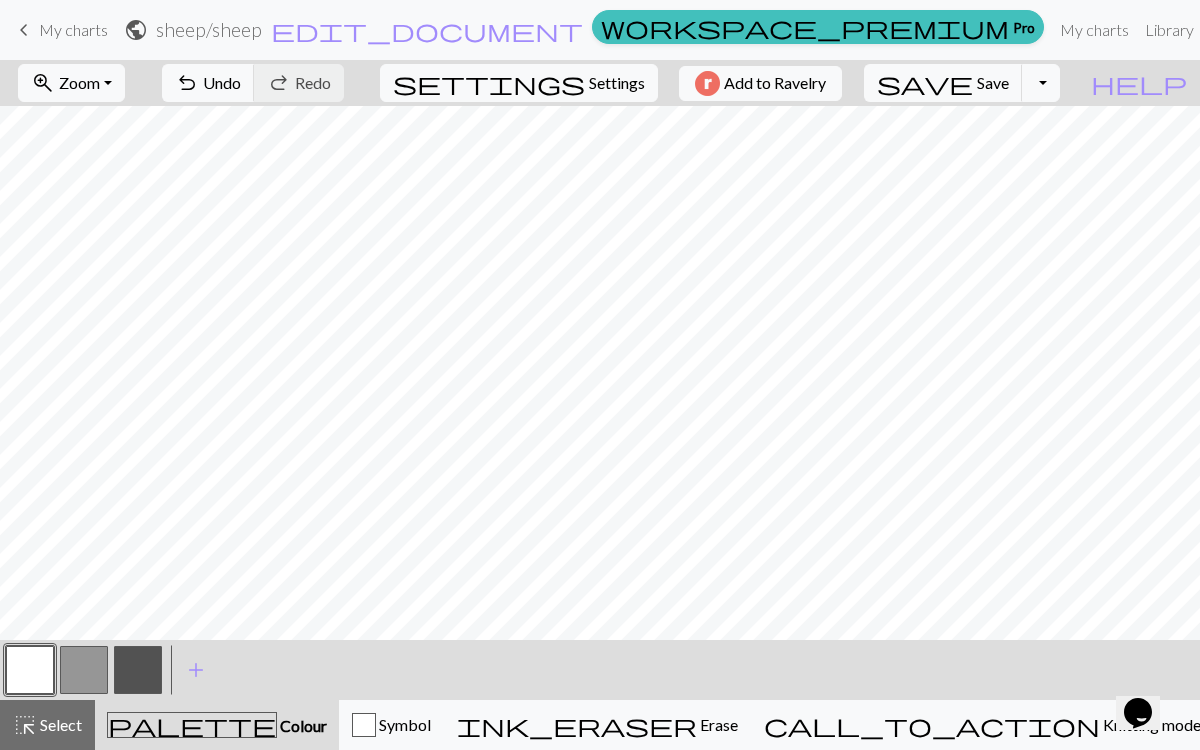 click at bounding box center (138, 670) 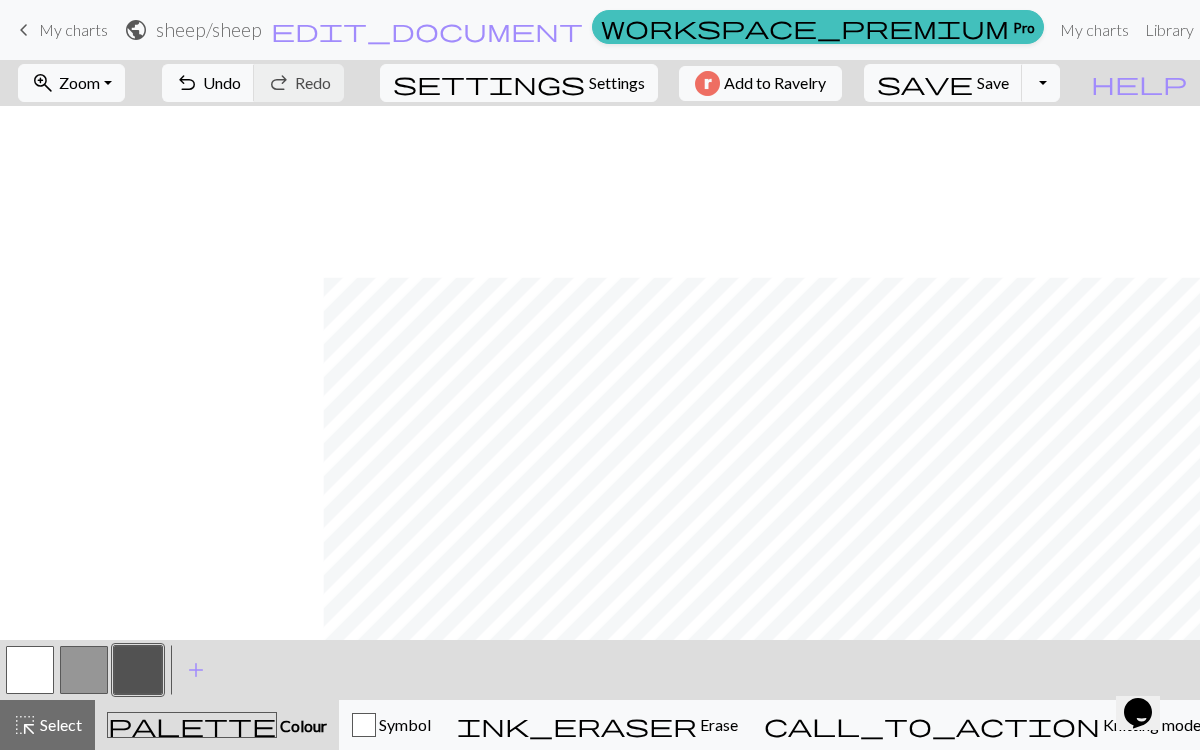 scroll, scrollTop: 206, scrollLeft: 323, axis: both 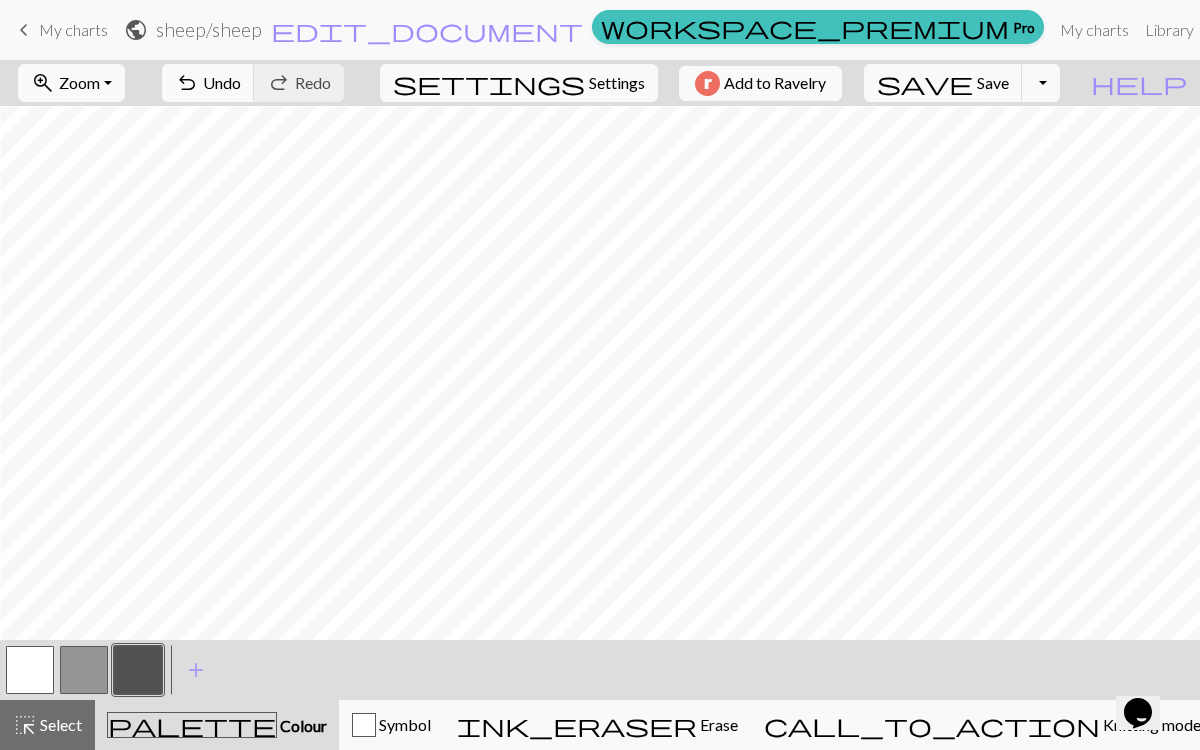click at bounding box center [30, 670] 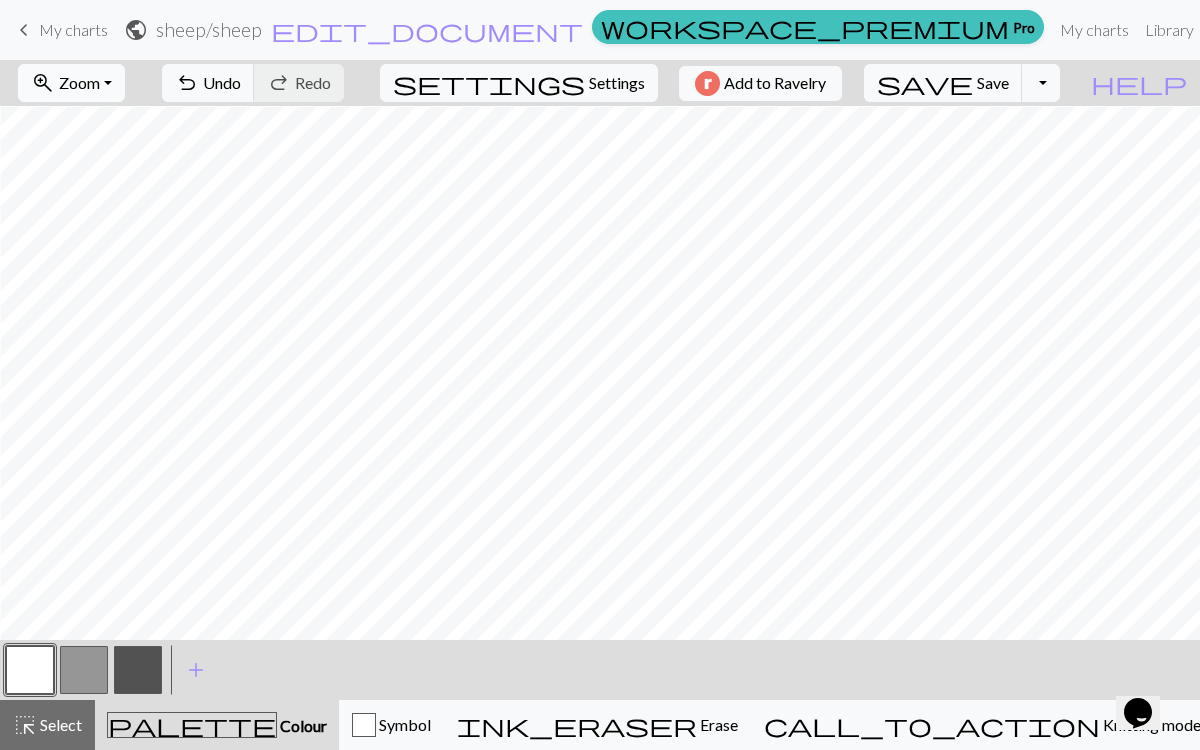 click on "Zoom" at bounding box center [79, 82] 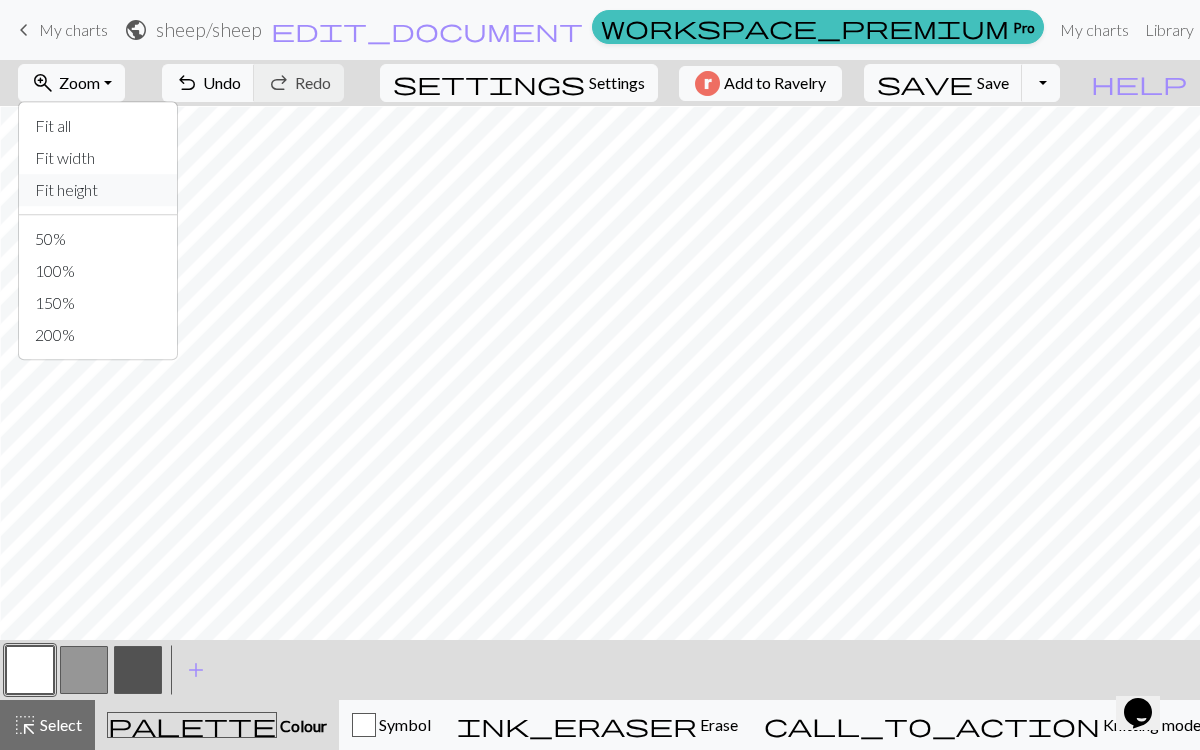 click on "Fit height" at bounding box center [98, 190] 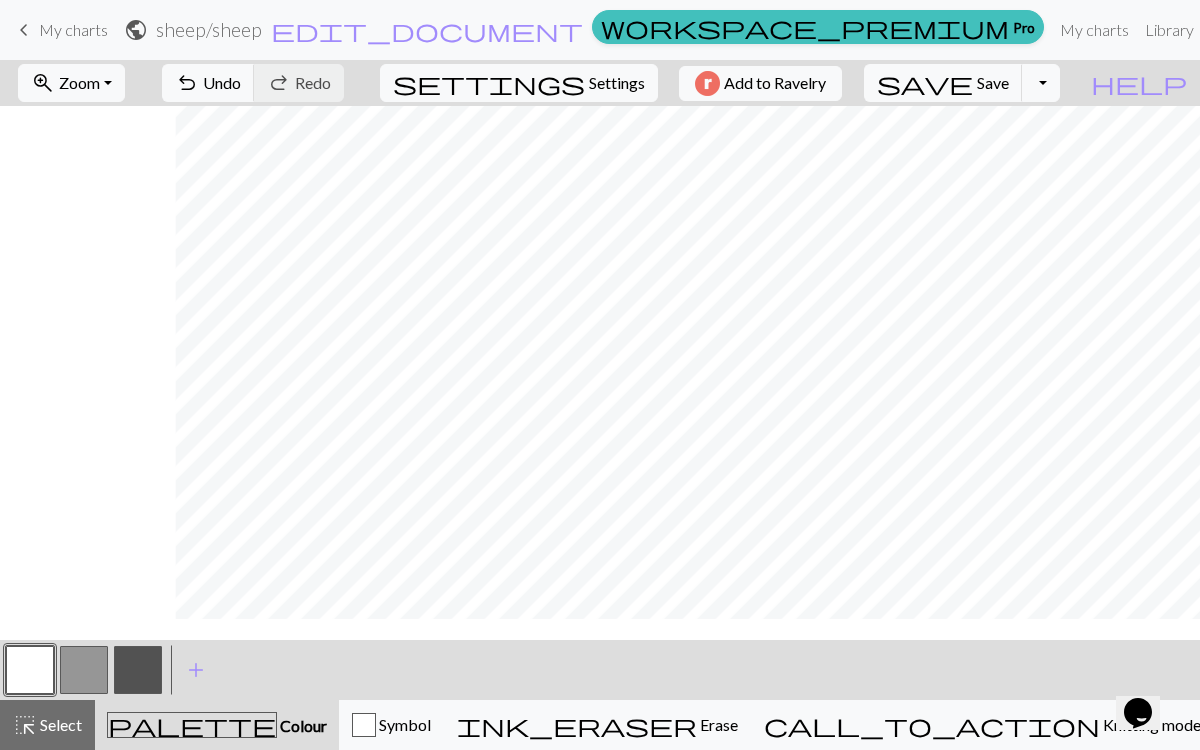 scroll, scrollTop: 31, scrollLeft: 313, axis: both 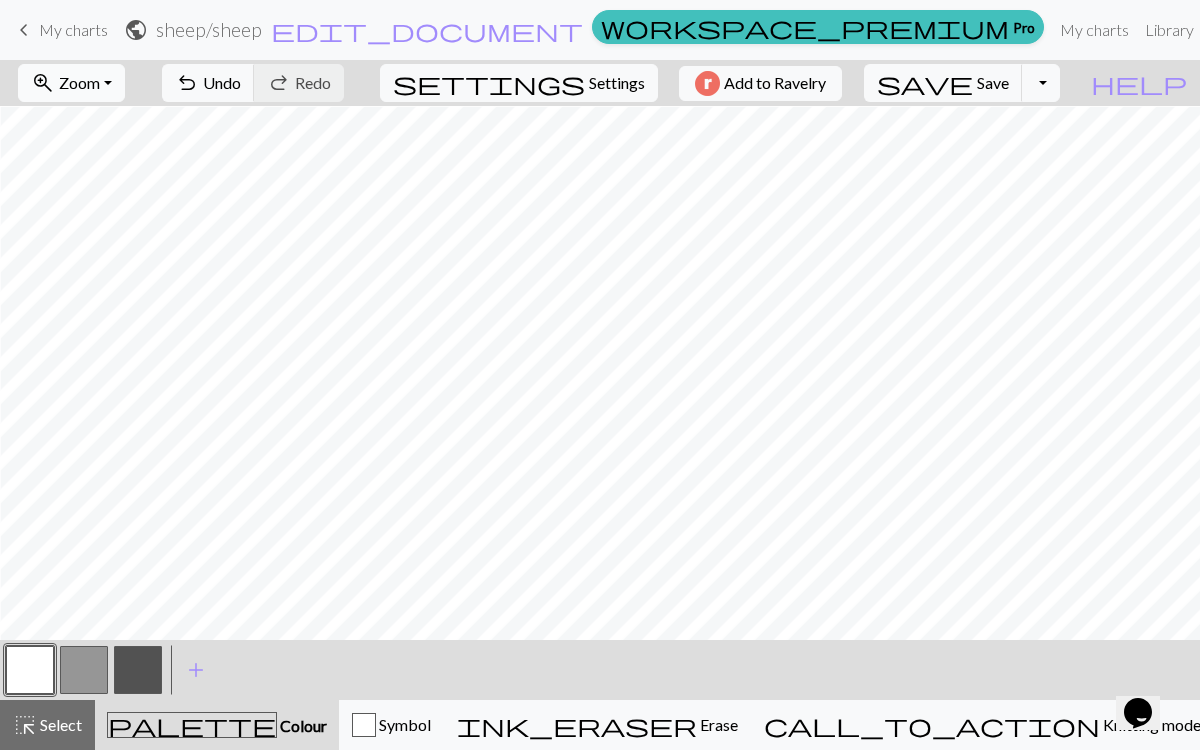 click on "zoom_in Zoom Zoom" at bounding box center (71, 83) 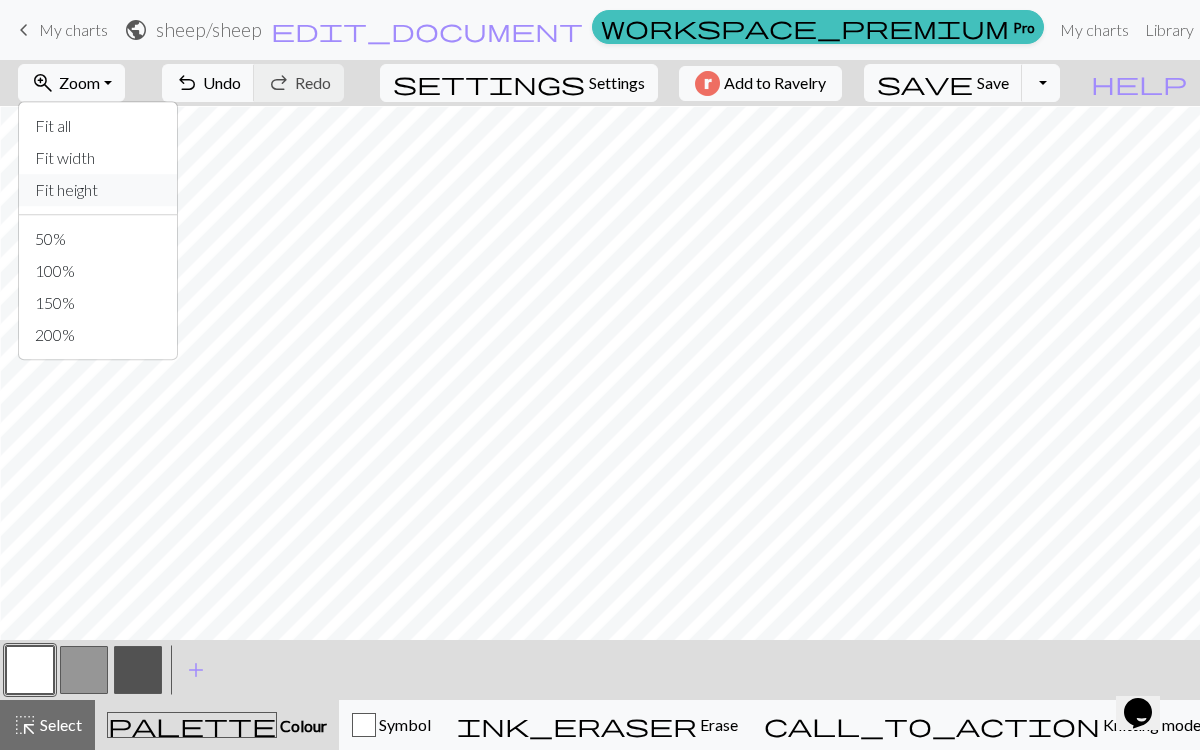 click on "Fit height" at bounding box center (98, 190) 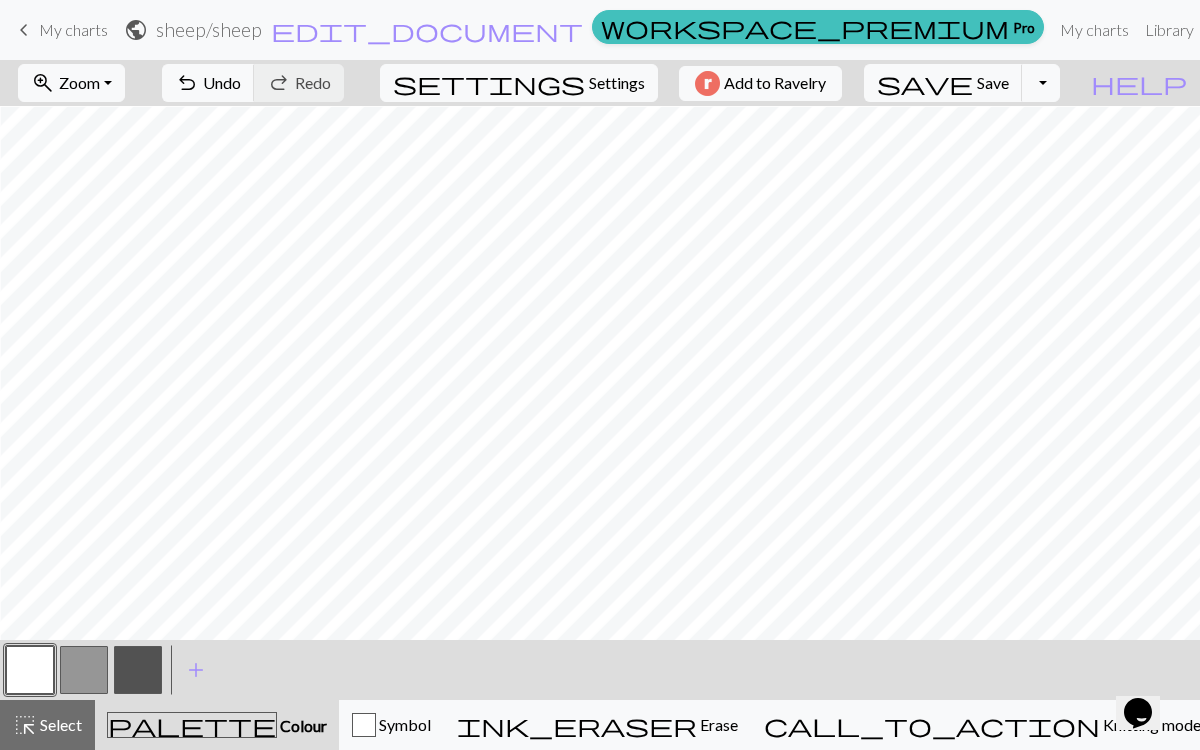 click at bounding box center (84, 670) 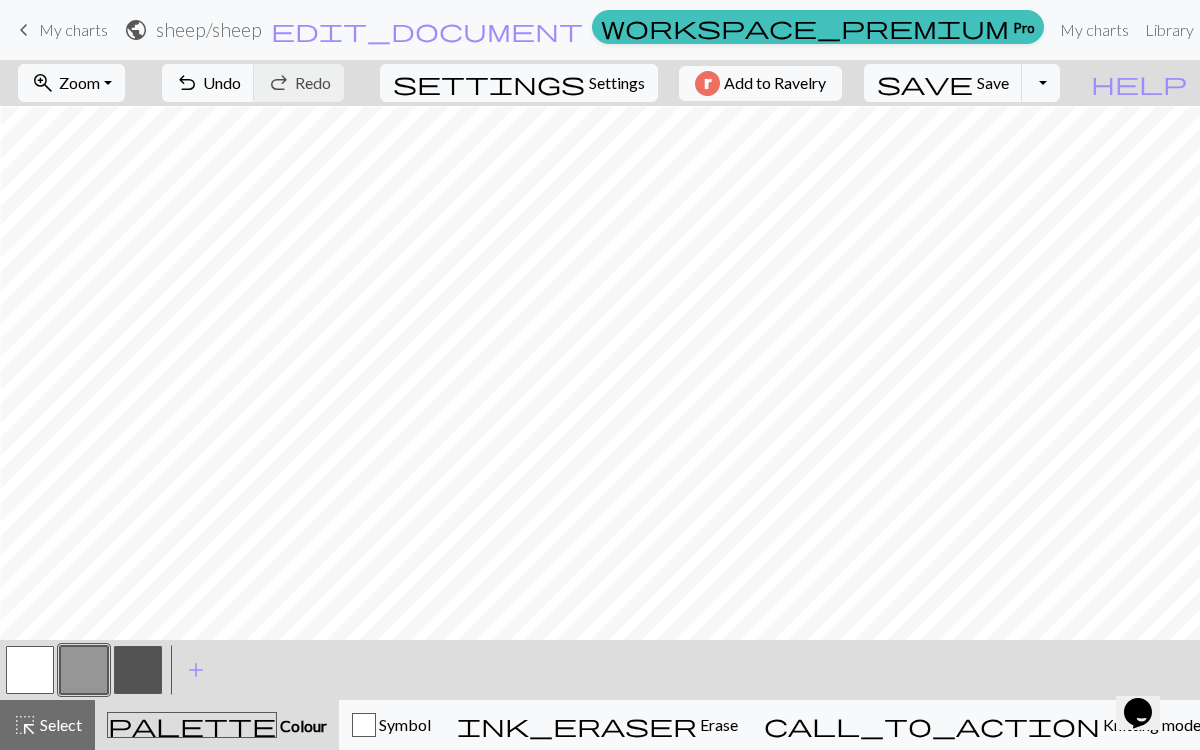 click at bounding box center (30, 670) 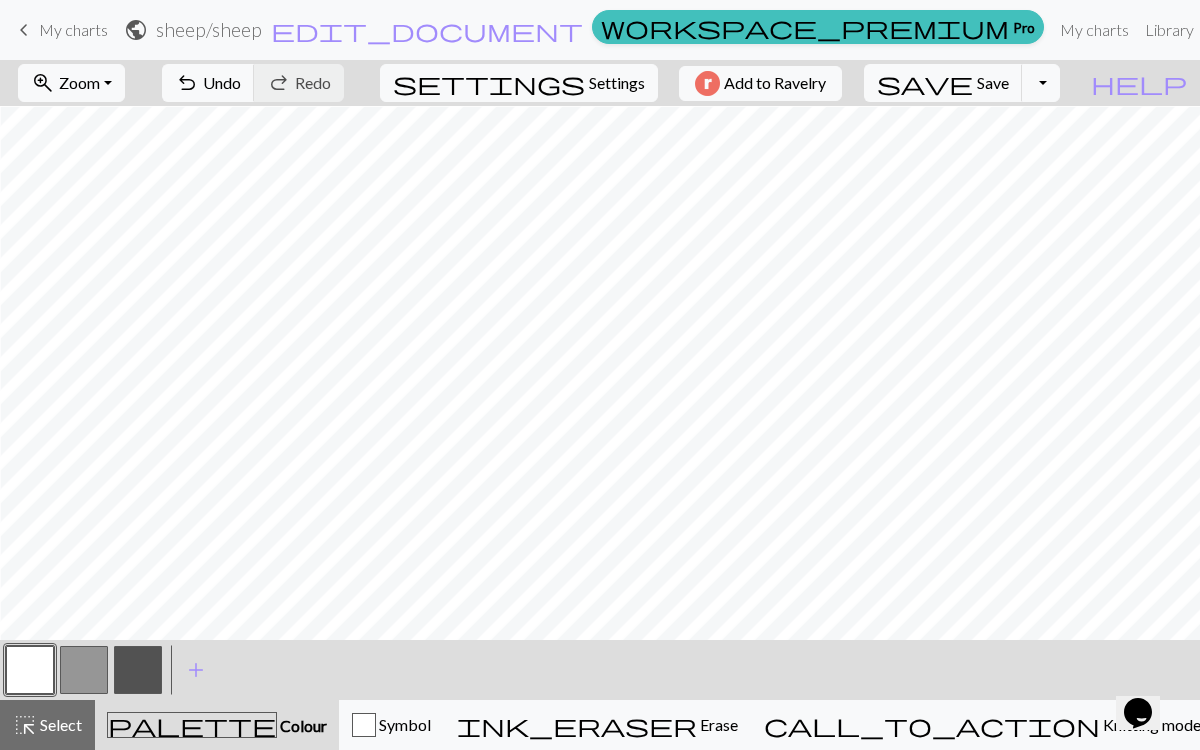 click at bounding box center (84, 670) 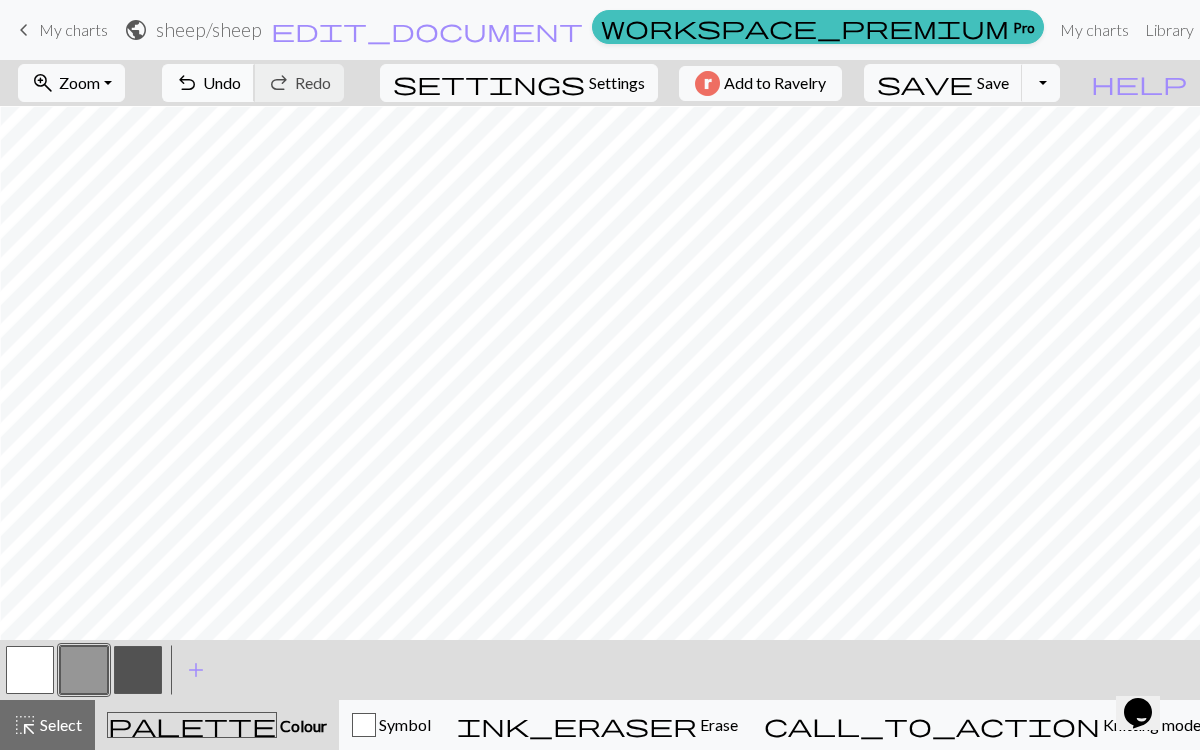 click on "Undo" at bounding box center [222, 82] 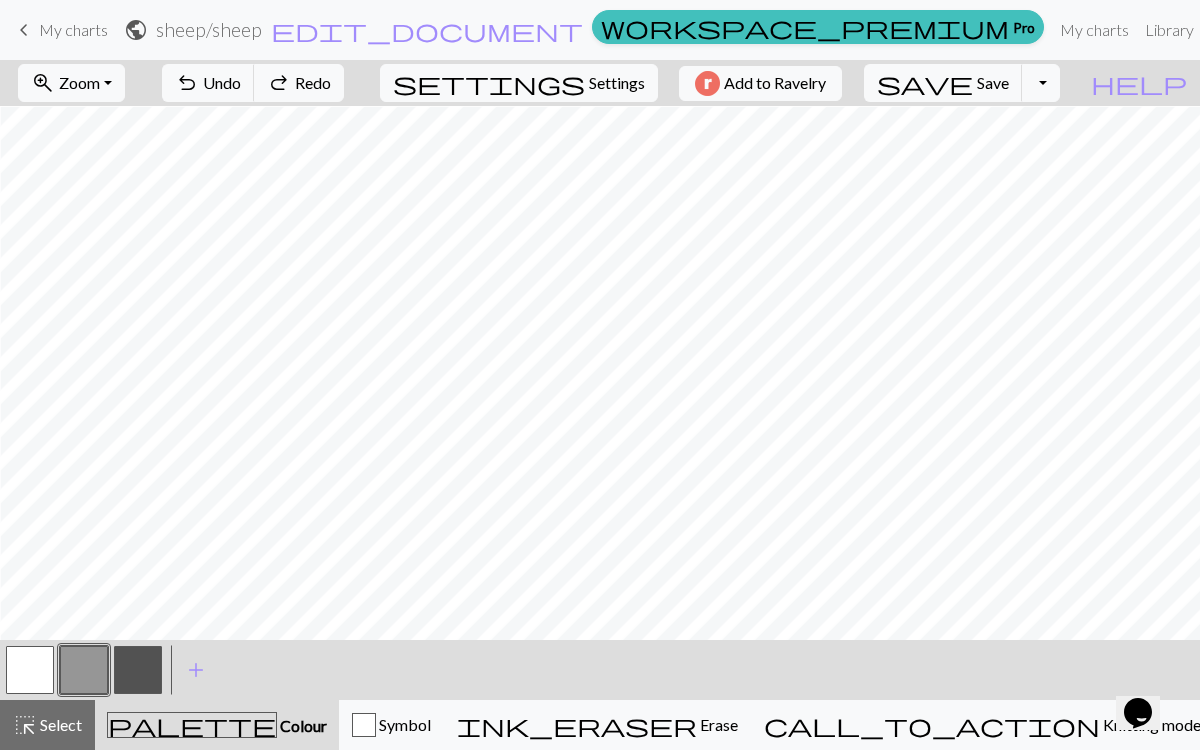 click at bounding box center [138, 670] 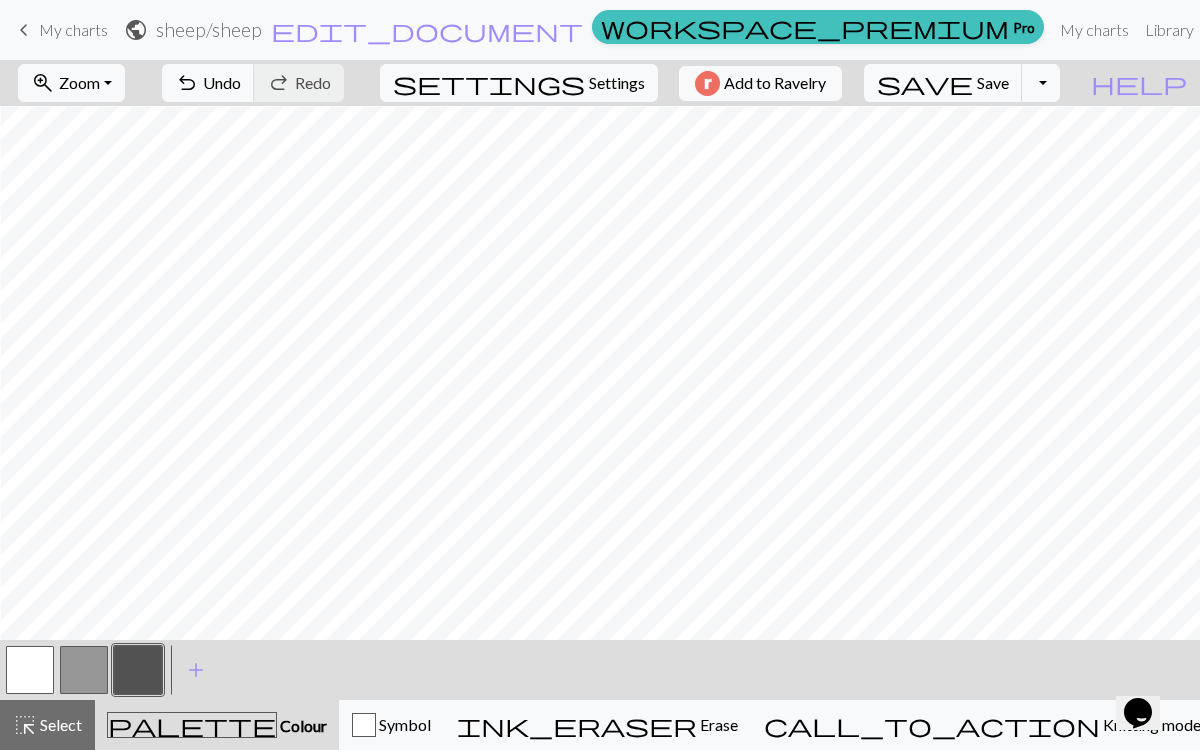 click at bounding box center [30, 670] 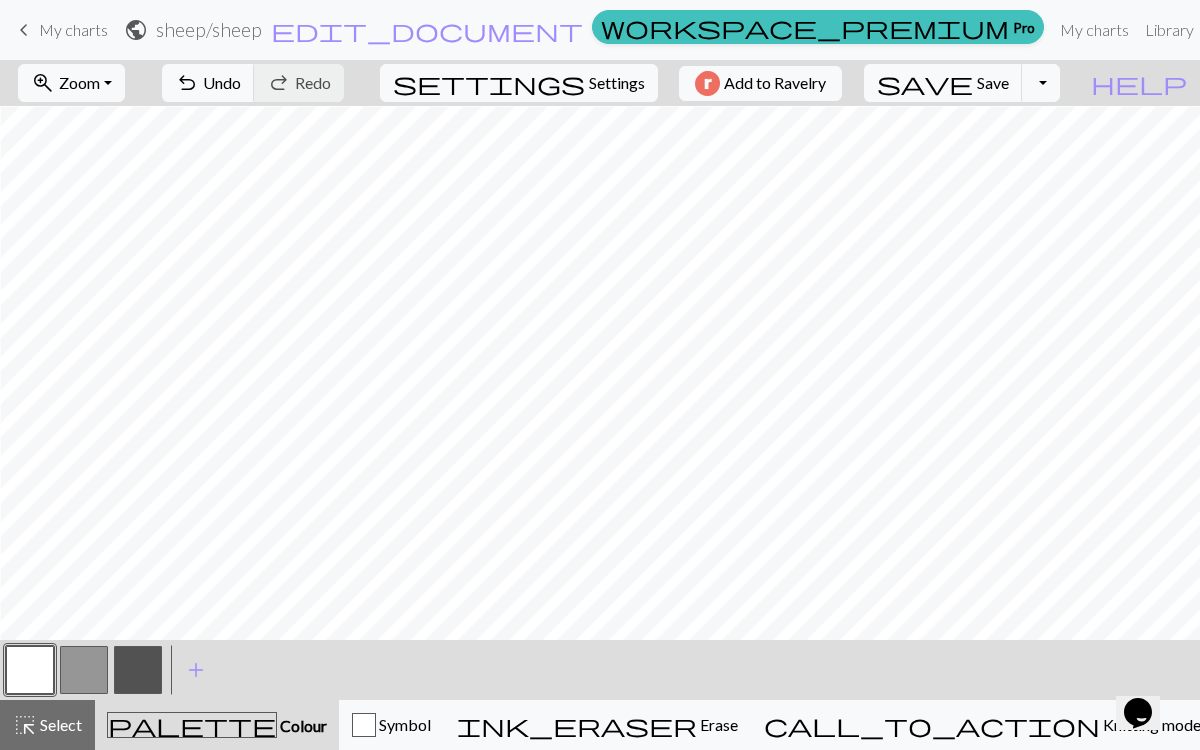 click at bounding box center (138, 670) 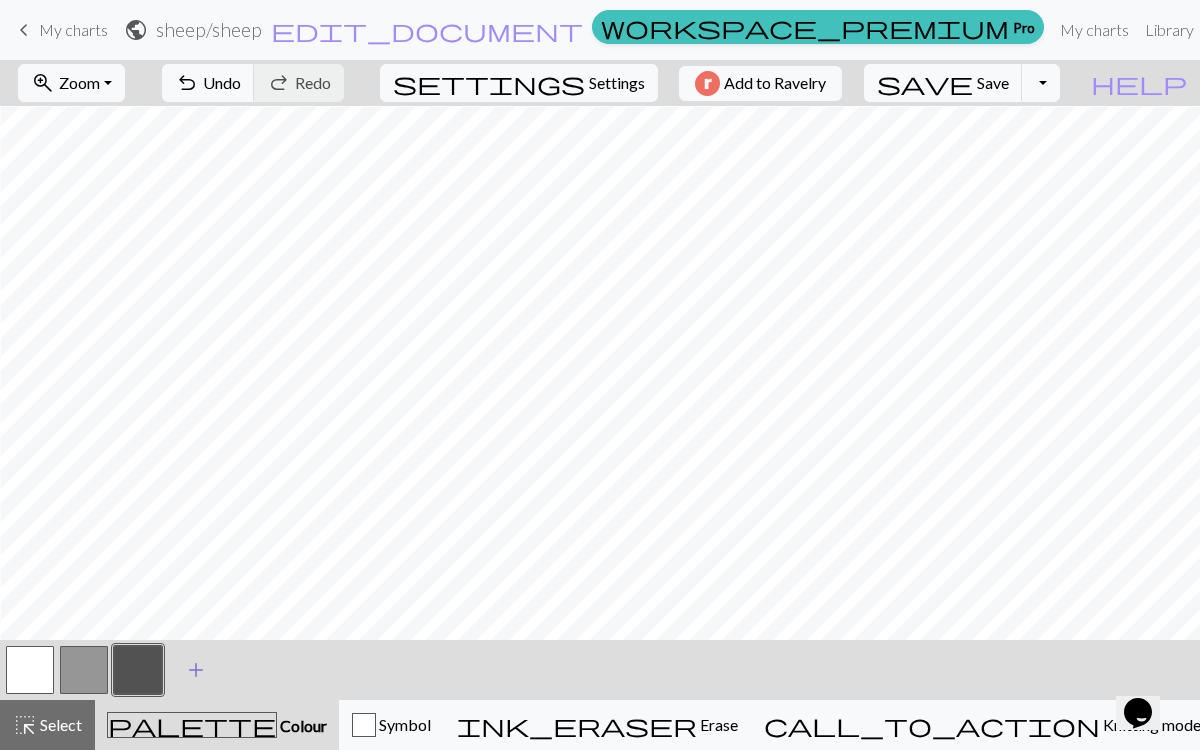 click on "add" at bounding box center (196, 670) 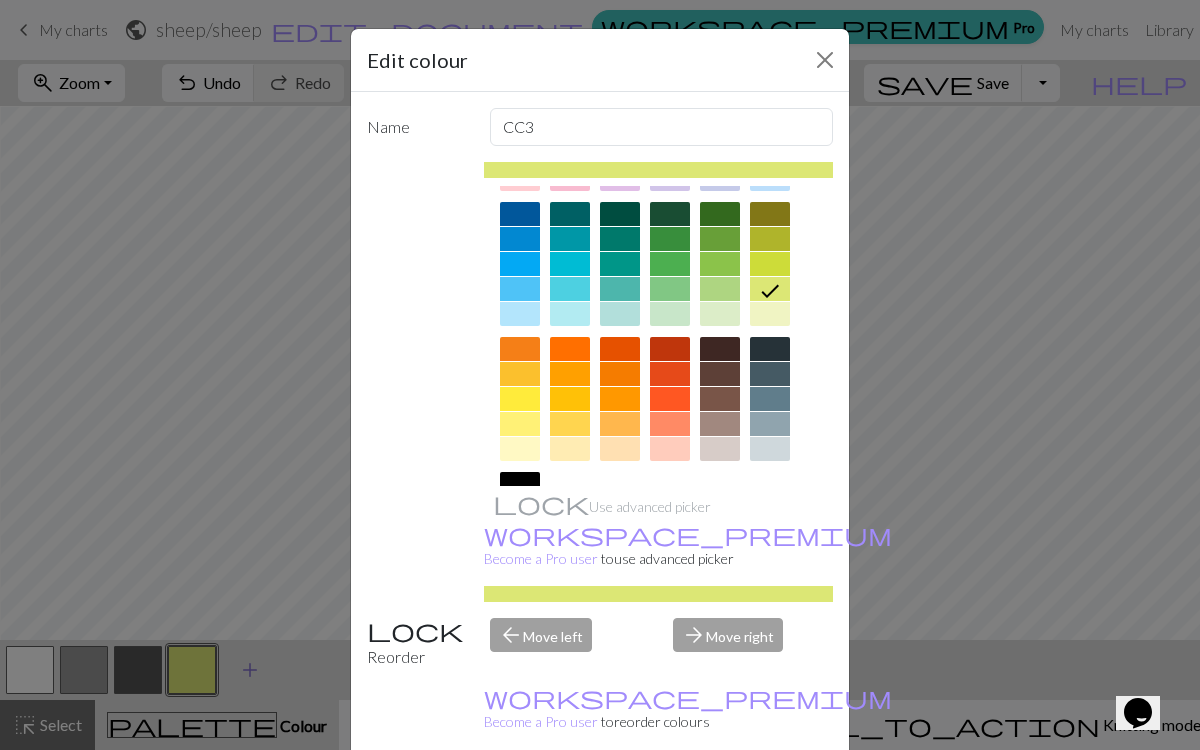 scroll, scrollTop: 268, scrollLeft: 0, axis: vertical 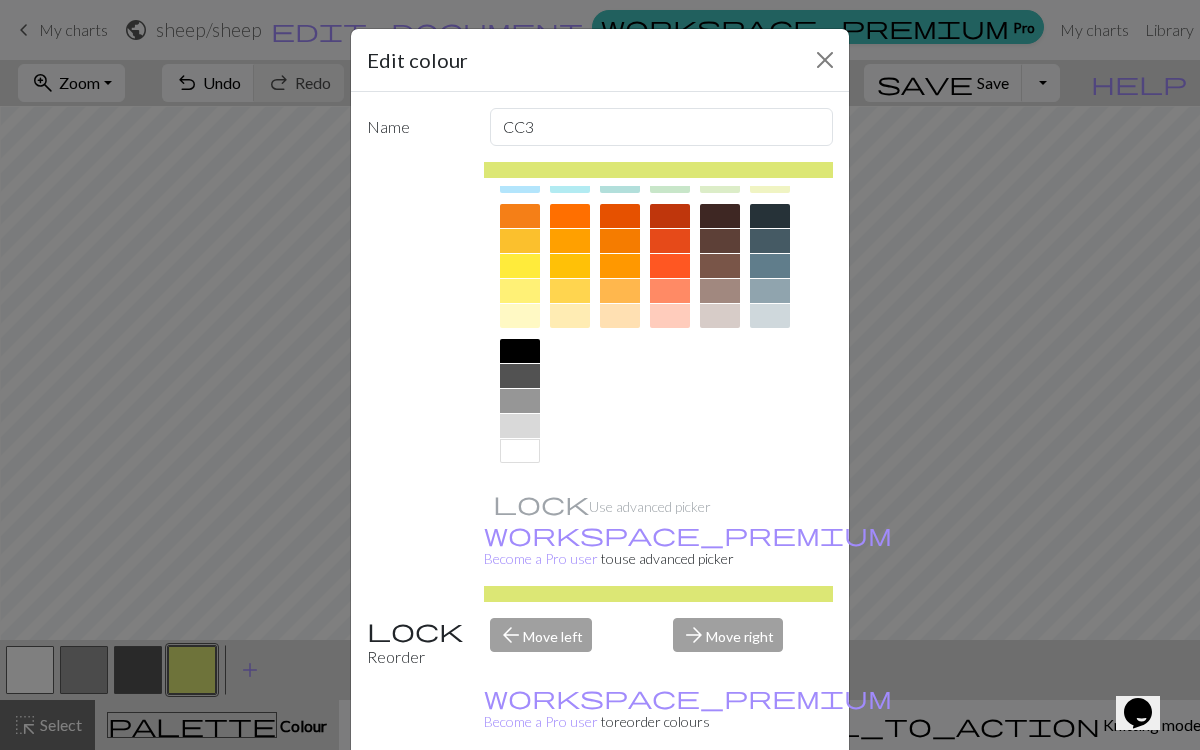 click on "Edit colour Name CC3 Use advanced picker workspace_premium Become a Pro user   to  use advanced picker Reorder arrow_back Move left arrow_forward Move right workspace_premium Become a Pro user   to  reorder colours Delete Done Cancel" at bounding box center (600, 375) 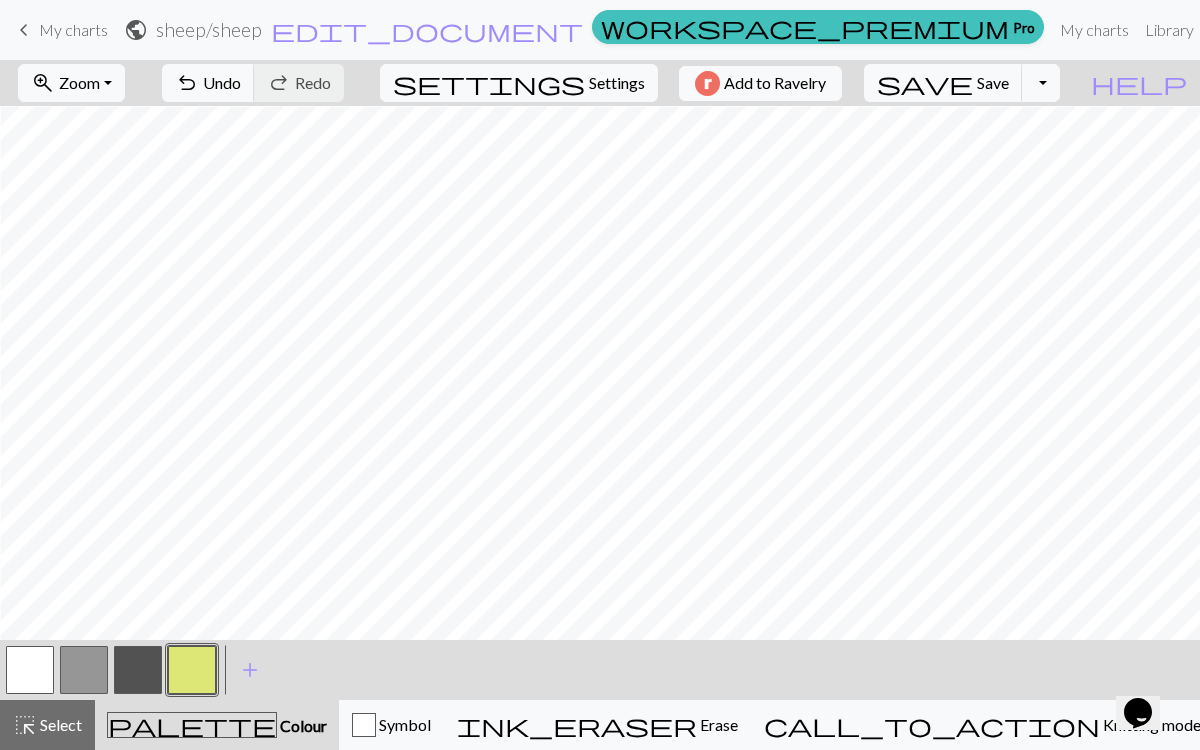 click at bounding box center (138, 670) 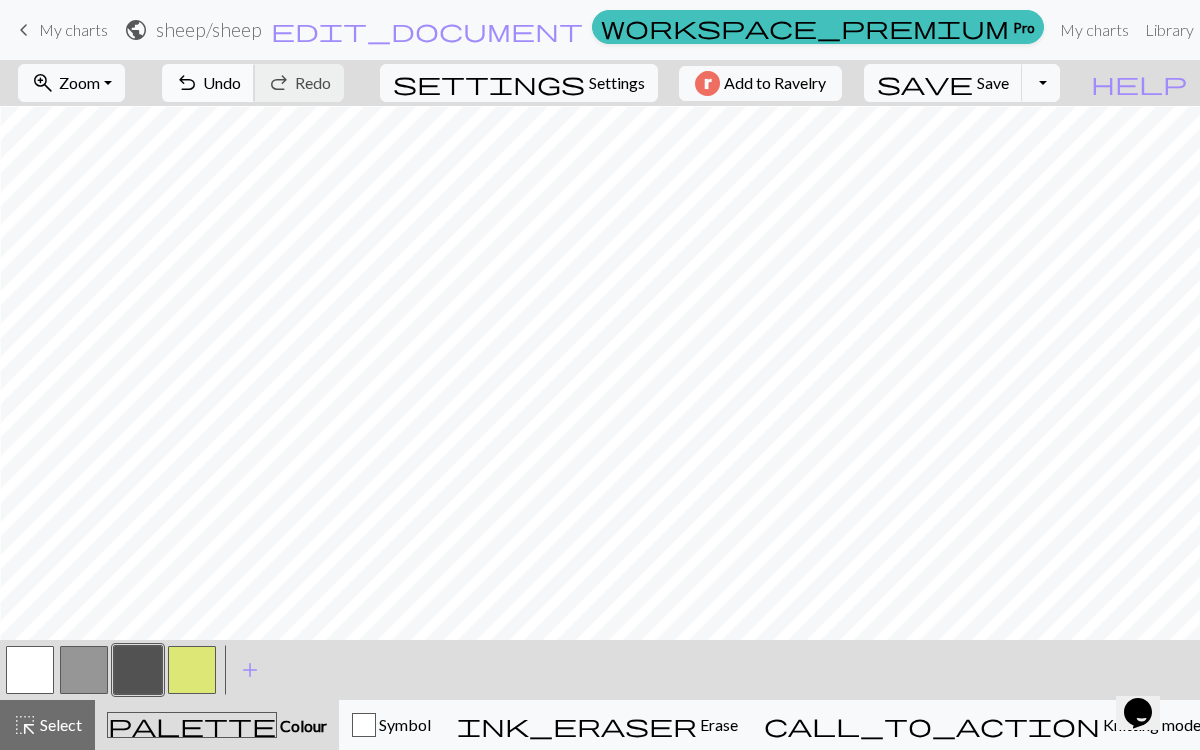 click on "Undo" at bounding box center (222, 82) 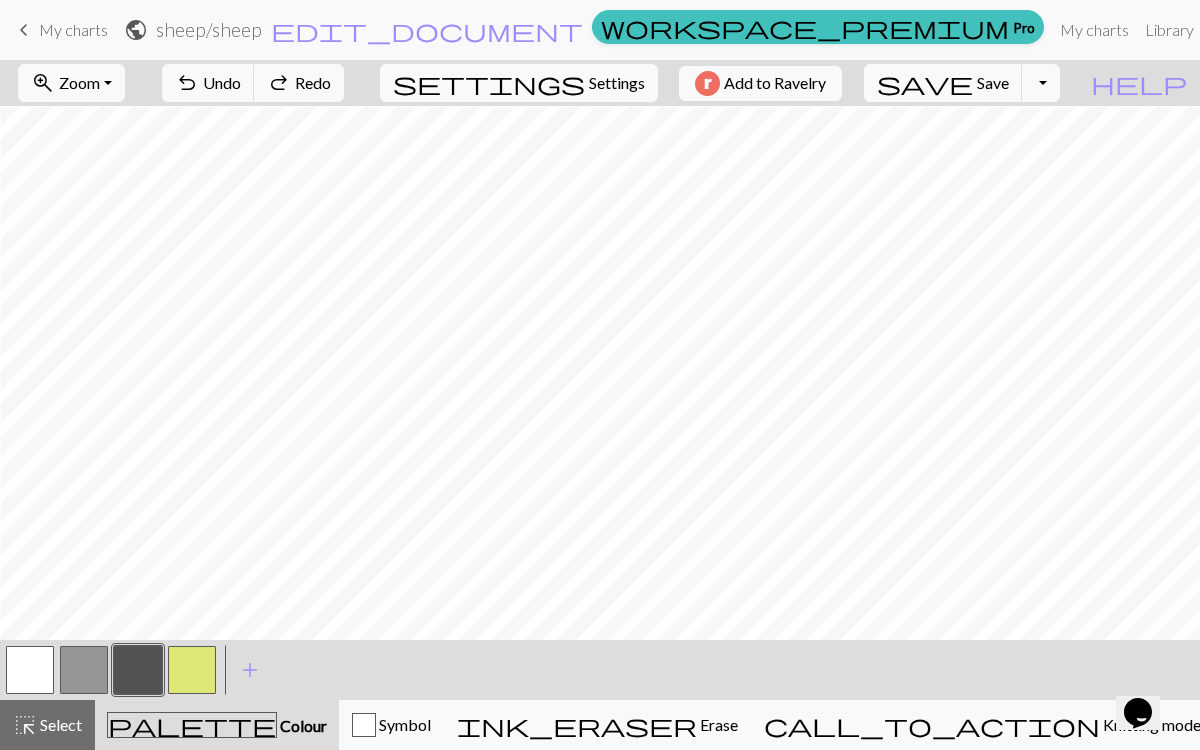 click at bounding box center [30, 670] 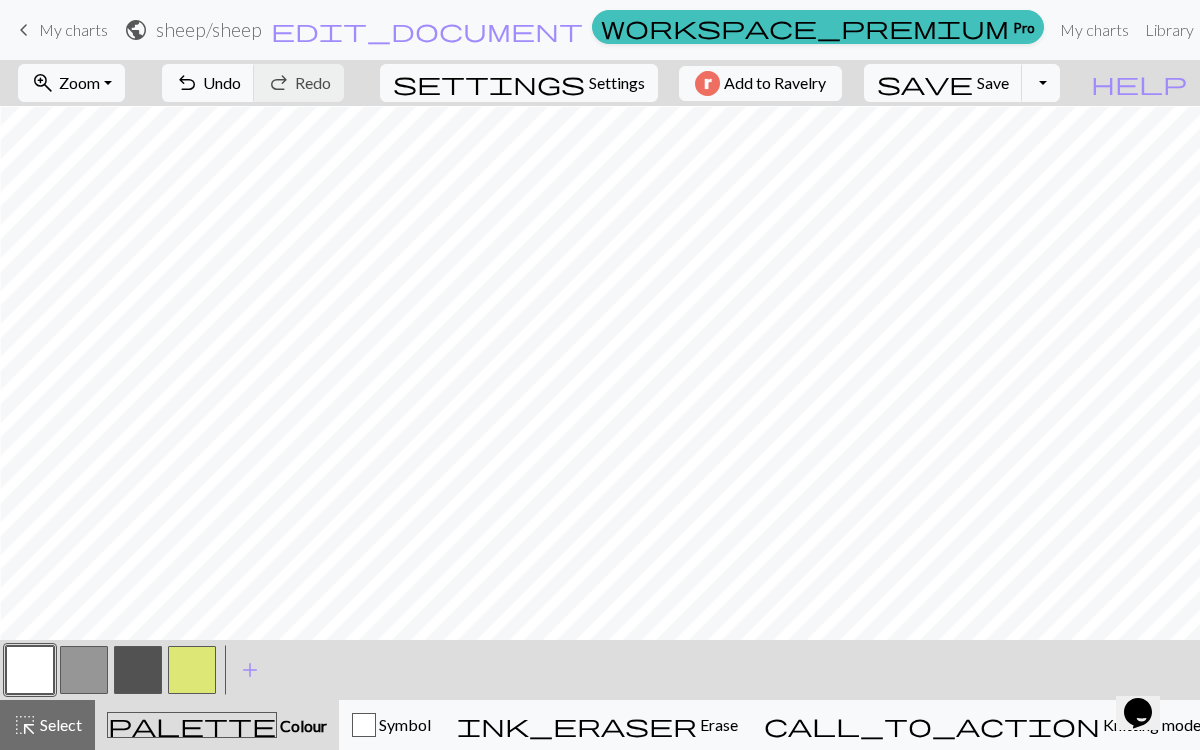 click at bounding box center [138, 670] 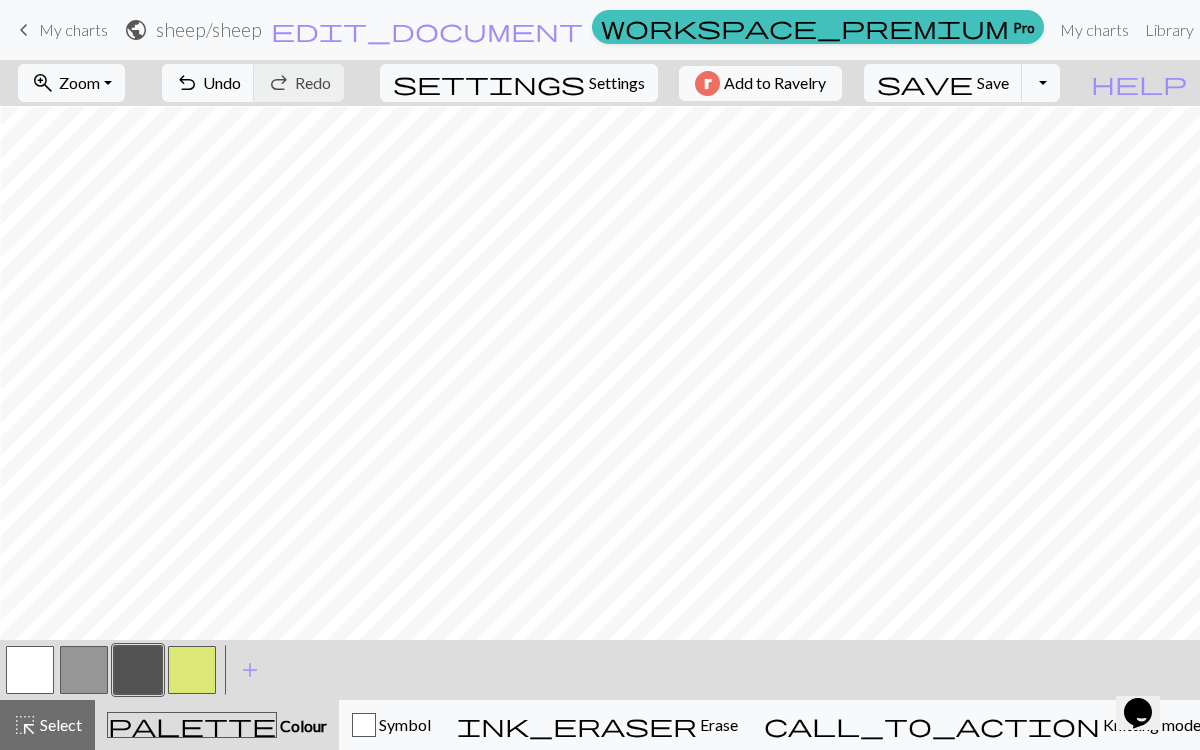 click at bounding box center (138, 670) 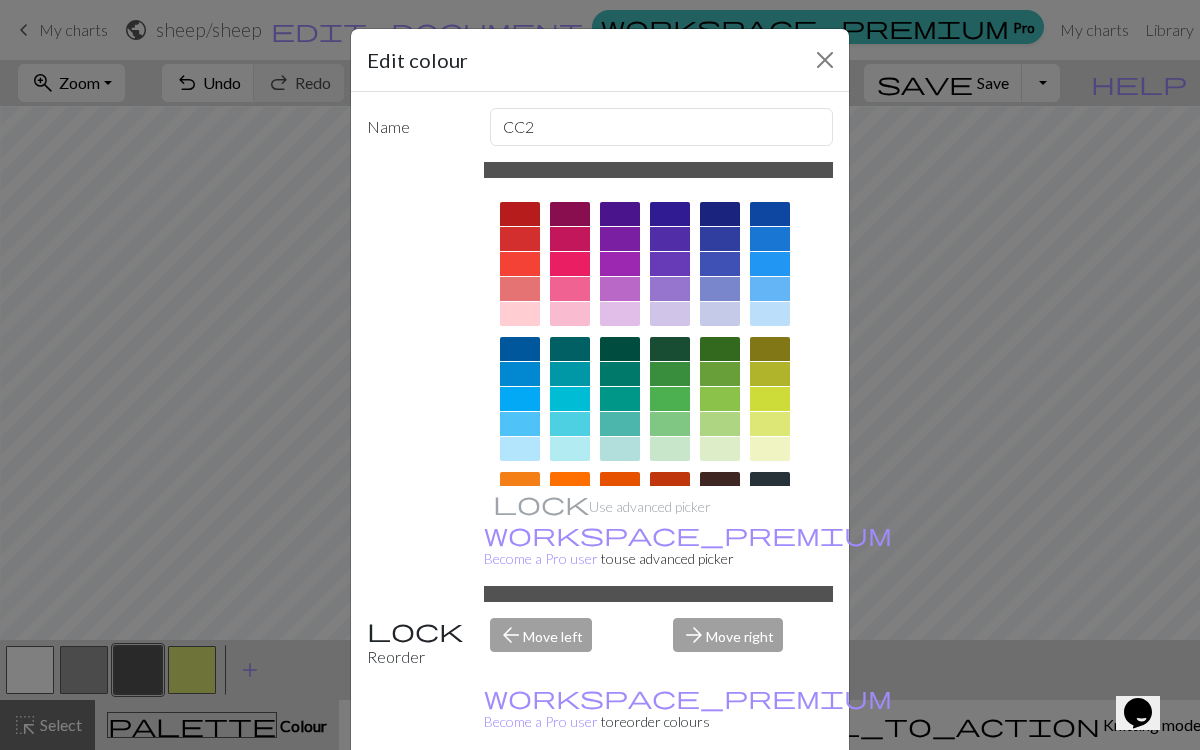 click on "Edit colour Name CC2 Use advanced picker workspace_premium Become a Pro user   to  use advanced picker Reorder arrow_back Move left arrow_forward Move right workspace_premium Become a Pro user   to  reorder colours Delete Done Cancel" at bounding box center (600, 375) 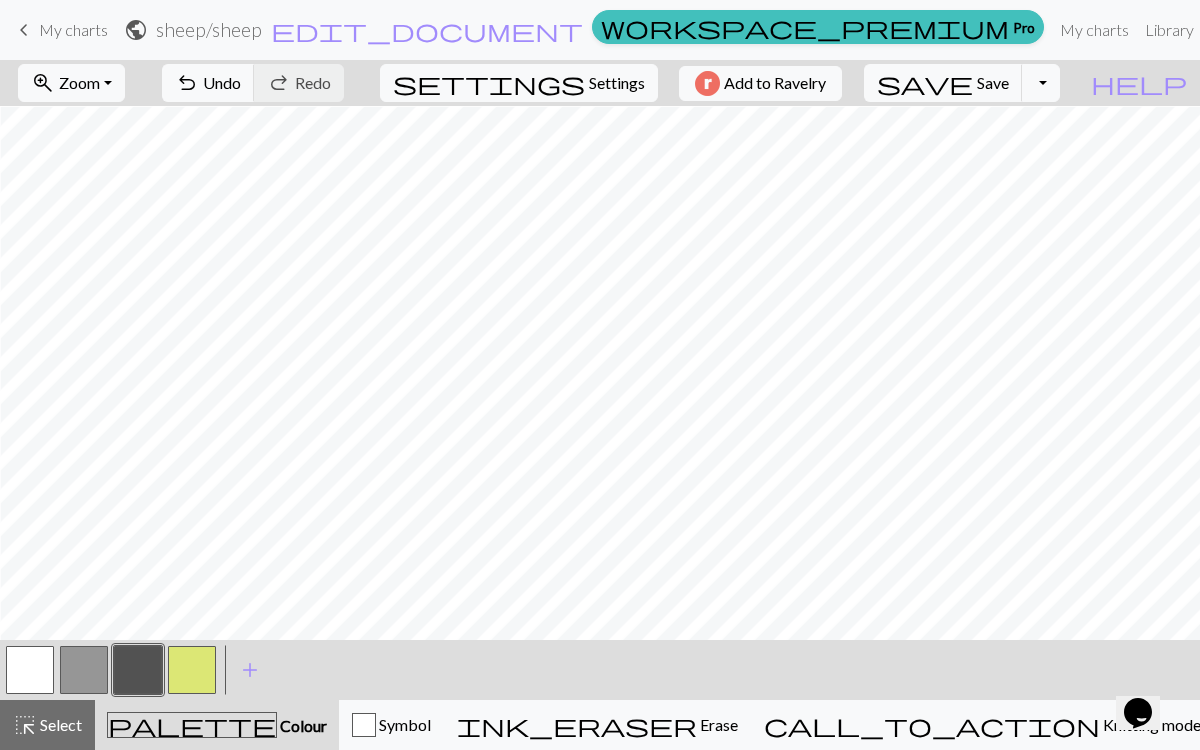 click at bounding box center [84, 670] 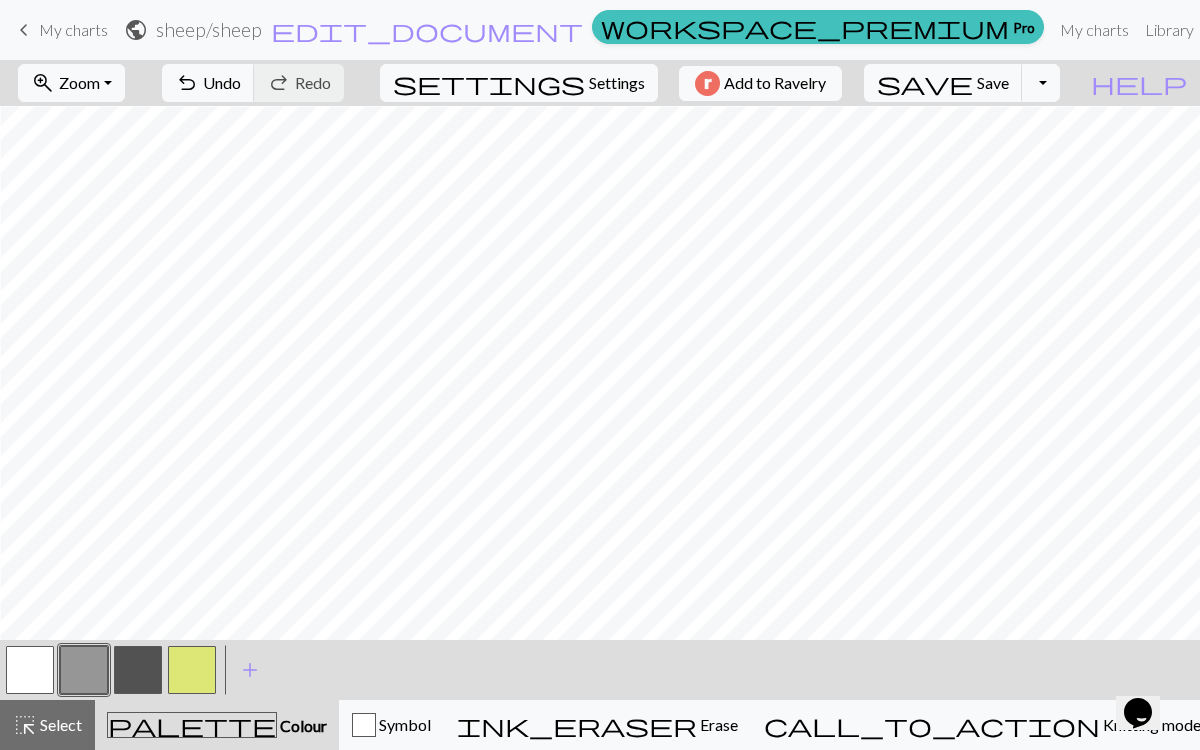 click at bounding box center (30, 670) 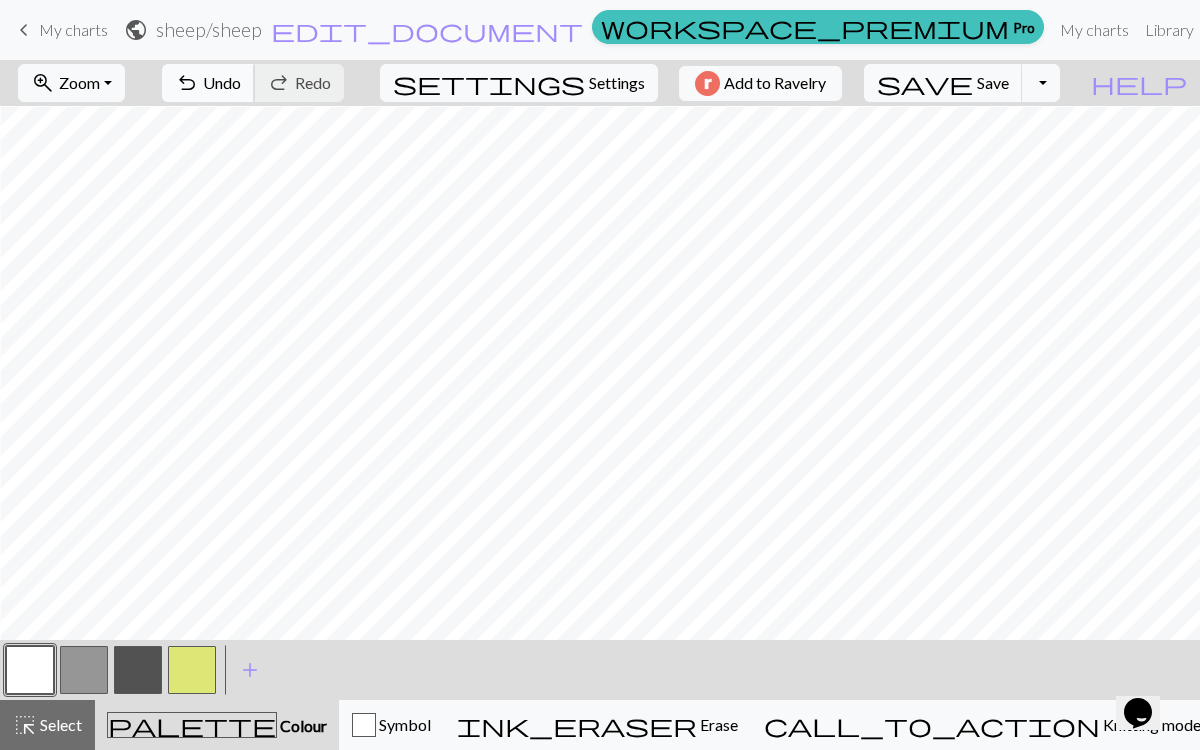 click on "Undo" at bounding box center (222, 82) 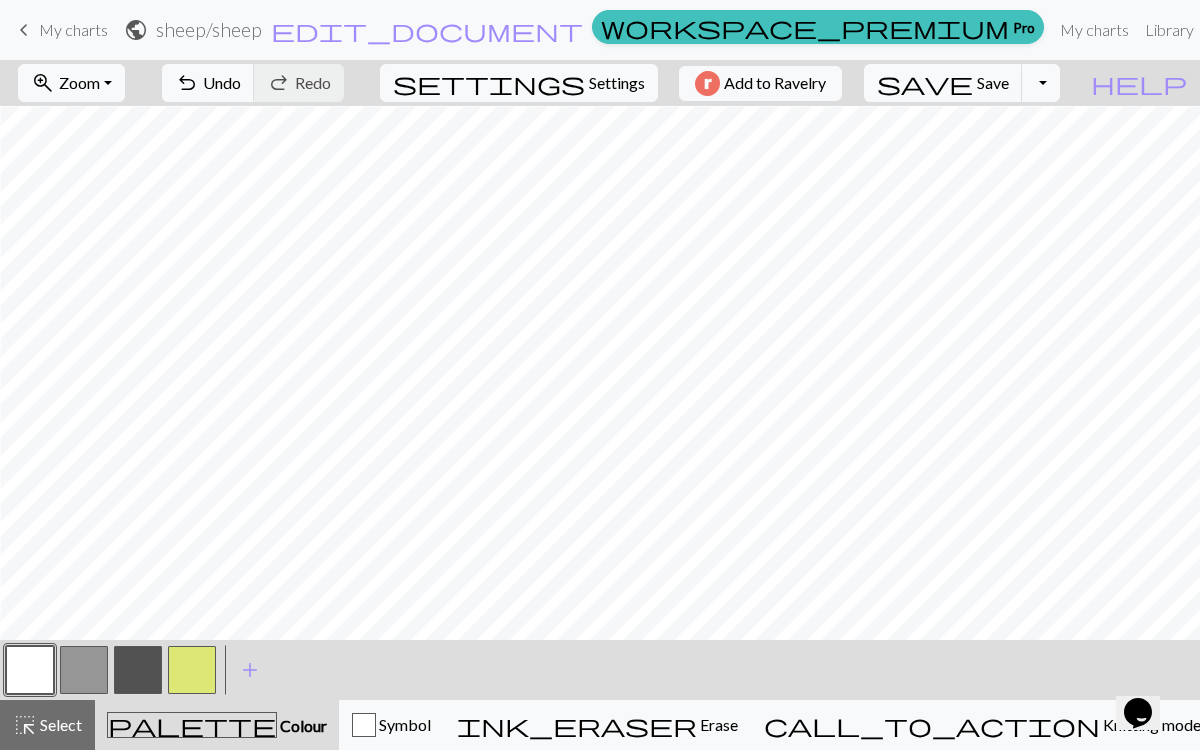 click at bounding box center (84, 670) 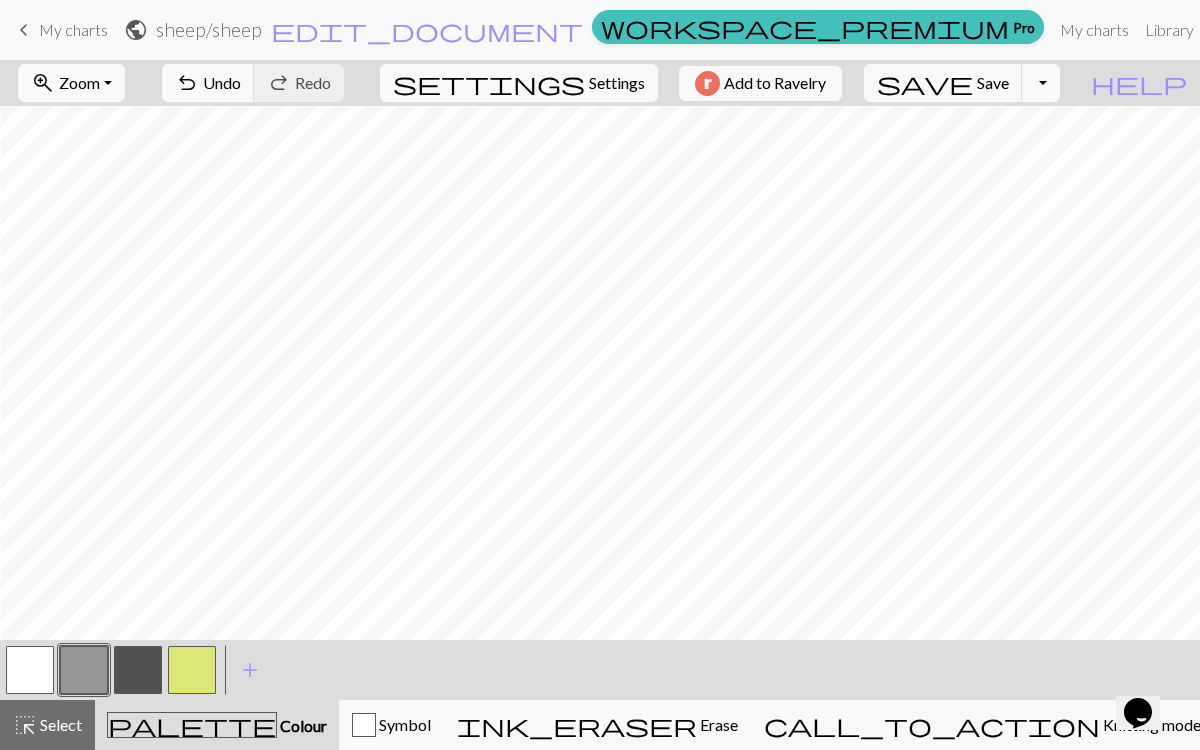 click at bounding box center (30, 670) 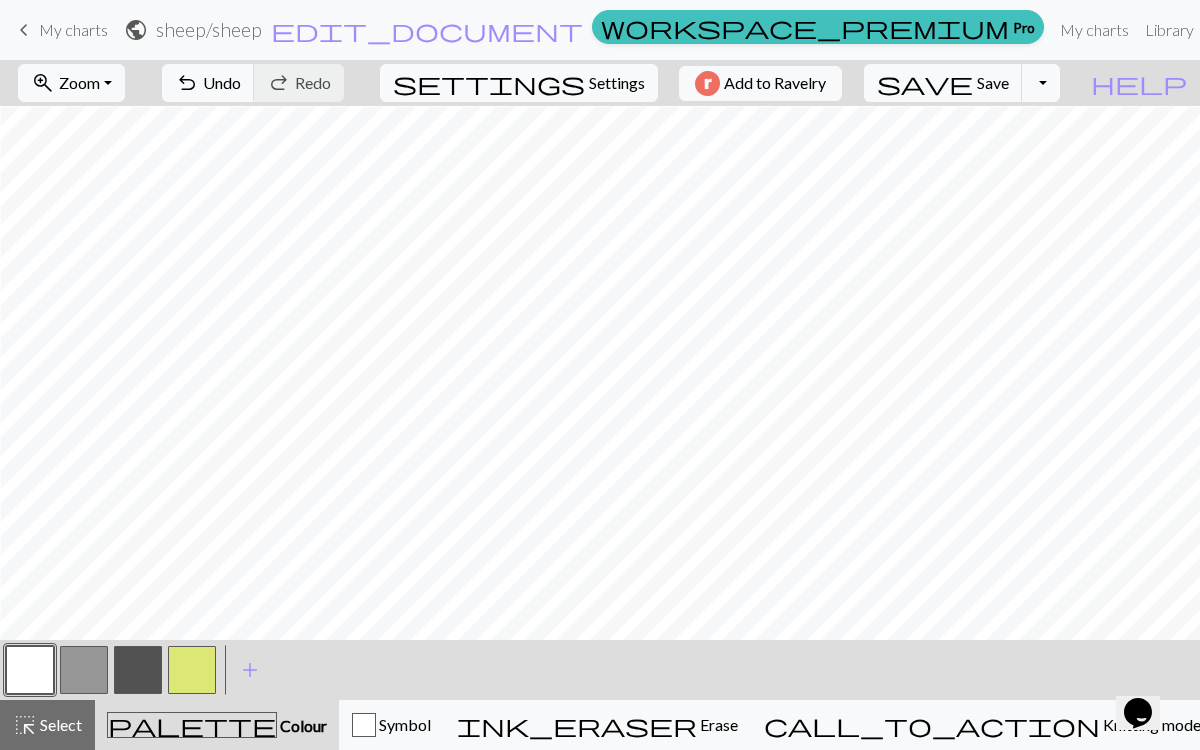 click at bounding box center [84, 670] 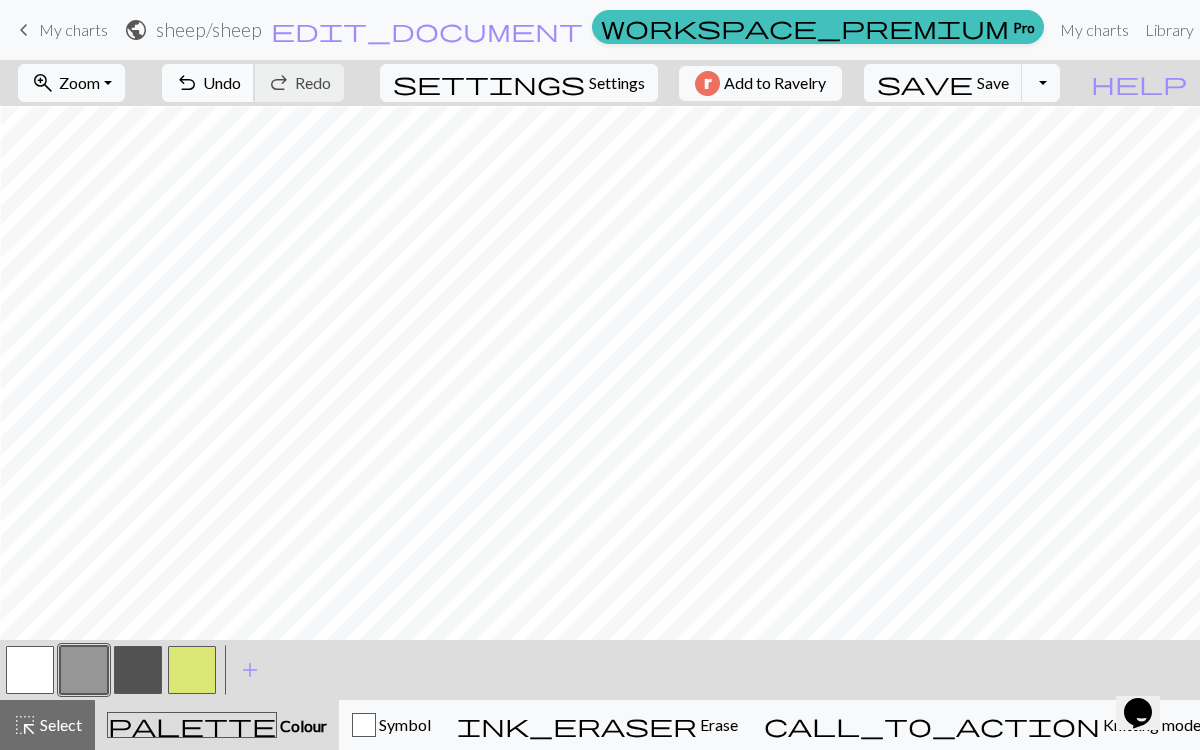 click on "undo" at bounding box center (187, 83) 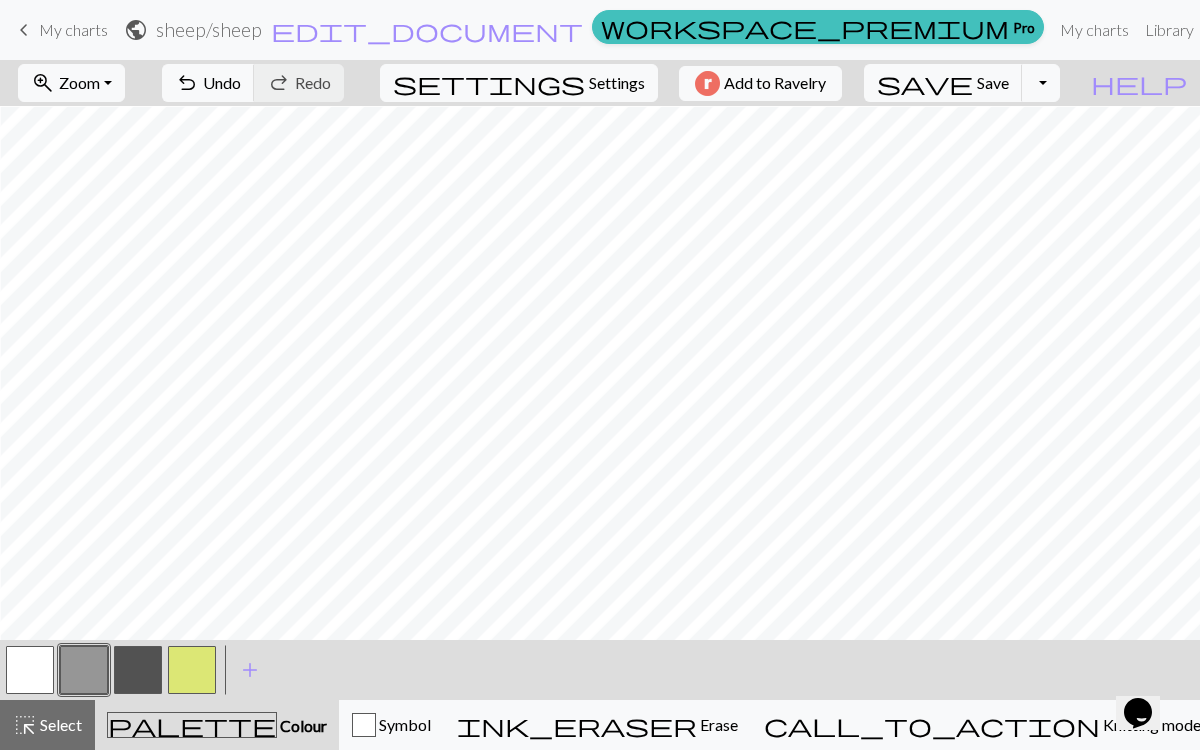 click at bounding box center [138, 670] 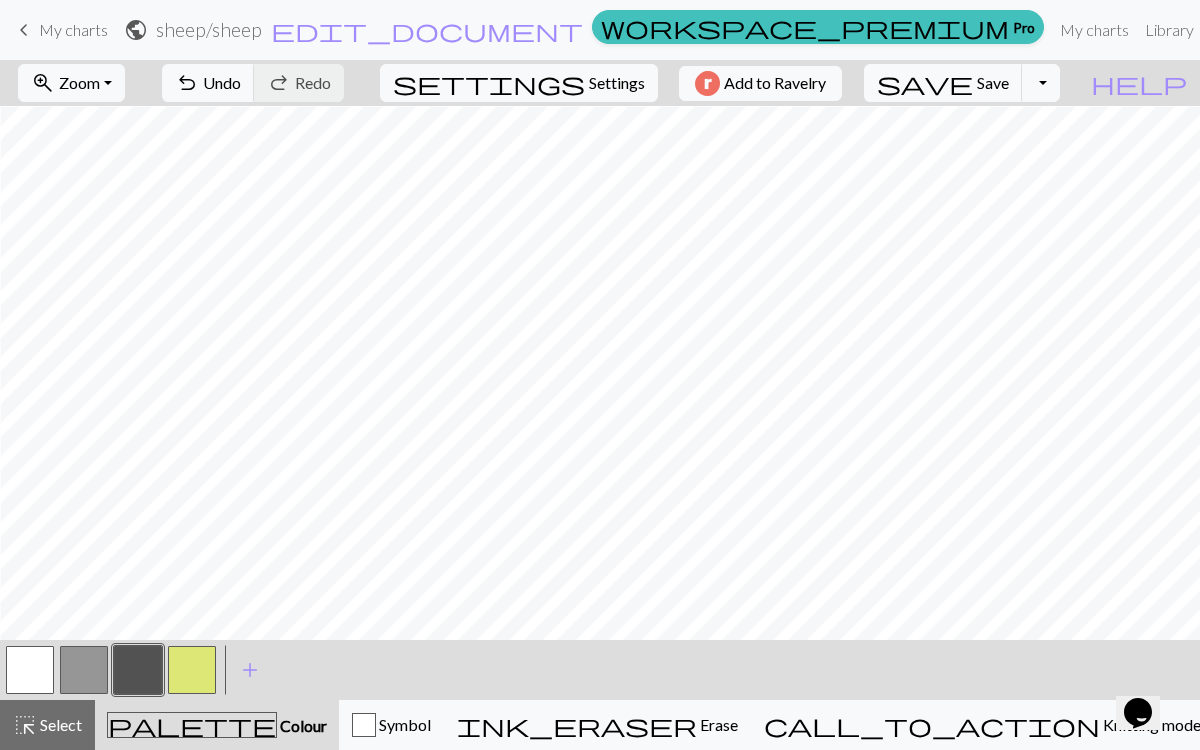 click at bounding box center (30, 670) 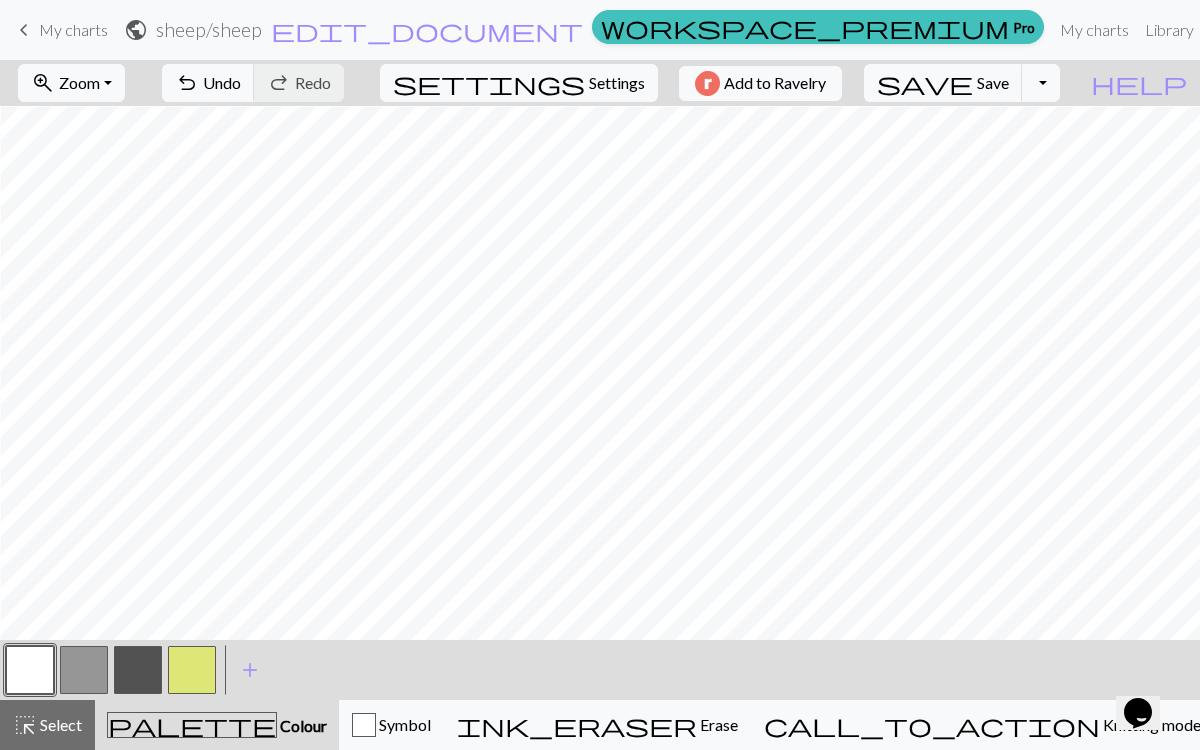 click at bounding box center (138, 670) 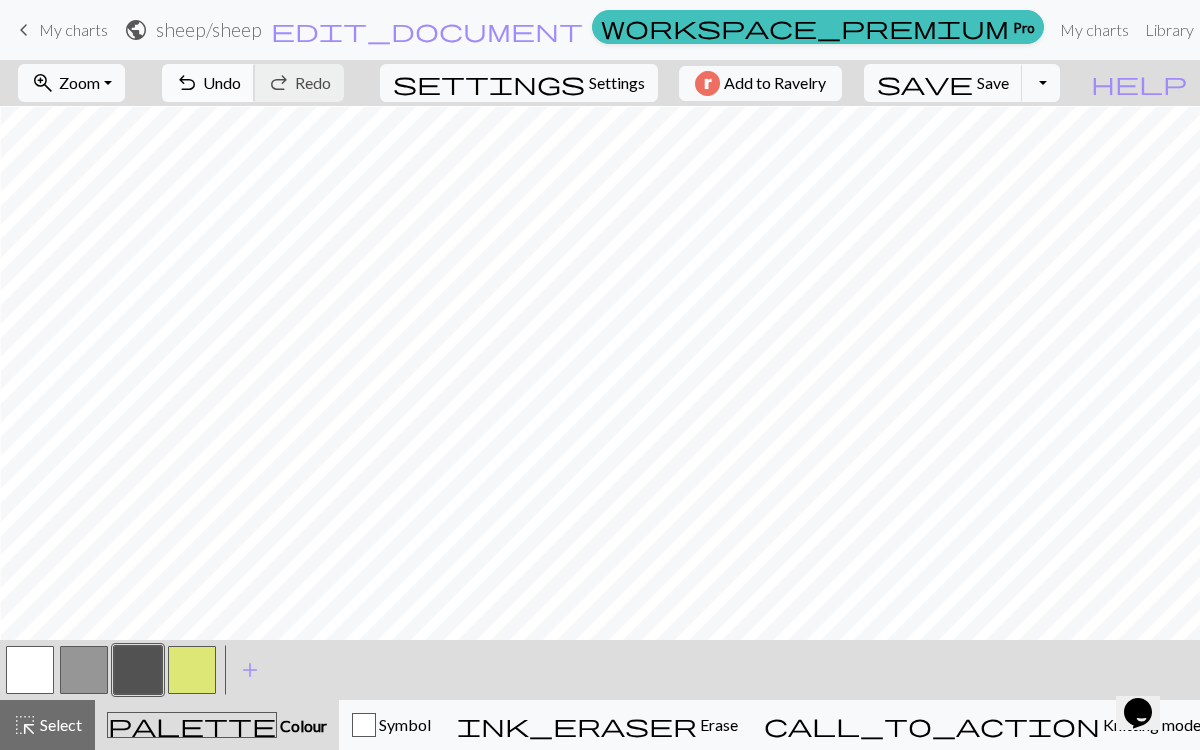 click on "Undo" at bounding box center (222, 82) 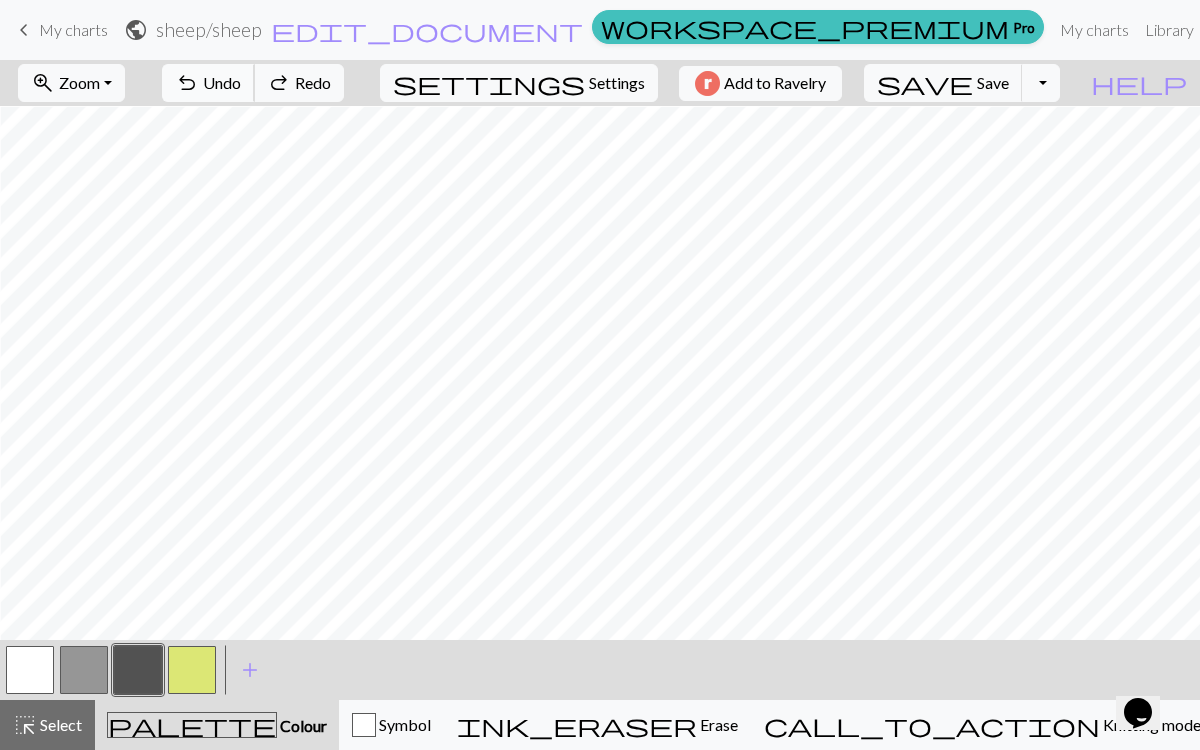 click on "undo Undo Undo" at bounding box center (208, 83) 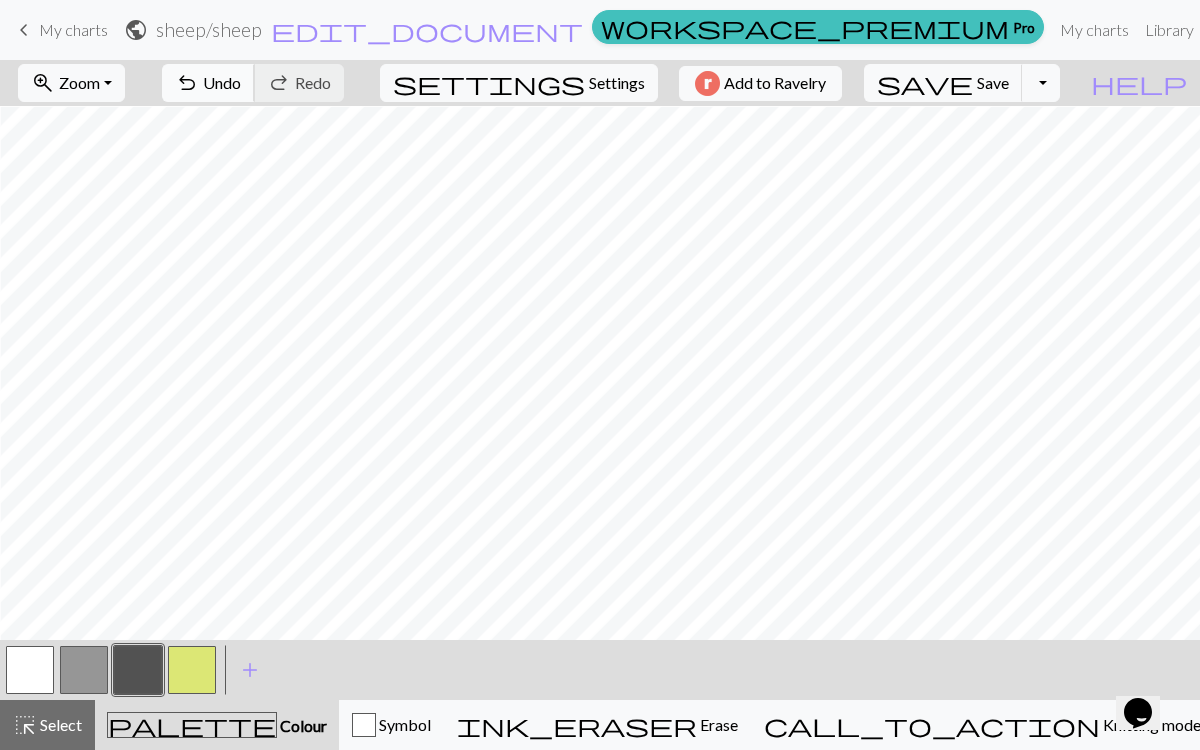 click on "Undo" at bounding box center (222, 82) 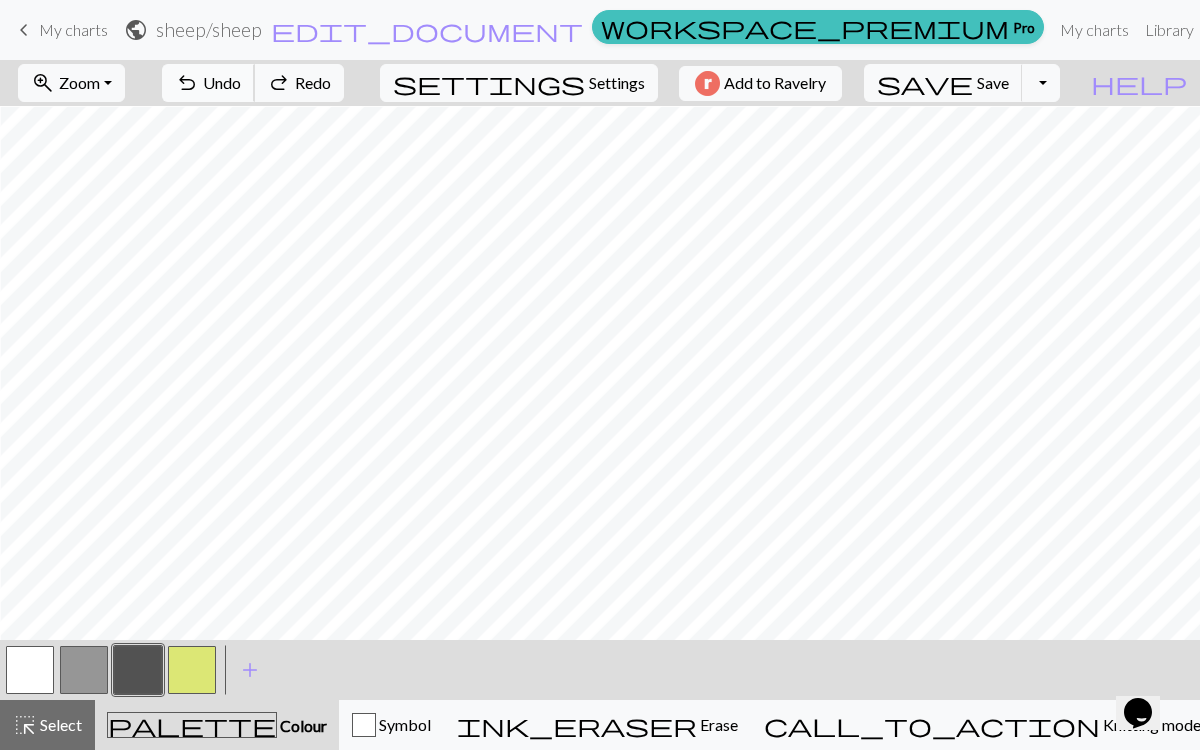 click on "Undo" at bounding box center (222, 82) 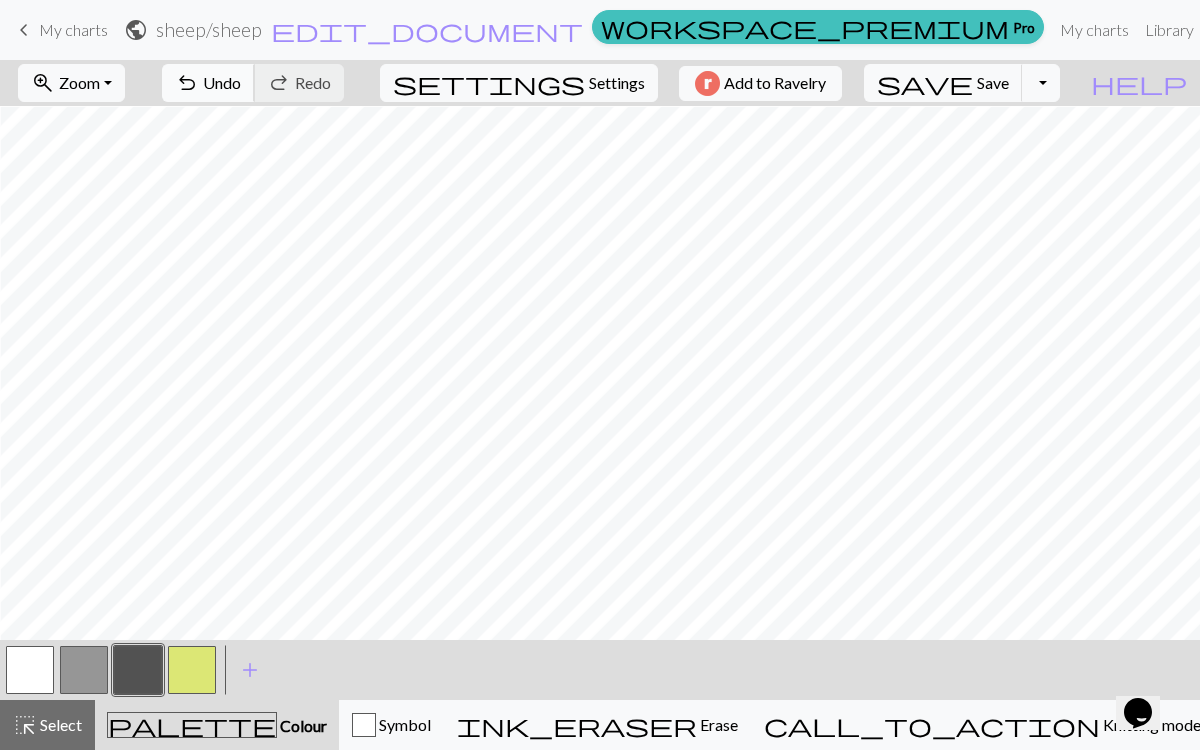 click on "Undo" at bounding box center (222, 82) 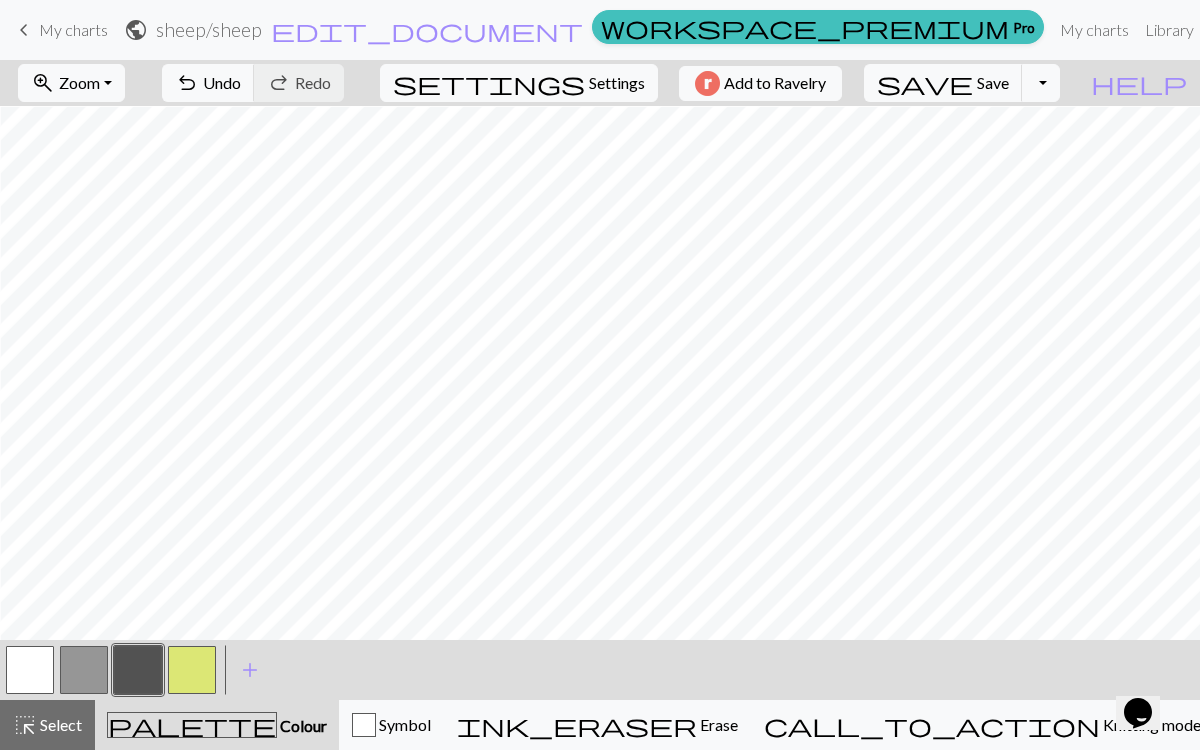 click at bounding box center [84, 670] 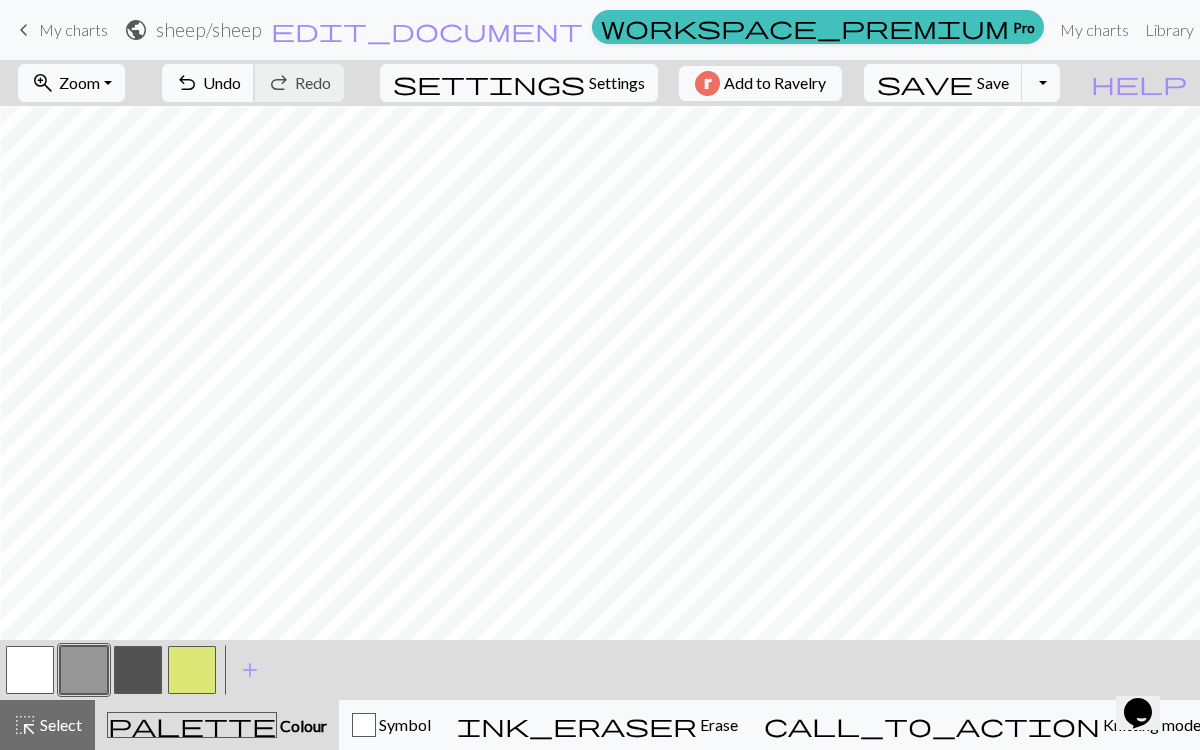 click on "Undo" at bounding box center (222, 82) 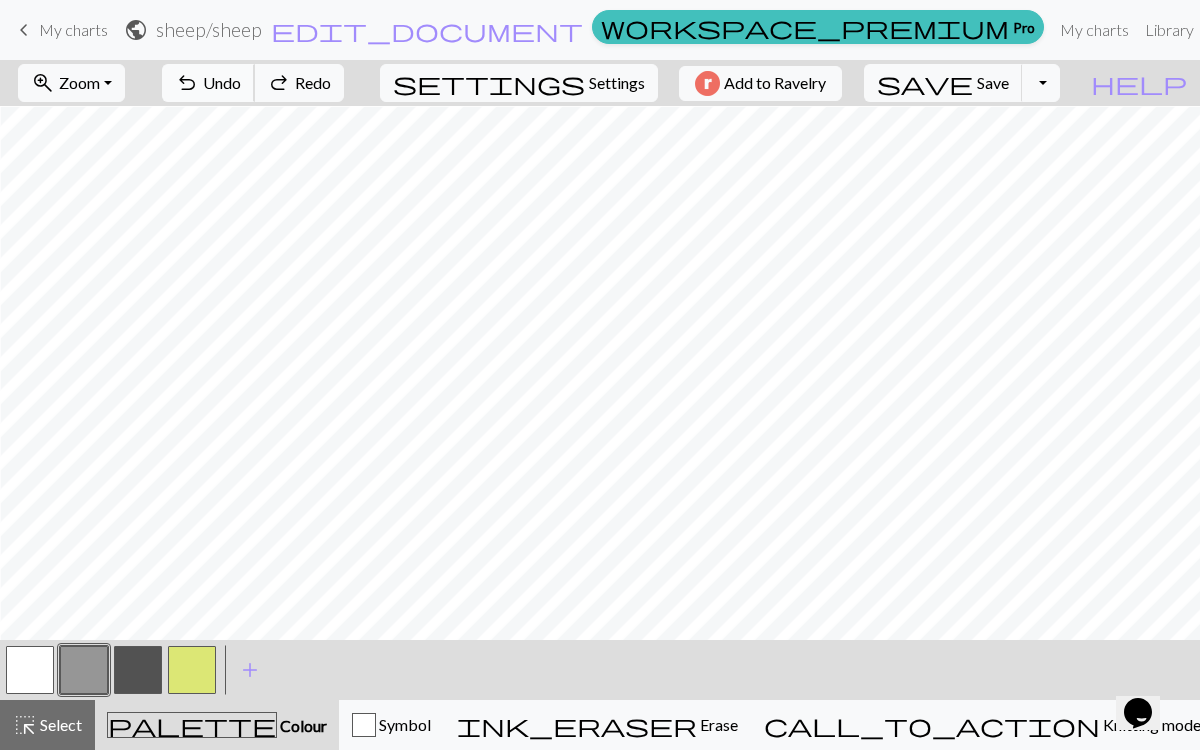 click on "Undo" at bounding box center (222, 82) 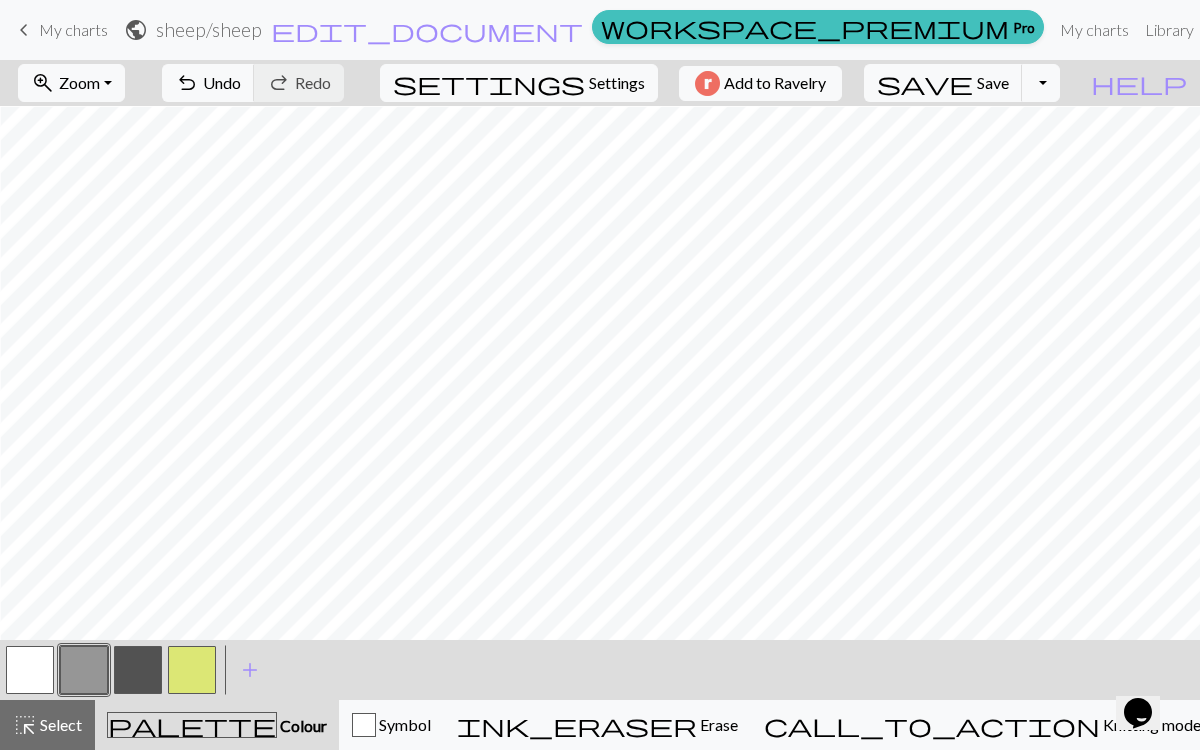 click at bounding box center (30, 670) 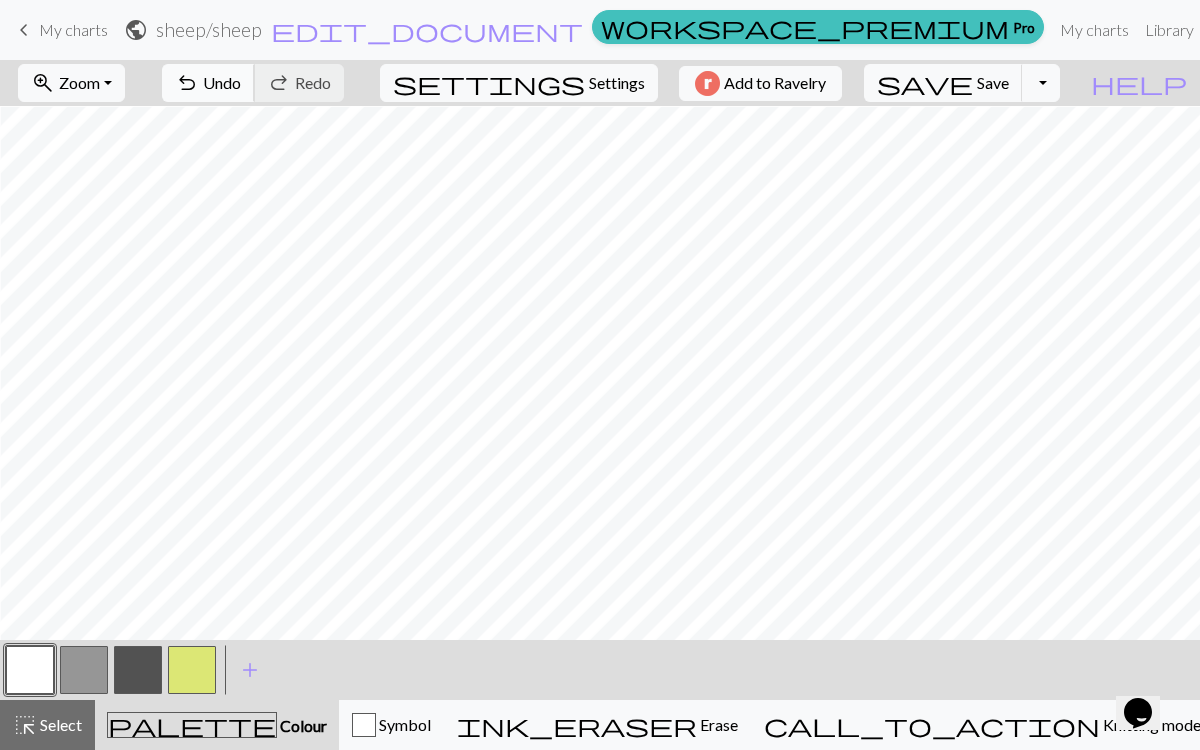 click on "Undo" at bounding box center [222, 82] 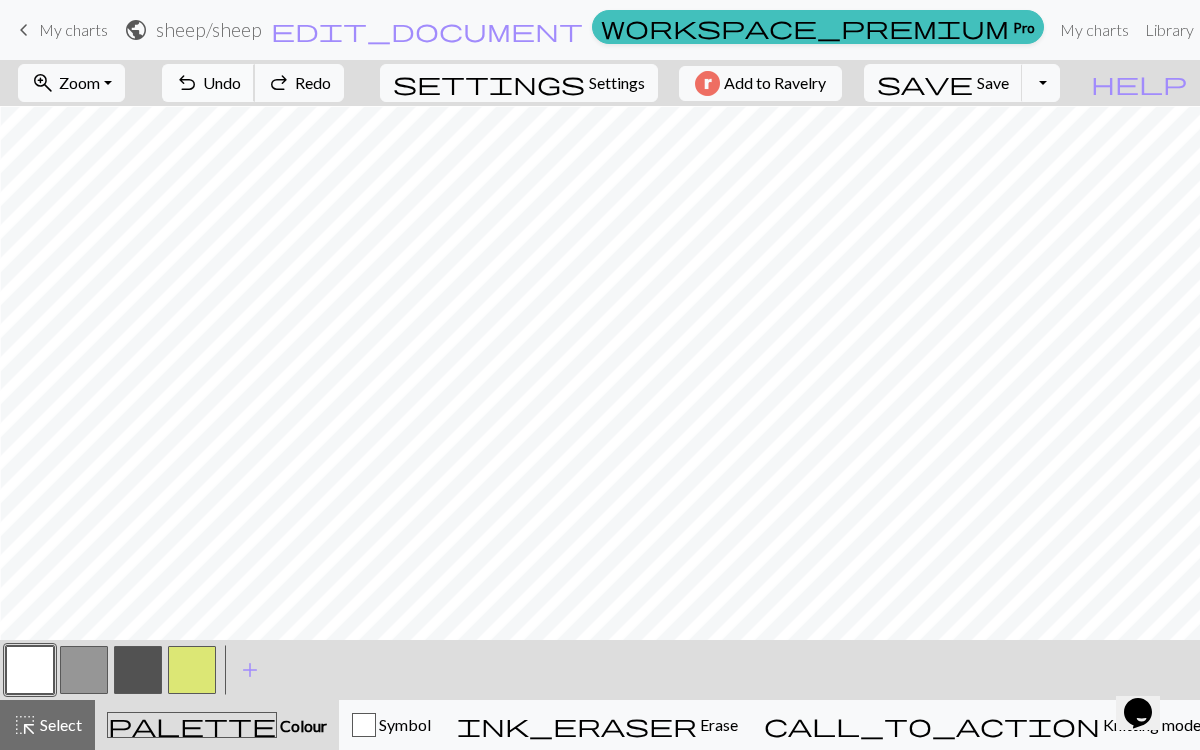 click on "Undo" at bounding box center [222, 82] 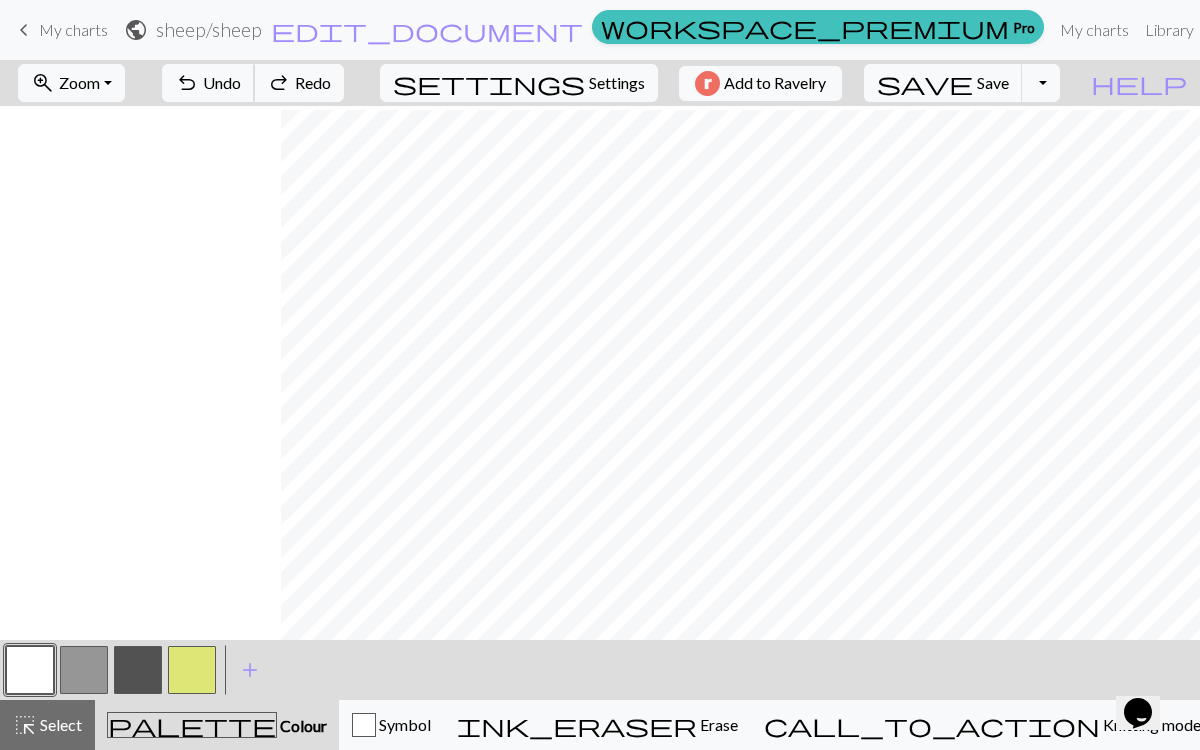 scroll, scrollTop: 35, scrollLeft: 281, axis: both 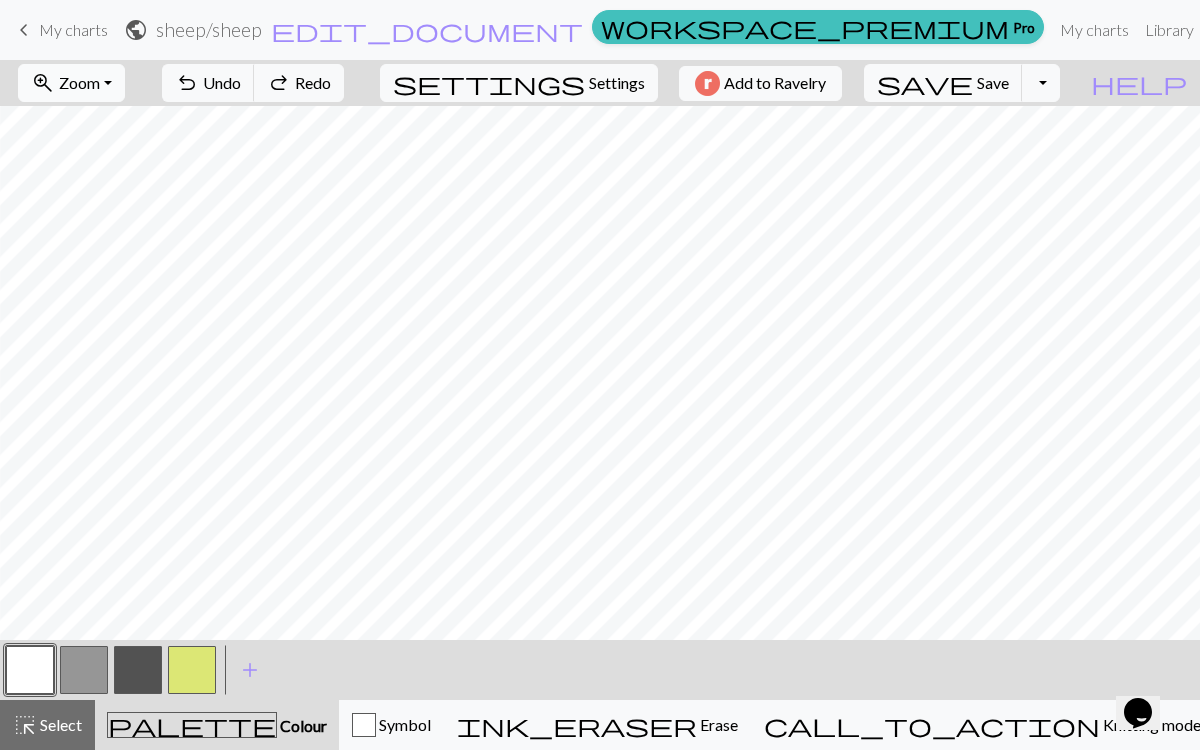 click on "zoom_in" at bounding box center (43, 83) 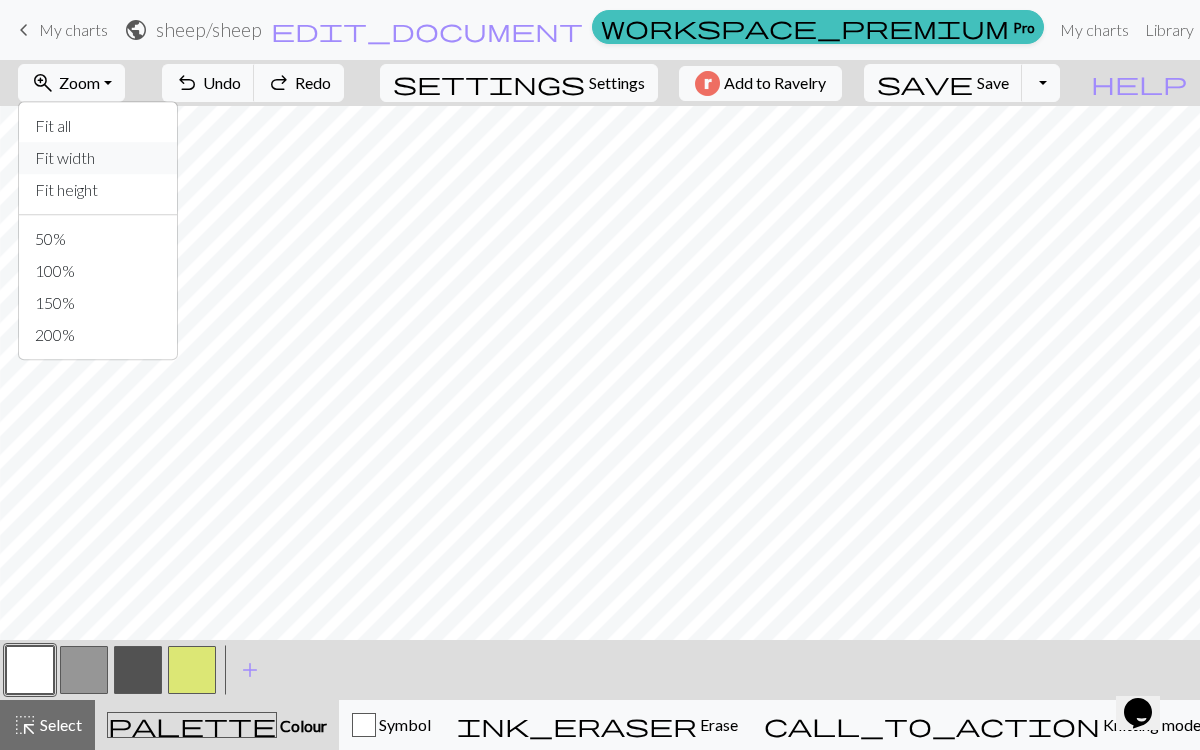 click on "Fit width" at bounding box center (98, 158) 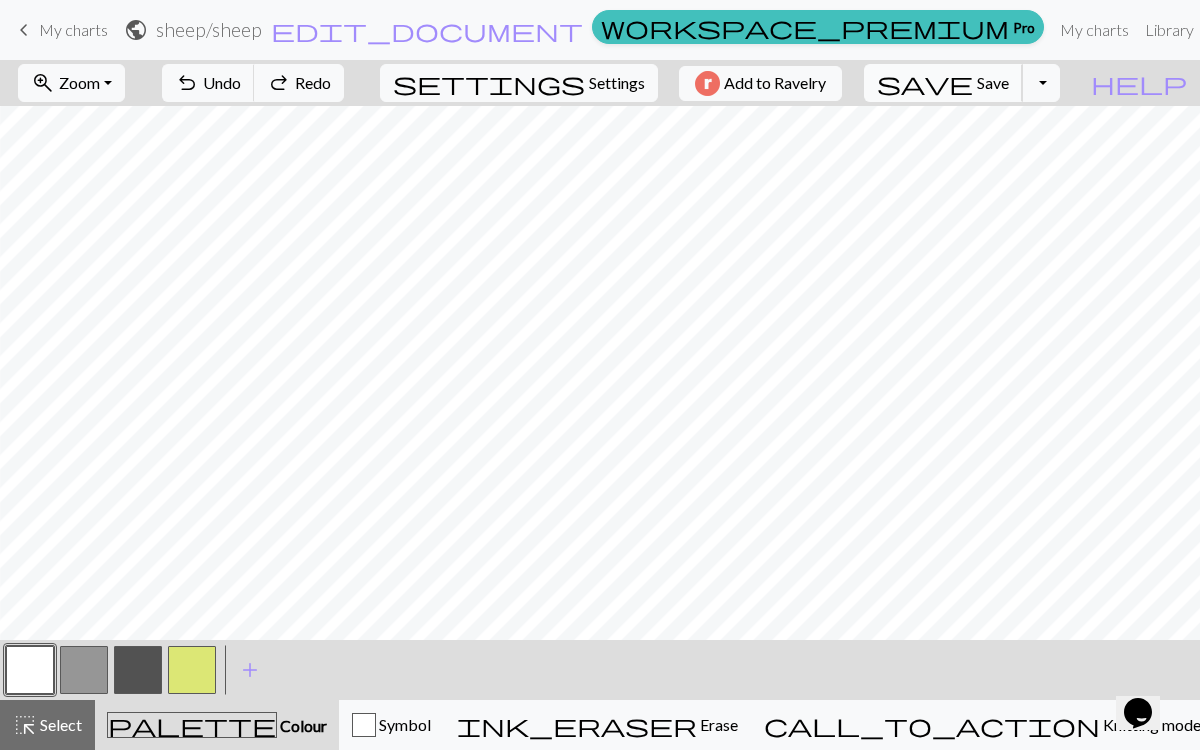 click on "Save" at bounding box center (993, 82) 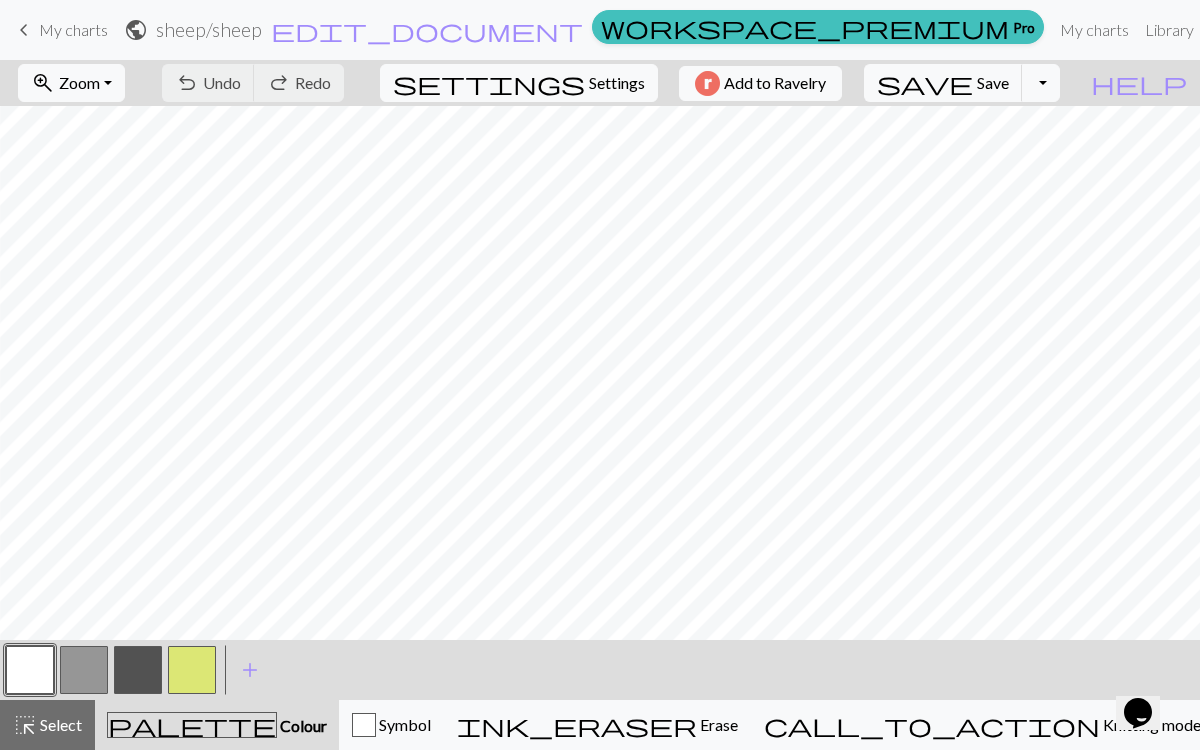 click on "My charts" at bounding box center [73, 29] 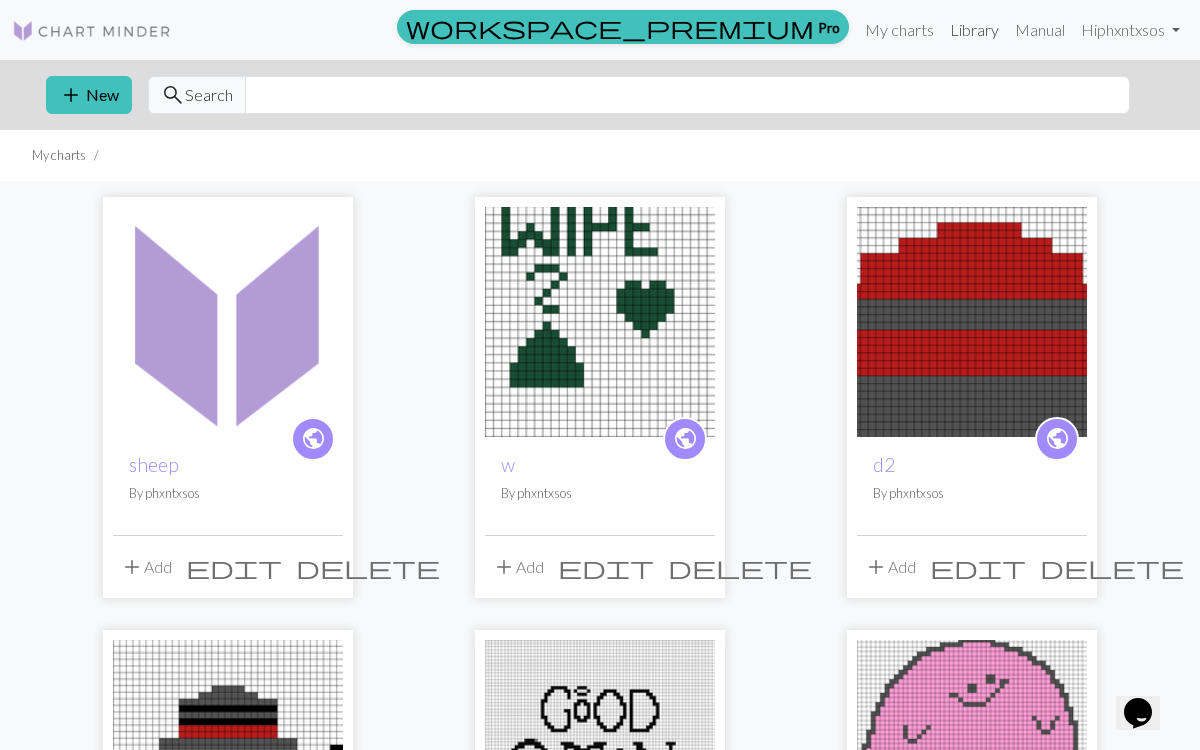 click on "Library" at bounding box center [974, 30] 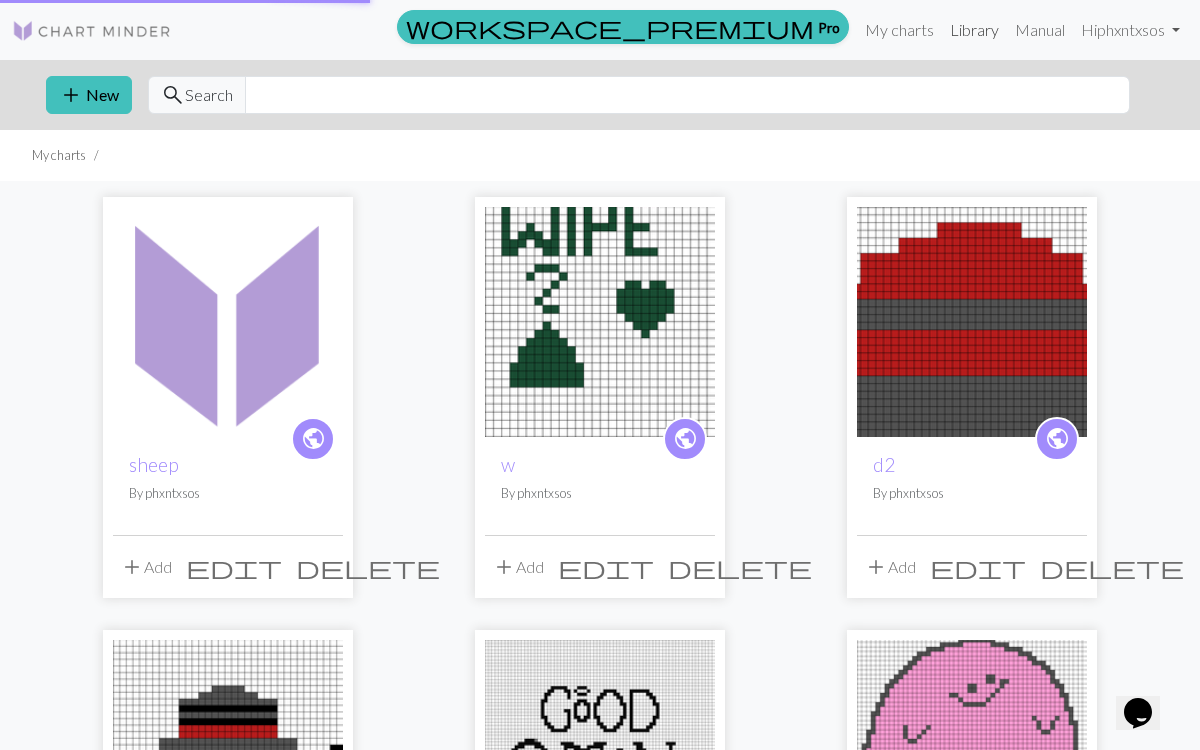 click on "Library" at bounding box center (974, 30) 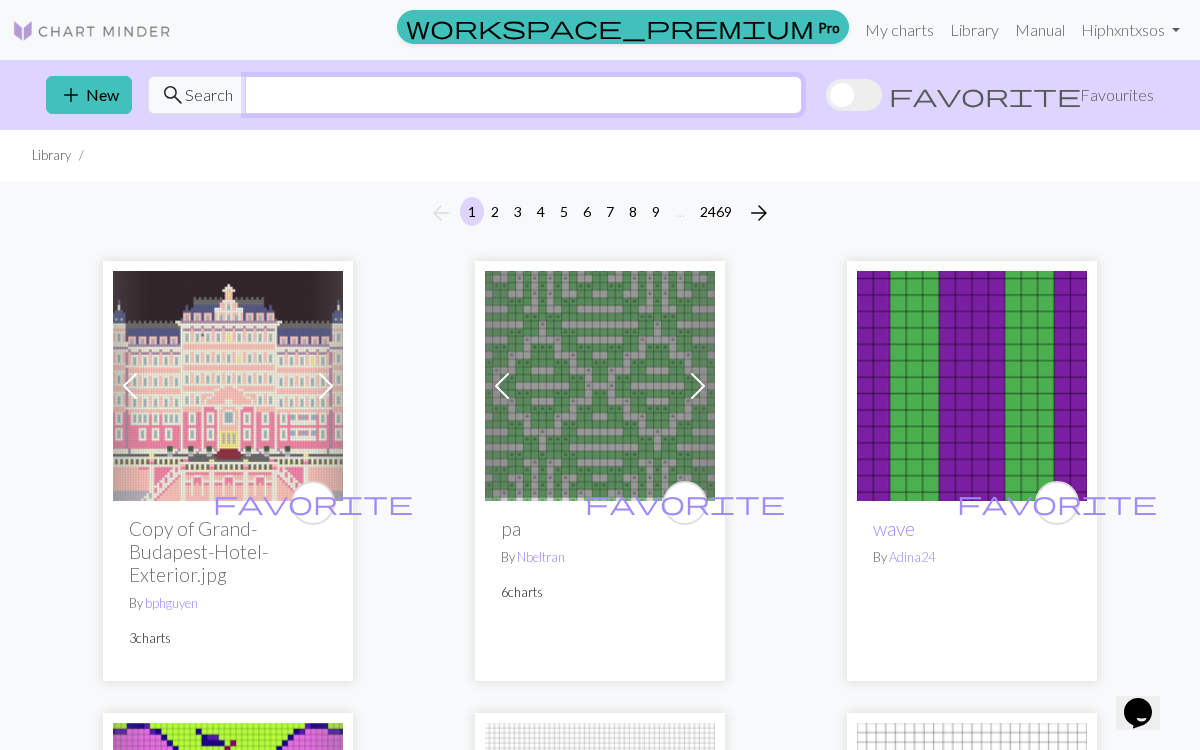 click at bounding box center (523, 95) 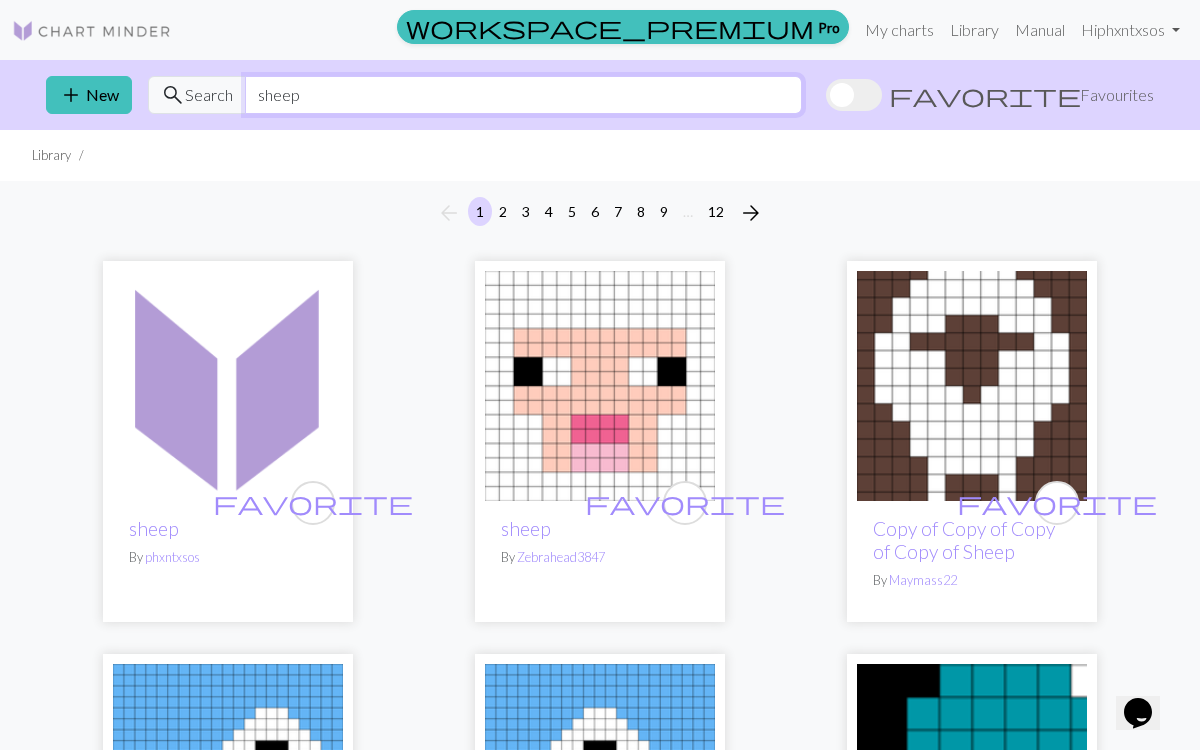 type on "sheep" 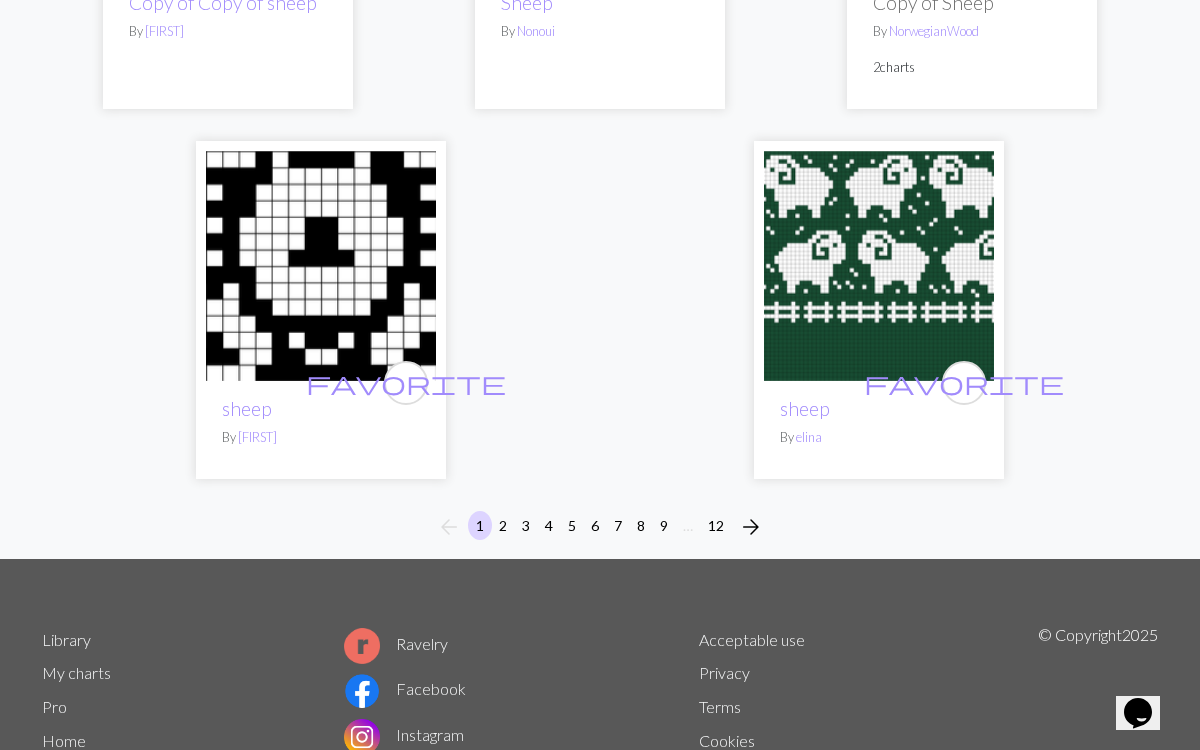 scroll, scrollTop: 6770, scrollLeft: 0, axis: vertical 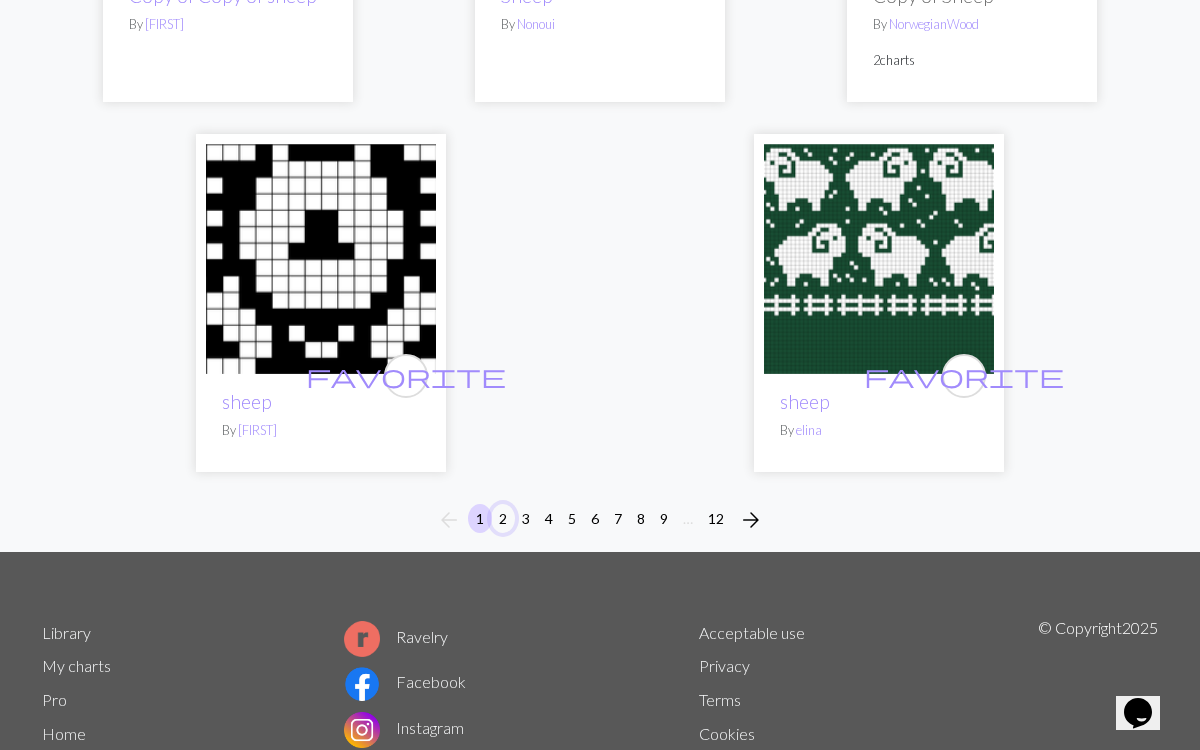 click on "2" at bounding box center [503, 518] 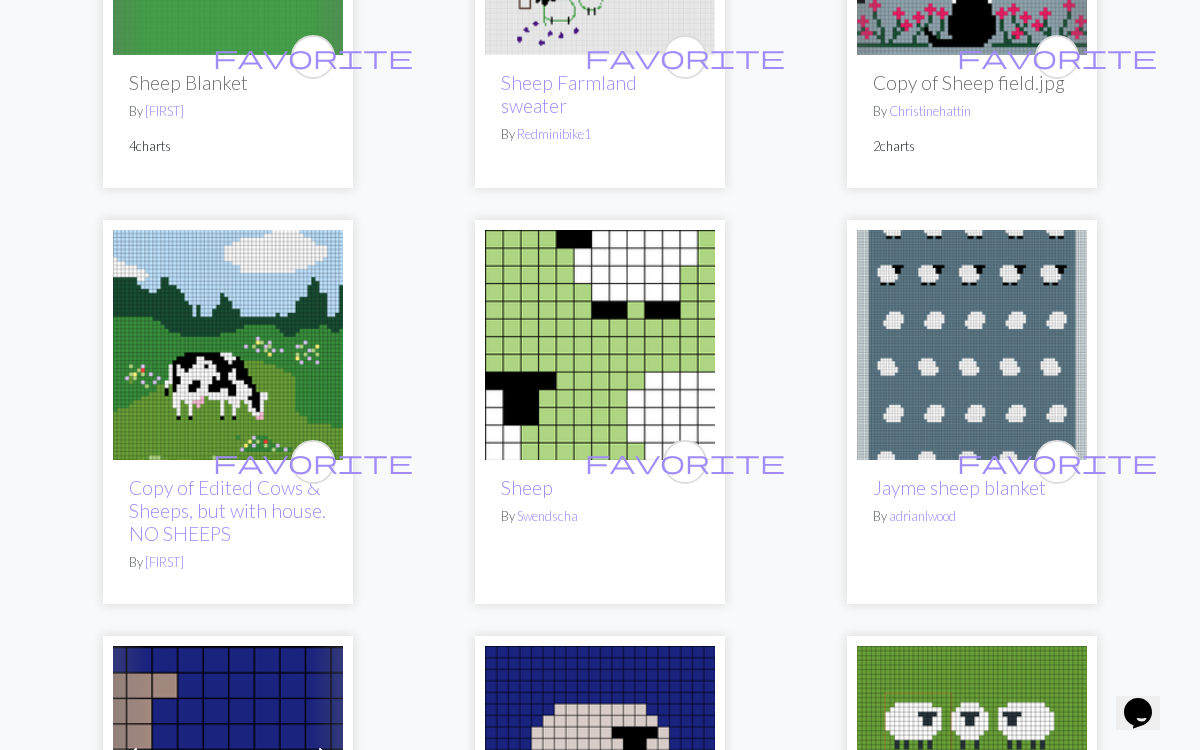 scroll, scrollTop: 5737, scrollLeft: 0, axis: vertical 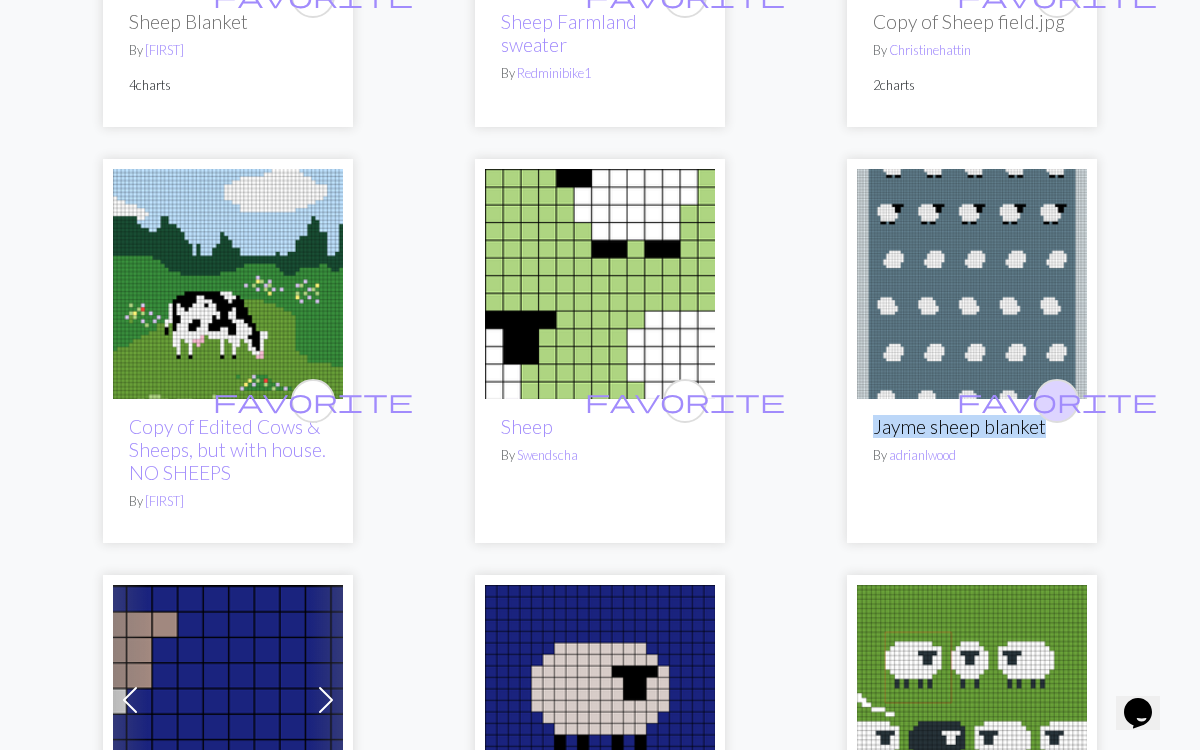 click on "favorite" at bounding box center [1057, 400] 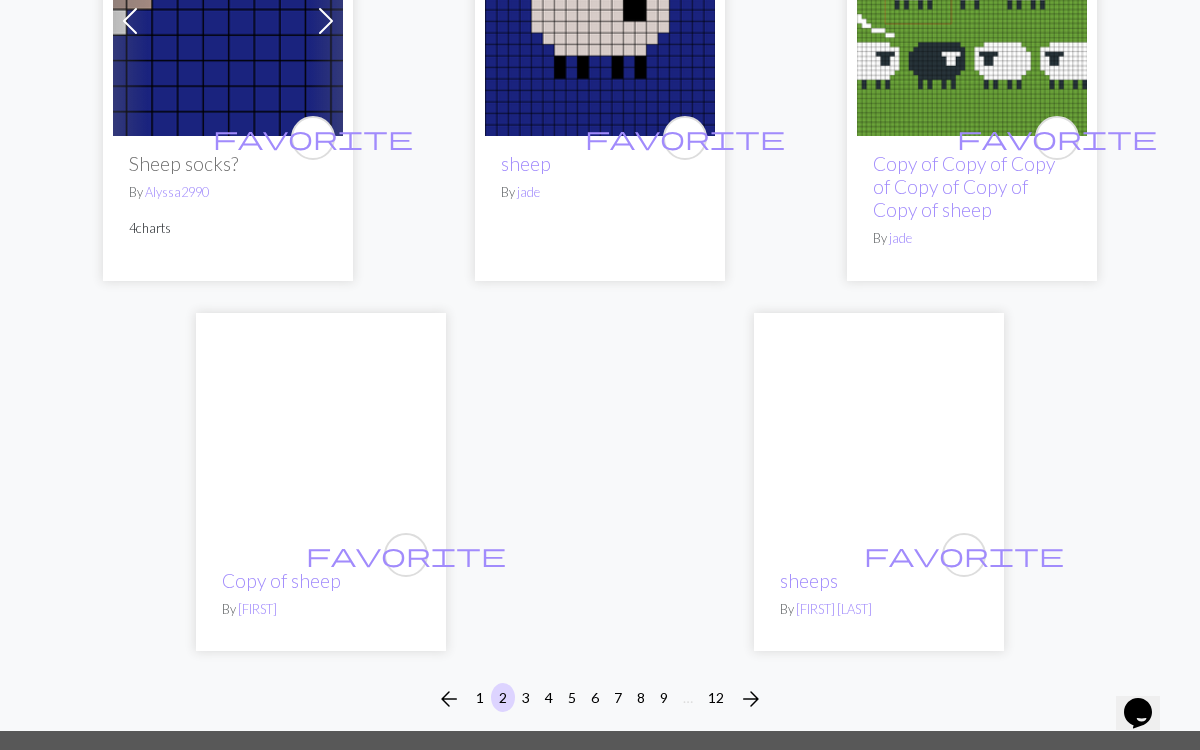scroll, scrollTop: 6479, scrollLeft: 0, axis: vertical 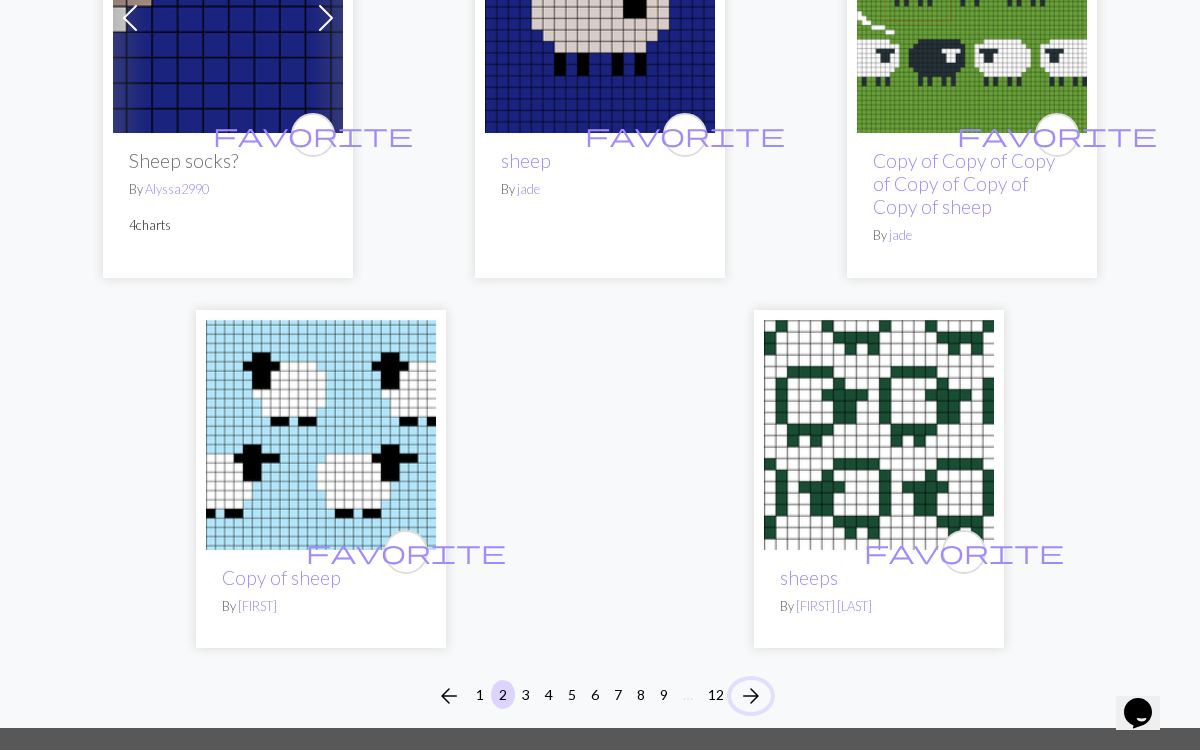 click on "arrow_forward" at bounding box center [751, 696] 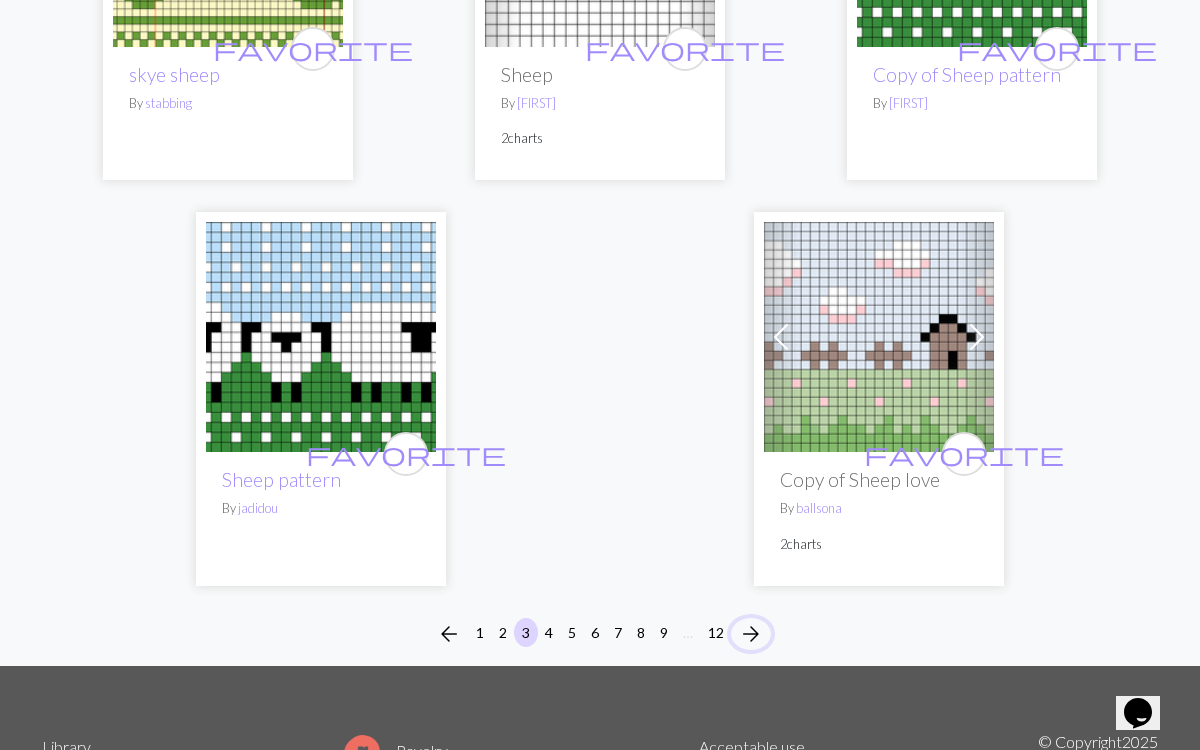 scroll, scrollTop: 6445, scrollLeft: 0, axis: vertical 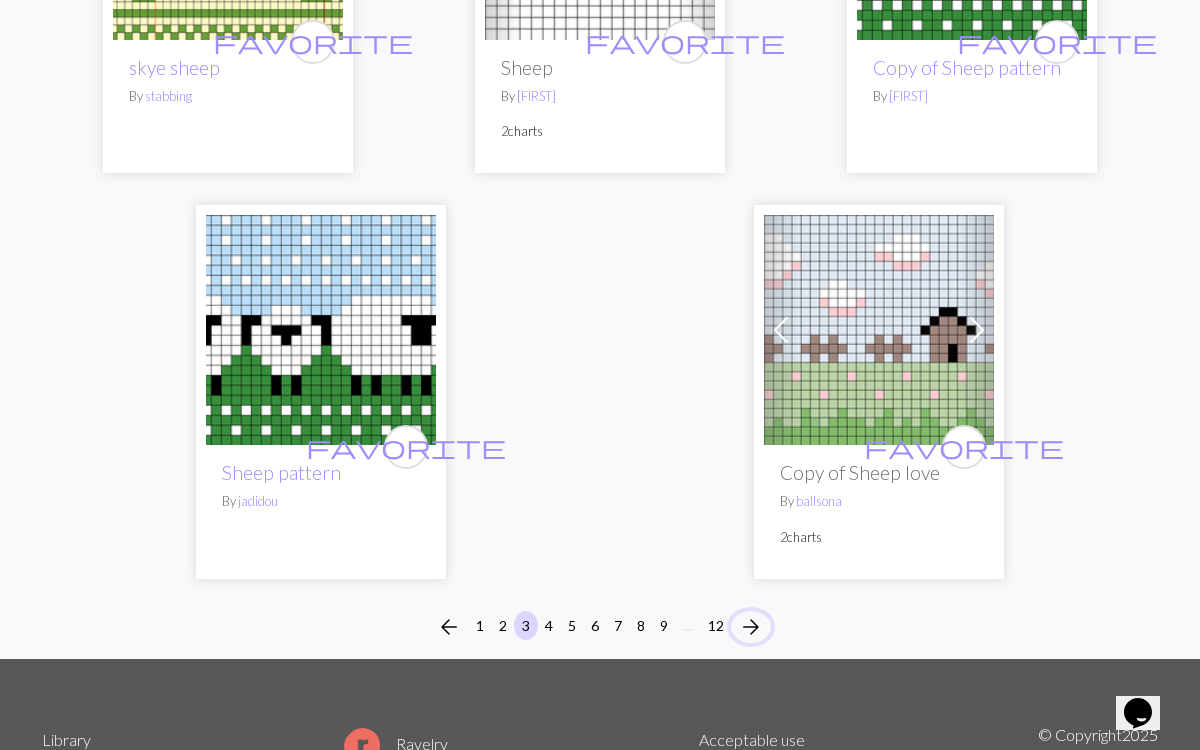 click on "arrow_forward" at bounding box center (751, 627) 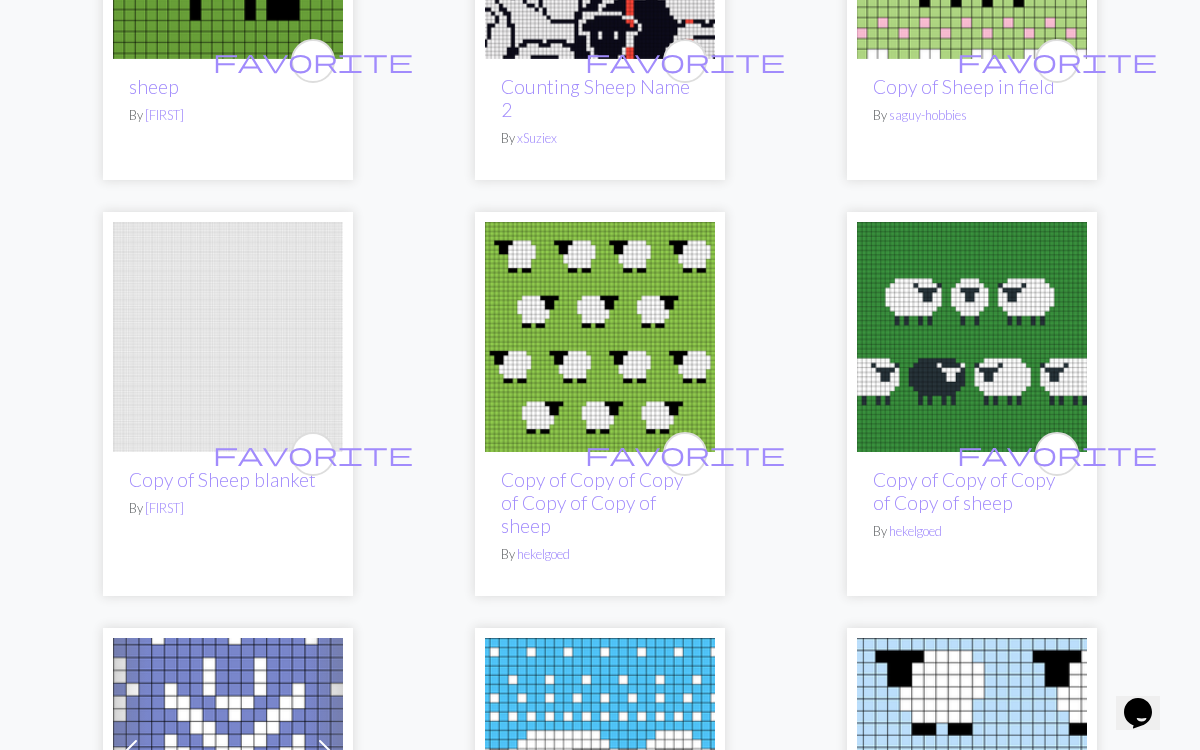 scroll, scrollTop: 1255, scrollLeft: 0, axis: vertical 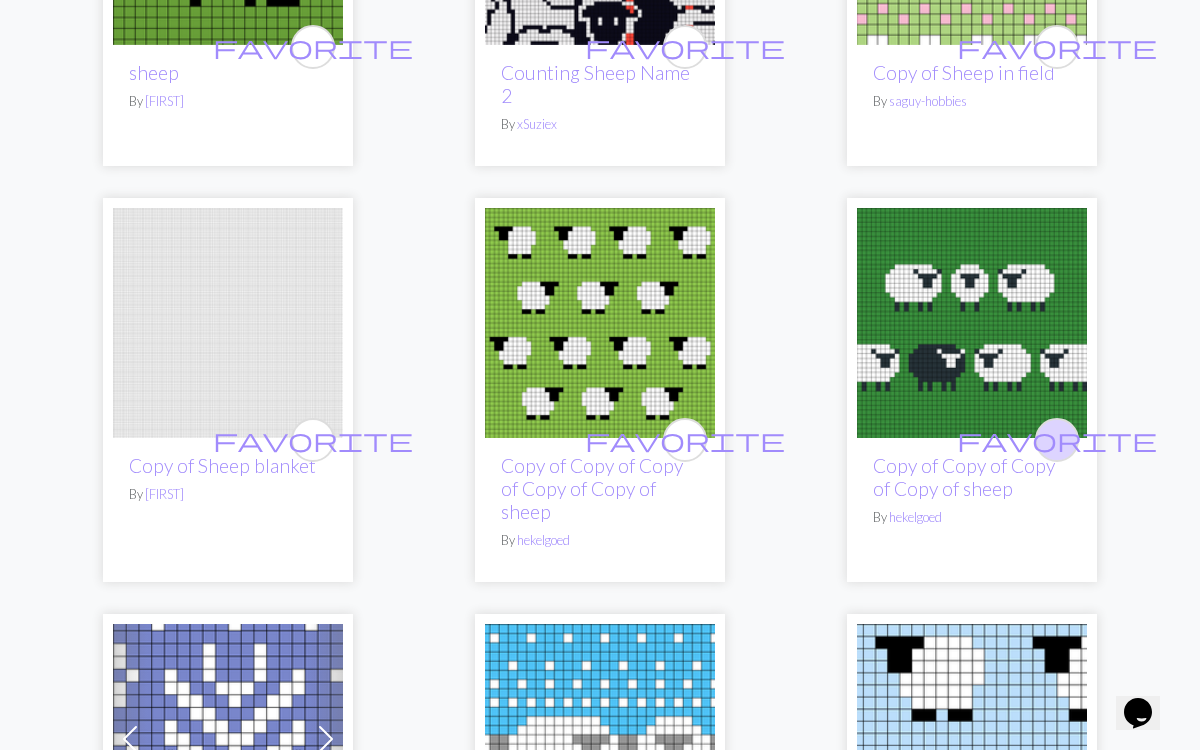 click on "favorite" at bounding box center [1057, 439] 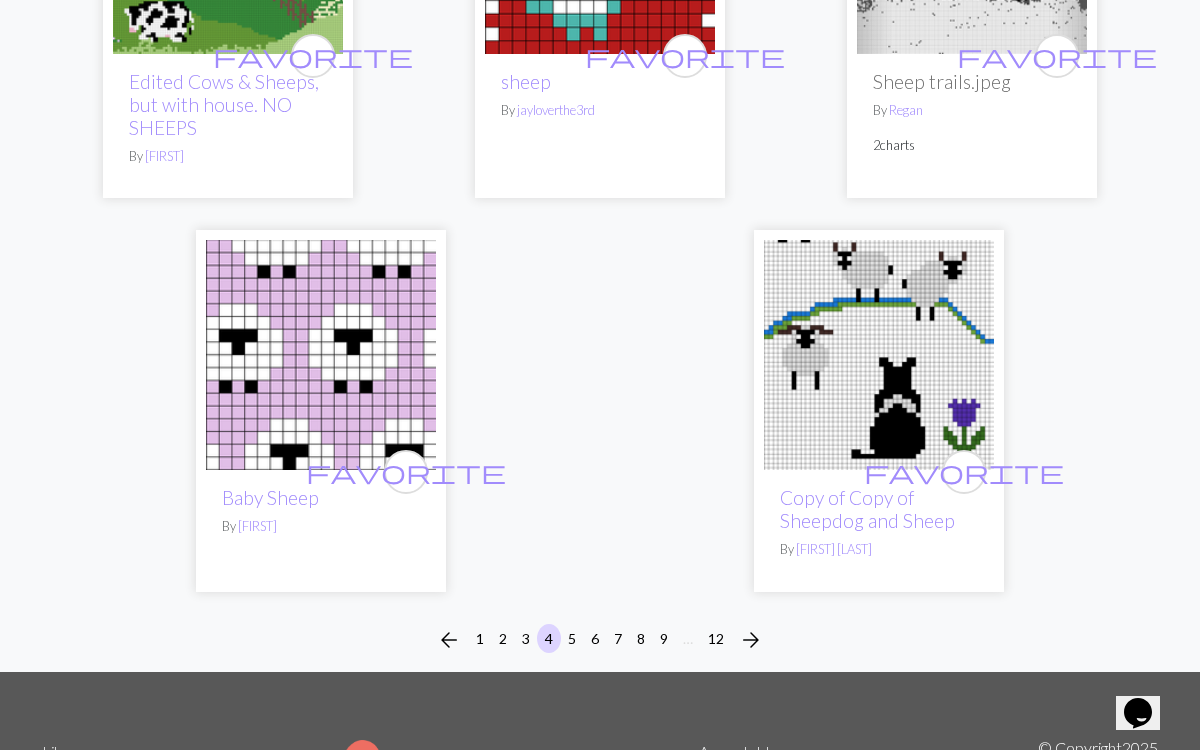 scroll, scrollTop: 6455, scrollLeft: 0, axis: vertical 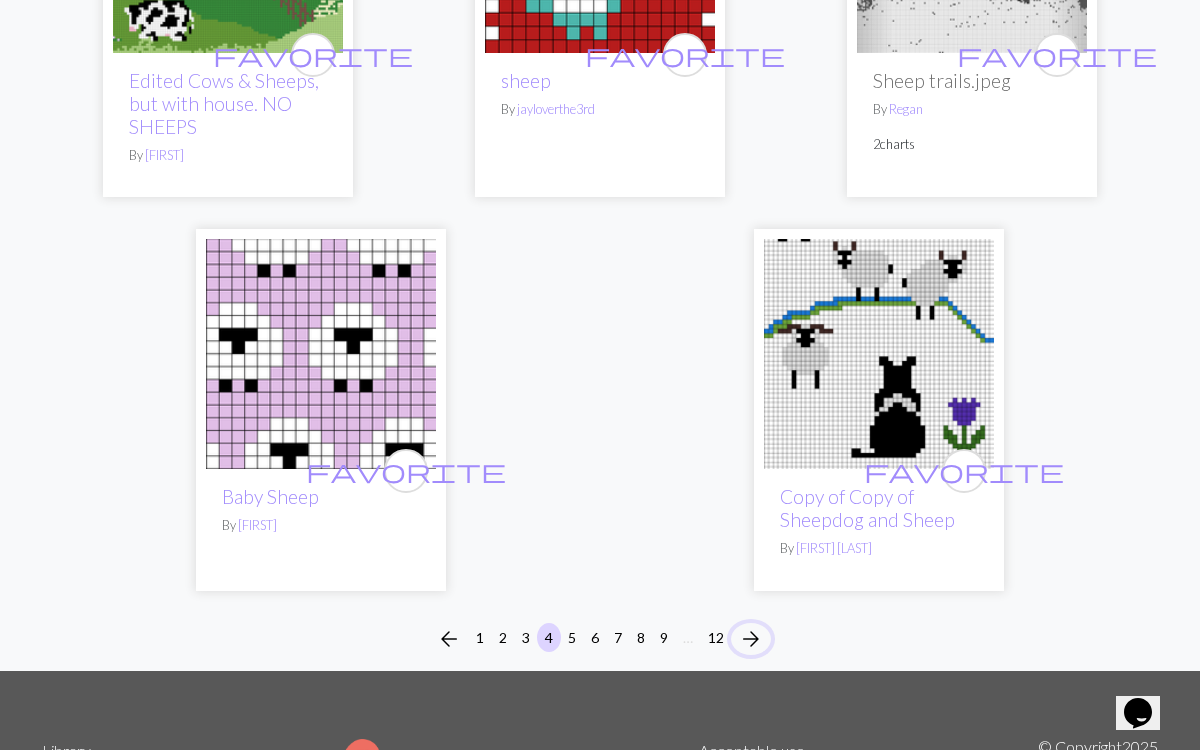 click on "arrow_forward" at bounding box center [751, 639] 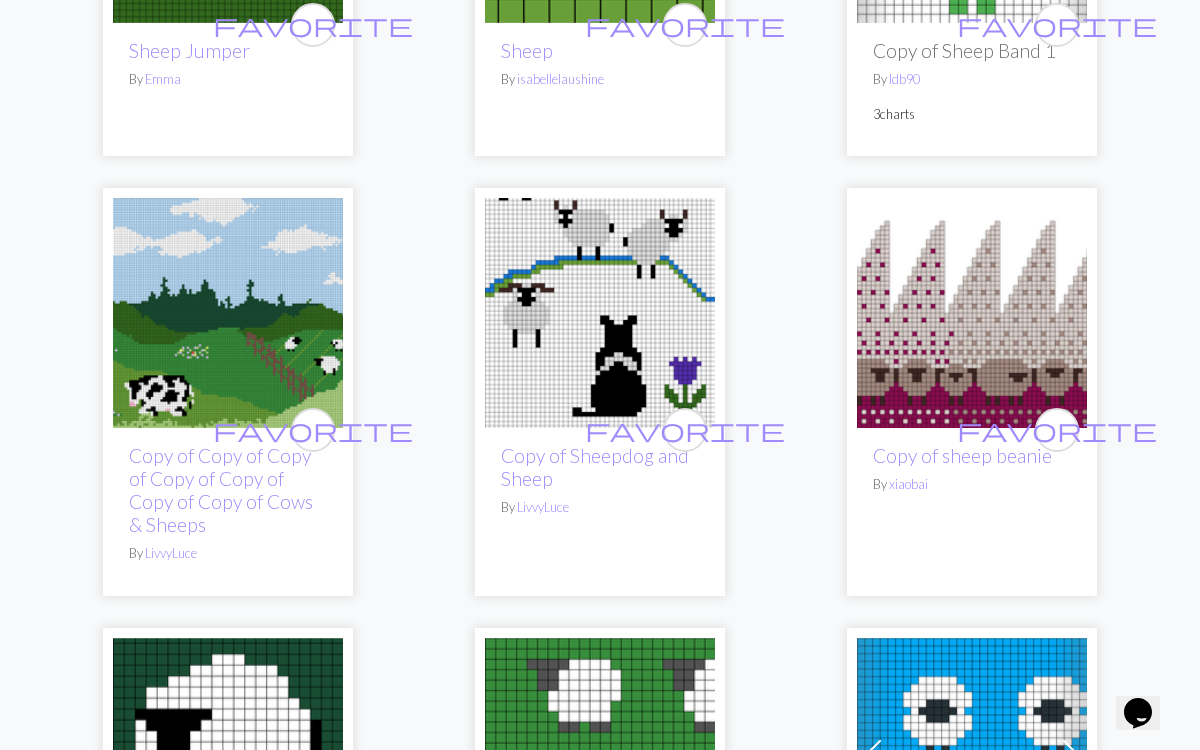 scroll, scrollTop: 1301, scrollLeft: 0, axis: vertical 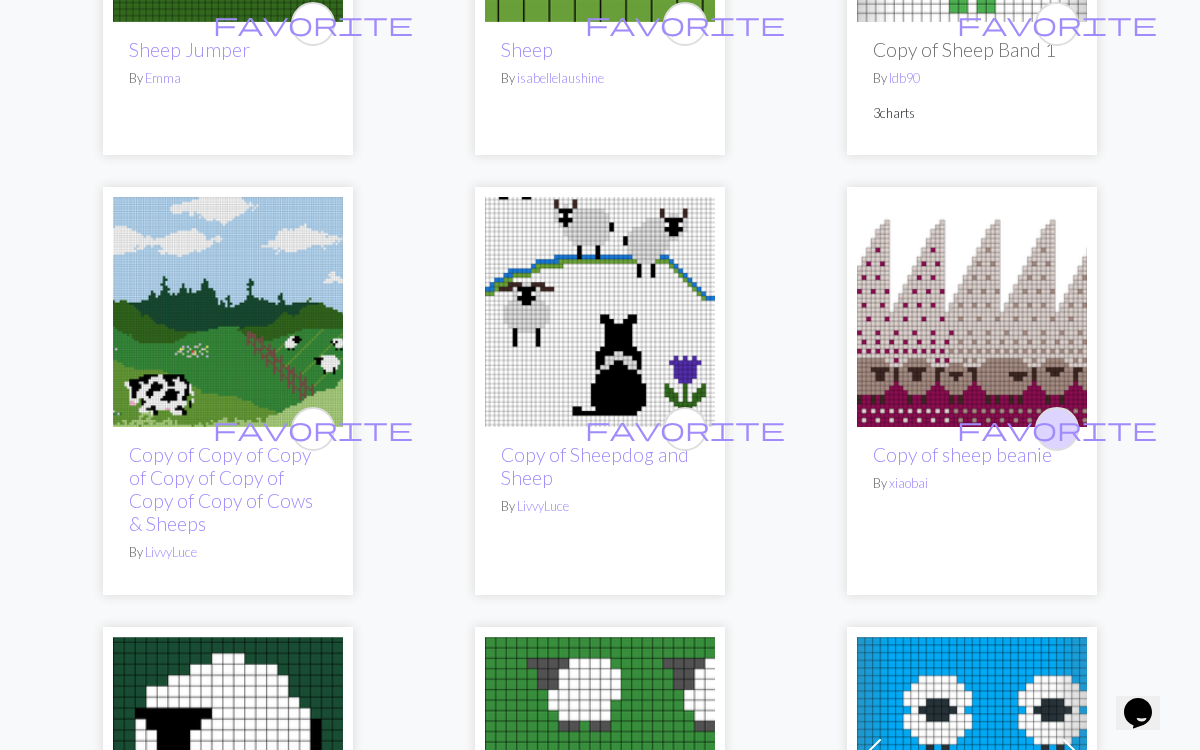 click on "favorite" at bounding box center [1057, 428] 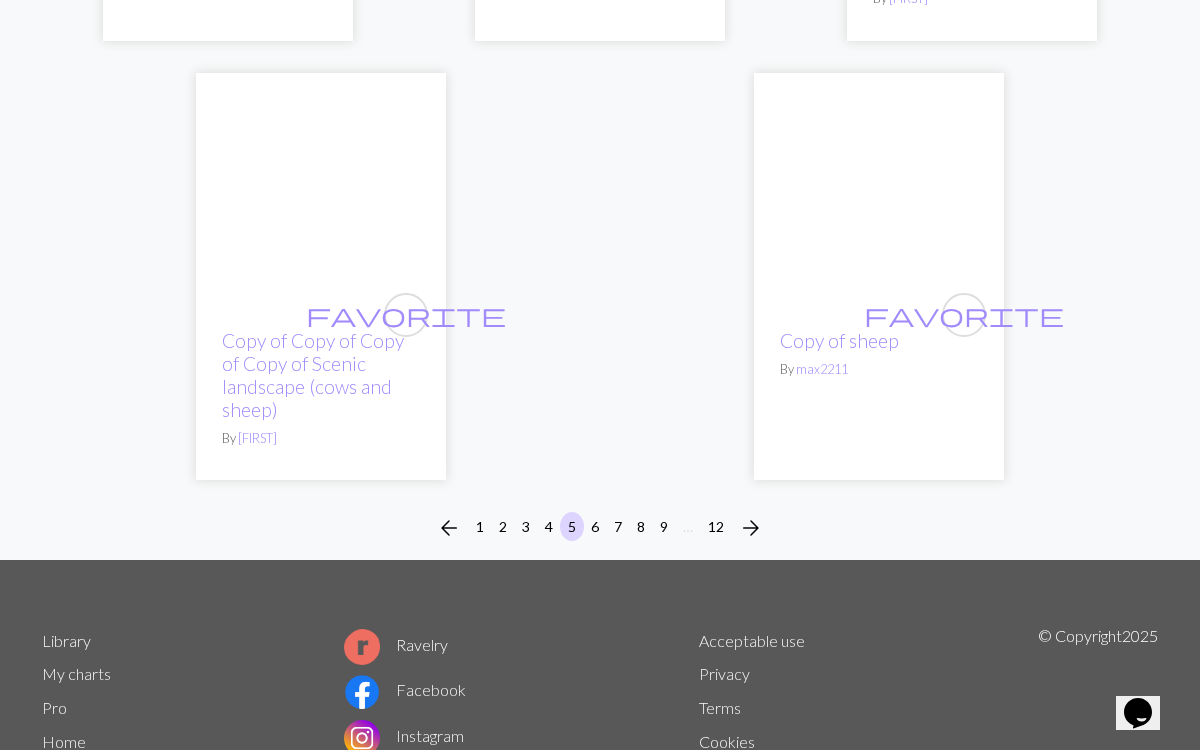 scroll, scrollTop: 6748, scrollLeft: 0, axis: vertical 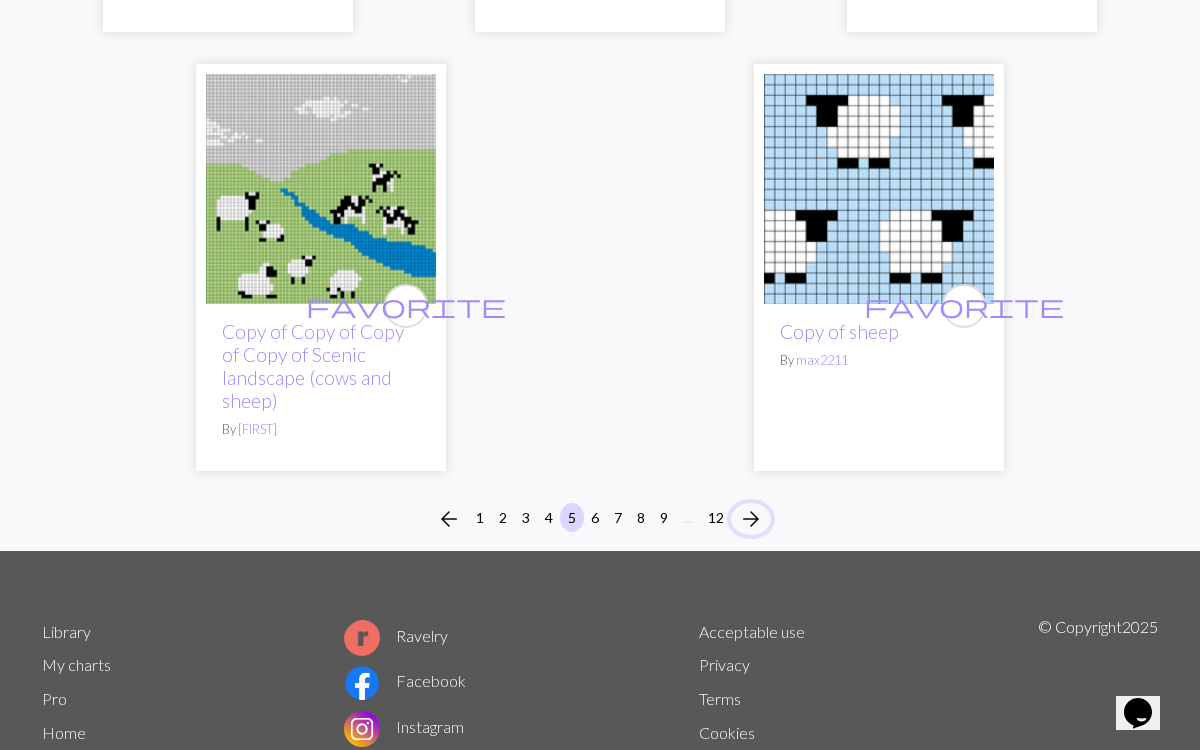 click on "arrow_forward" at bounding box center [751, 519] 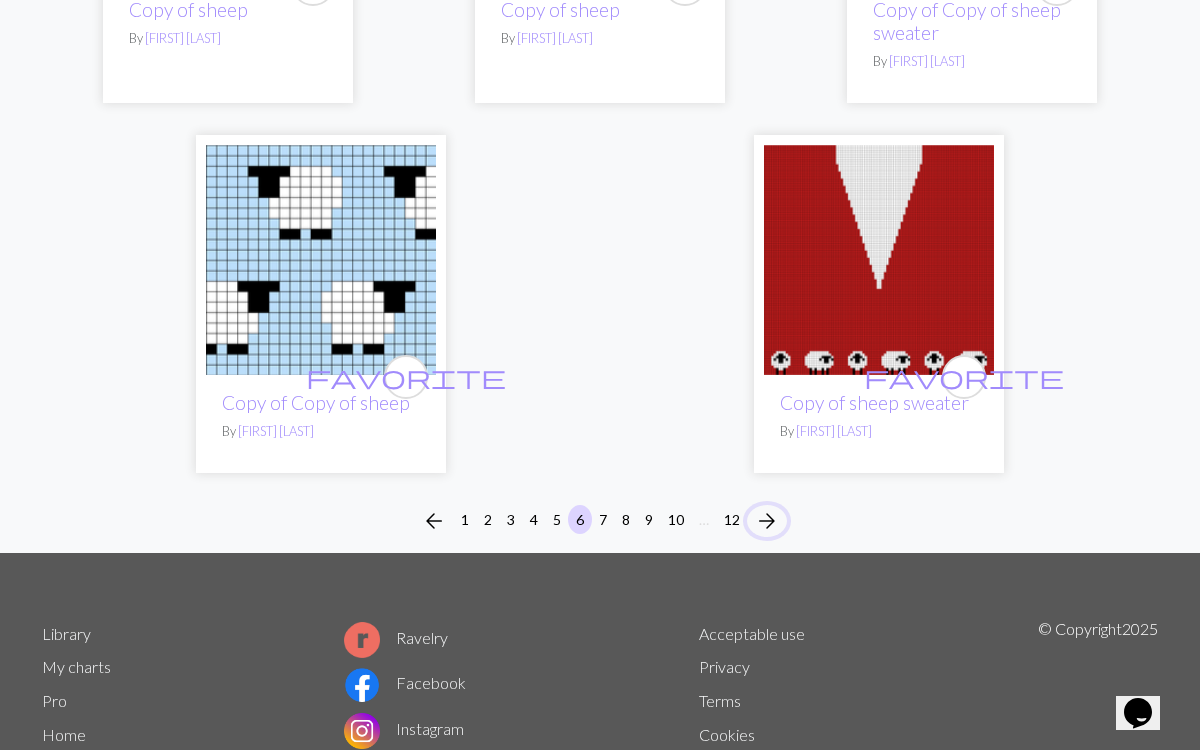 scroll, scrollTop: 6548, scrollLeft: 0, axis: vertical 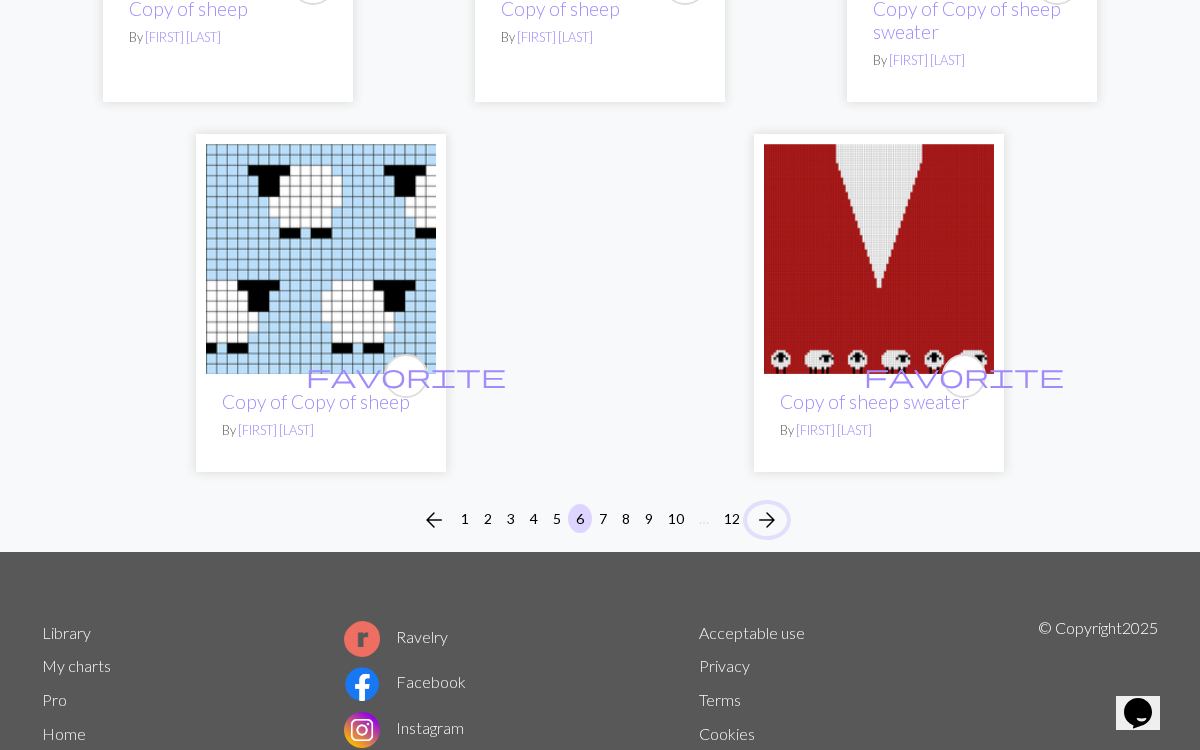 click on "arrow_forward" at bounding box center (767, 520) 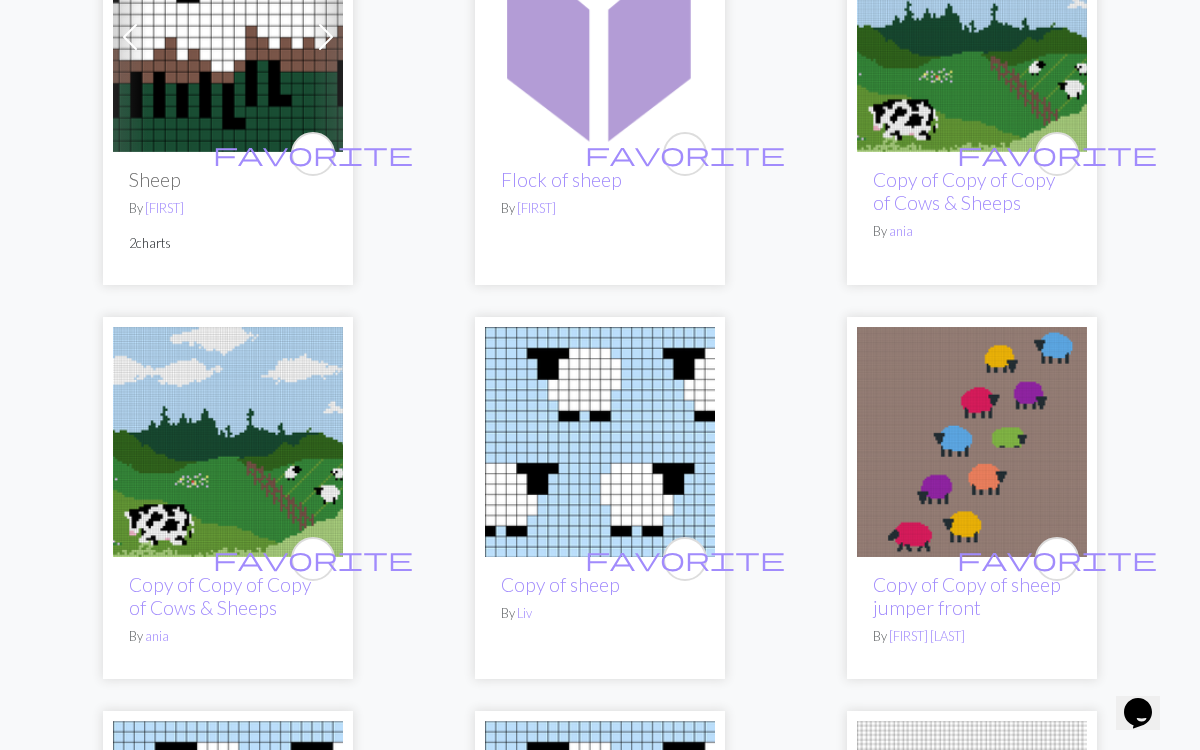 scroll, scrollTop: 1524, scrollLeft: 0, axis: vertical 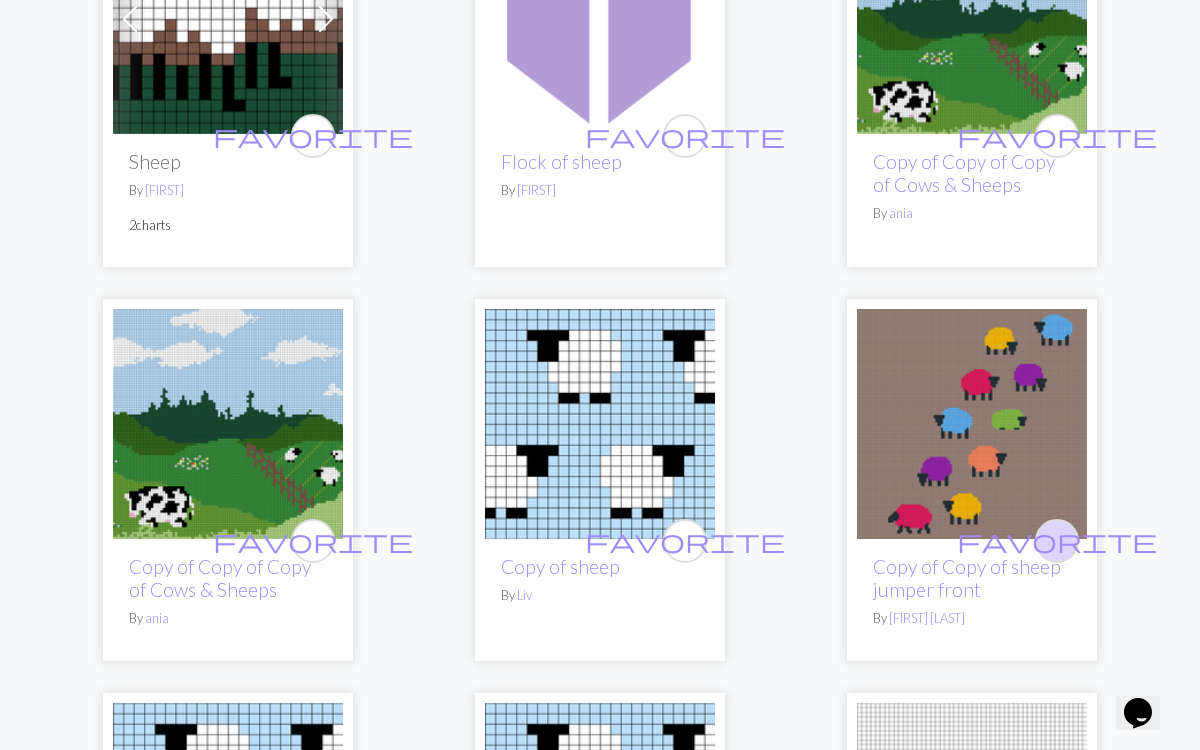 click on "favorite" at bounding box center [1057, 540] 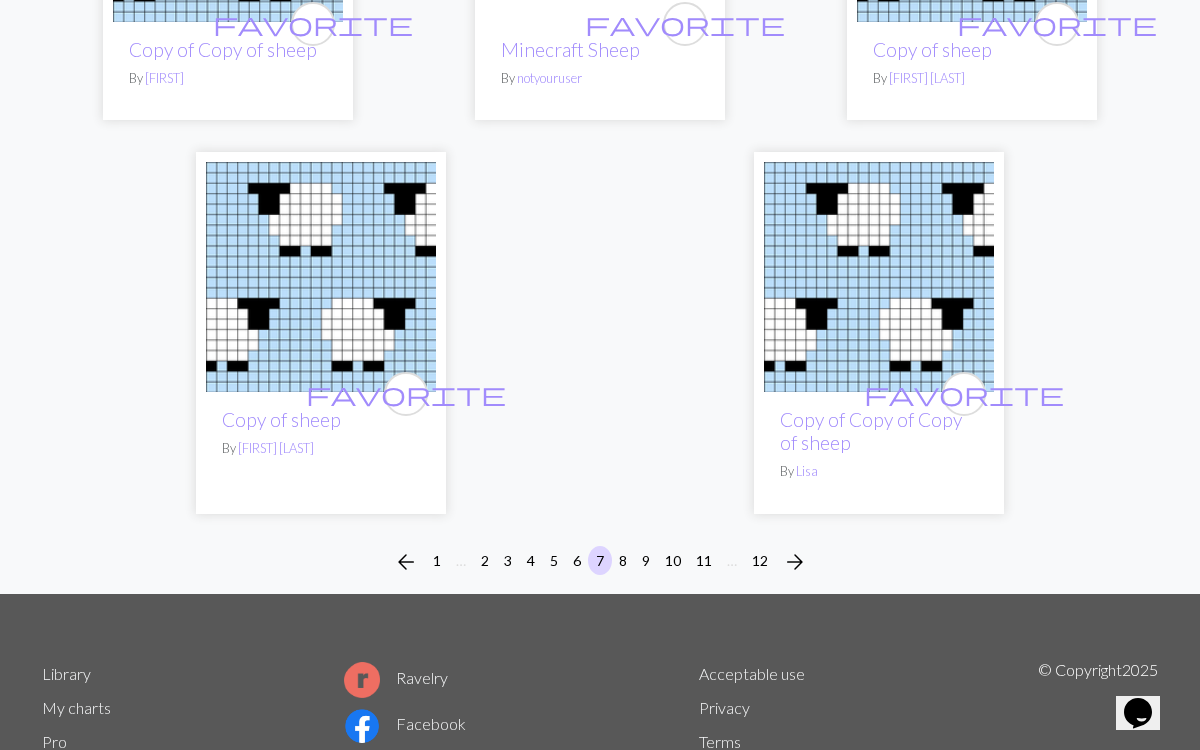 scroll, scrollTop: 6460, scrollLeft: 0, axis: vertical 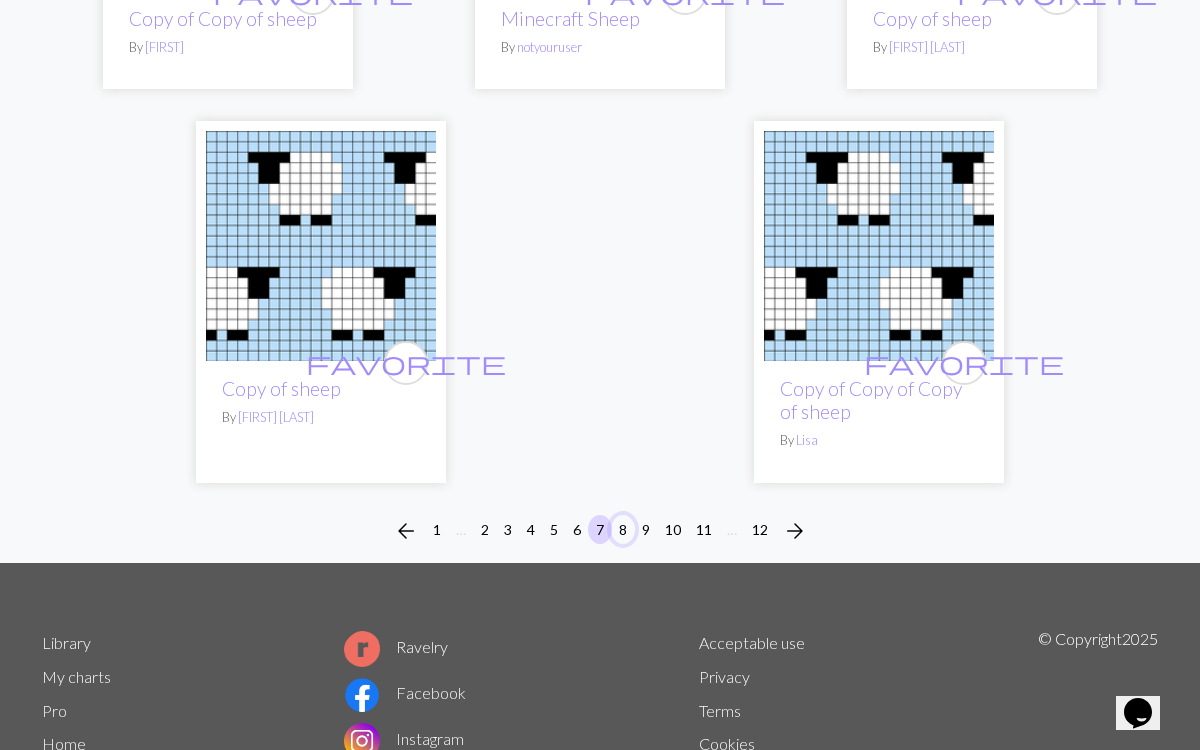 click on "8" at bounding box center (623, 529) 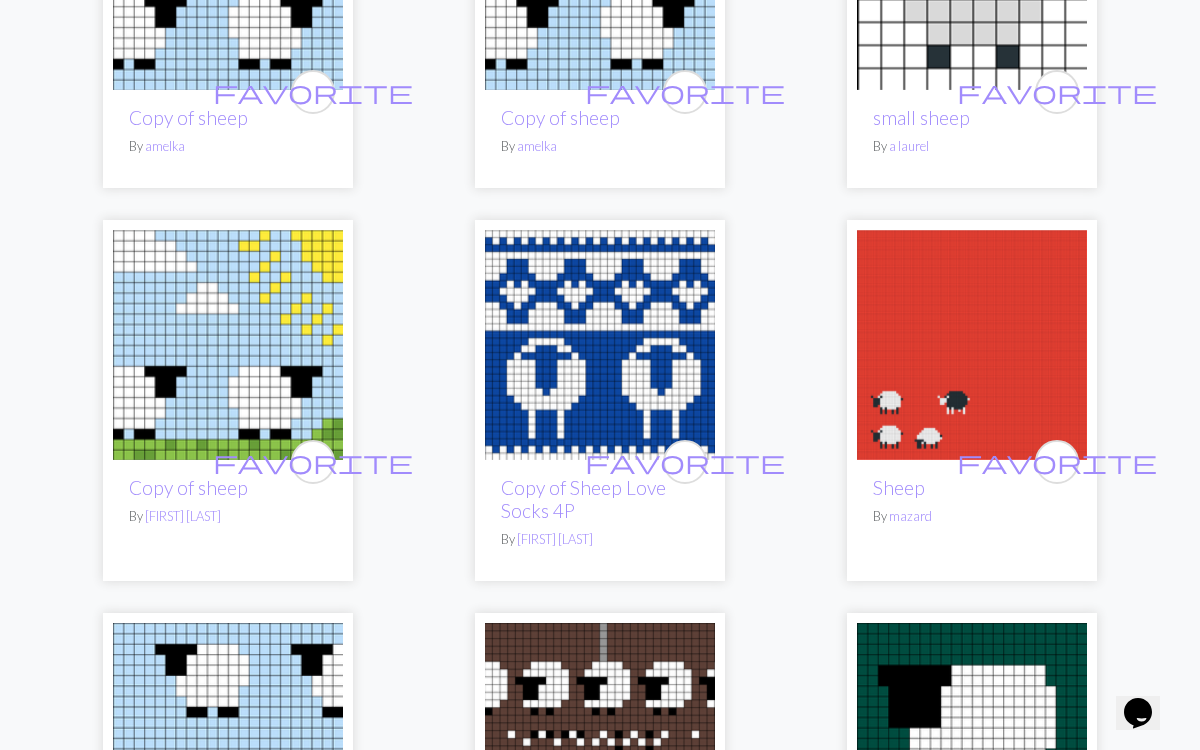 scroll, scrollTop: 4465, scrollLeft: 0, axis: vertical 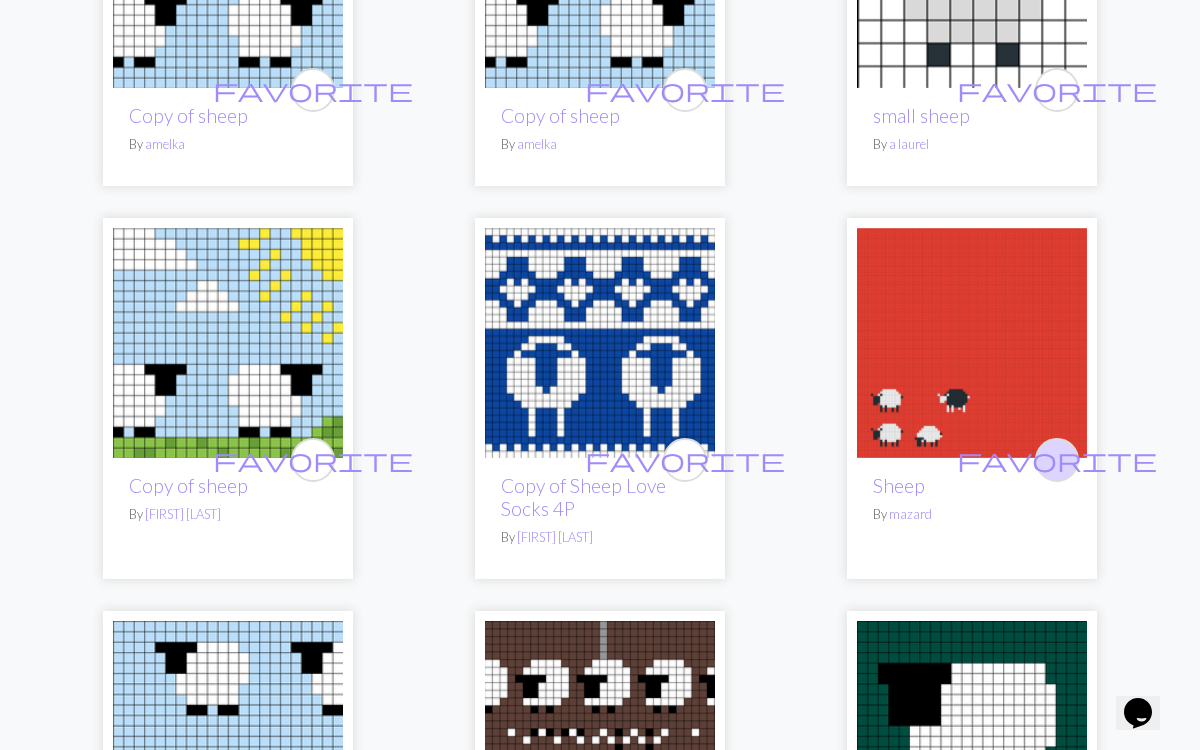 click on "favorite" at bounding box center [1057, 459] 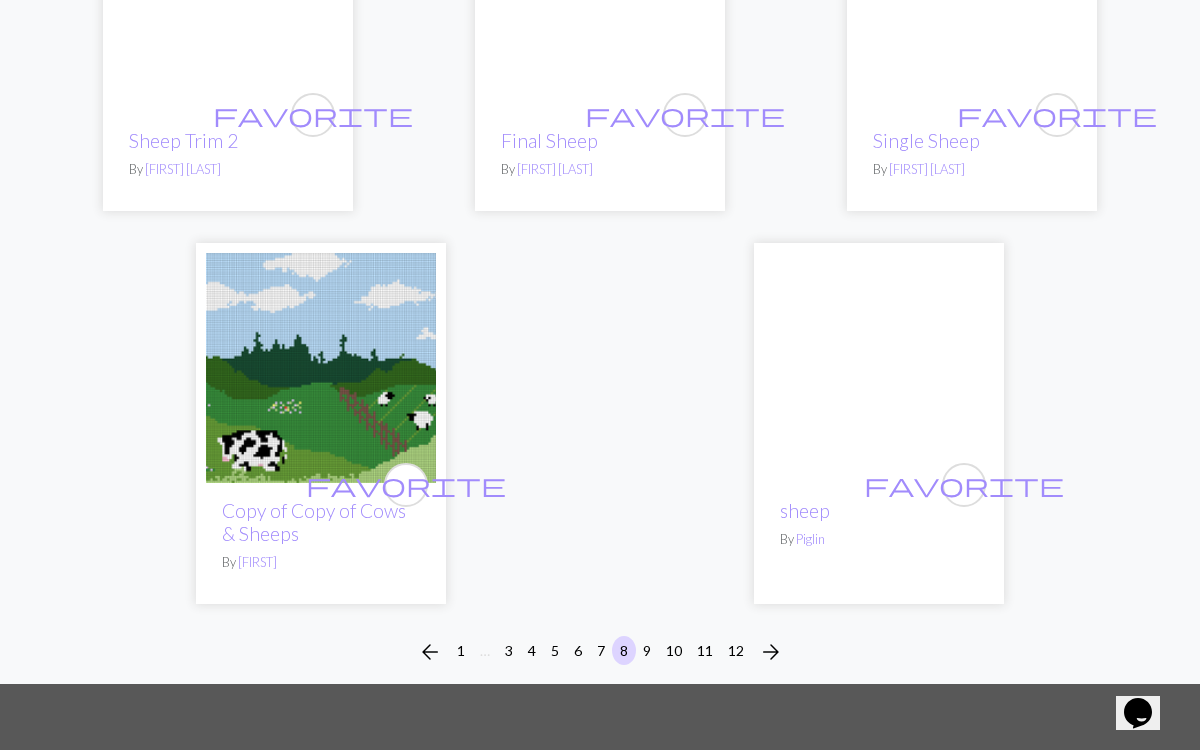 scroll, scrollTop: 6338, scrollLeft: 0, axis: vertical 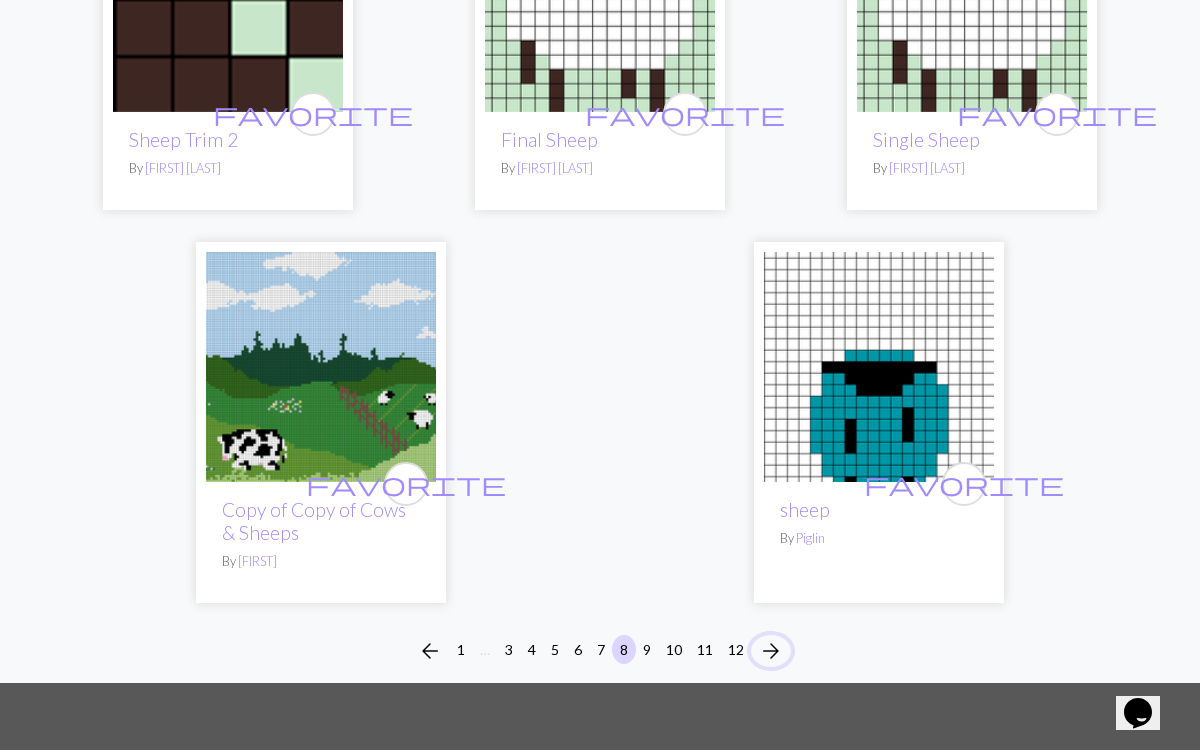 click on "arrow_forward" at bounding box center (771, 651) 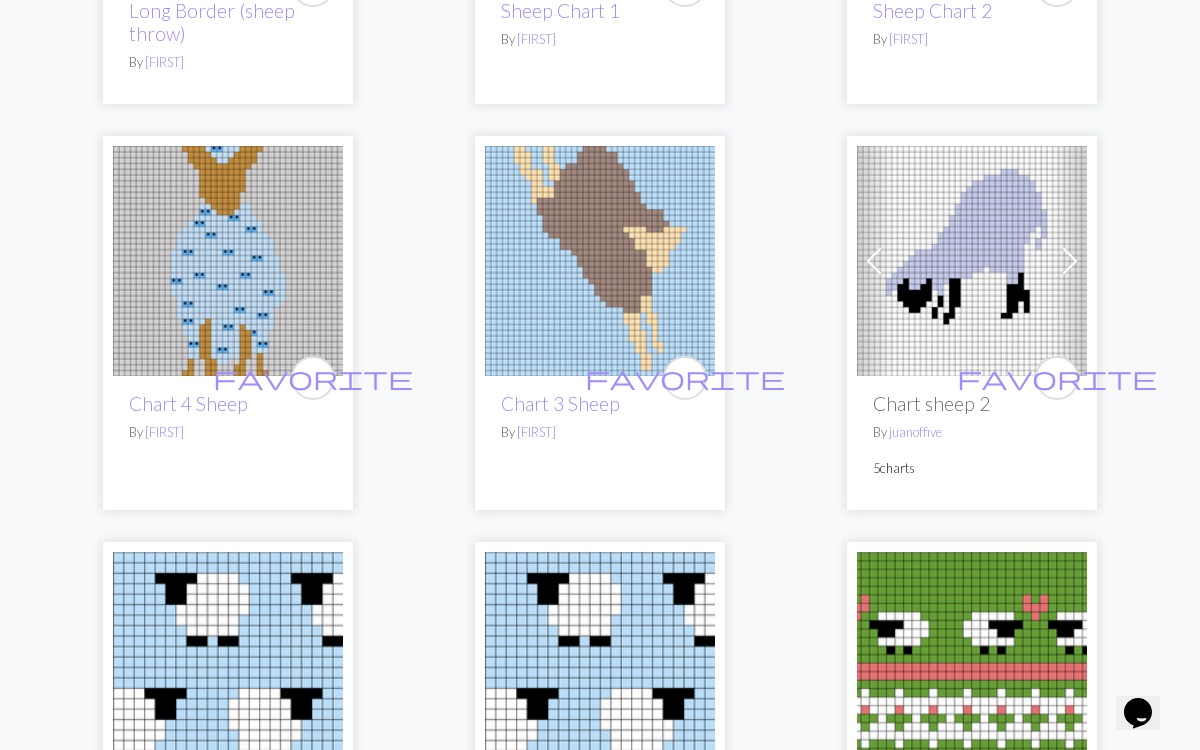 scroll, scrollTop: 523, scrollLeft: 0, axis: vertical 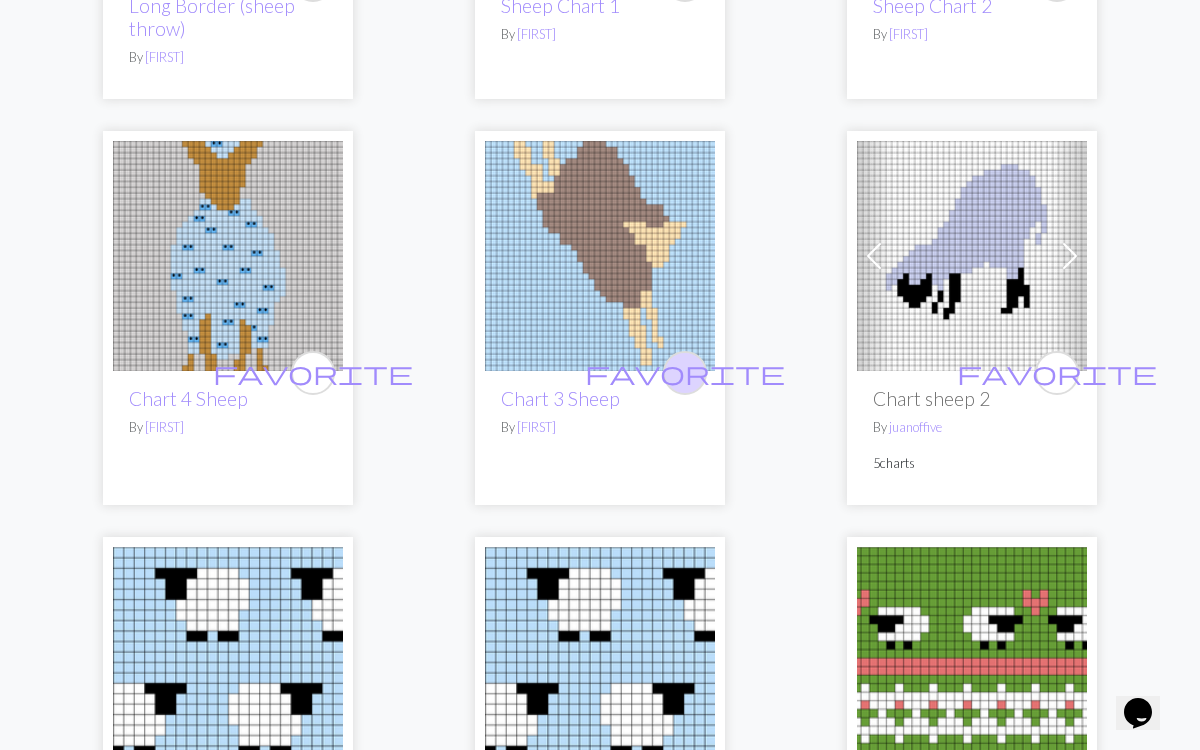 click on "favorite" at bounding box center (685, 372) 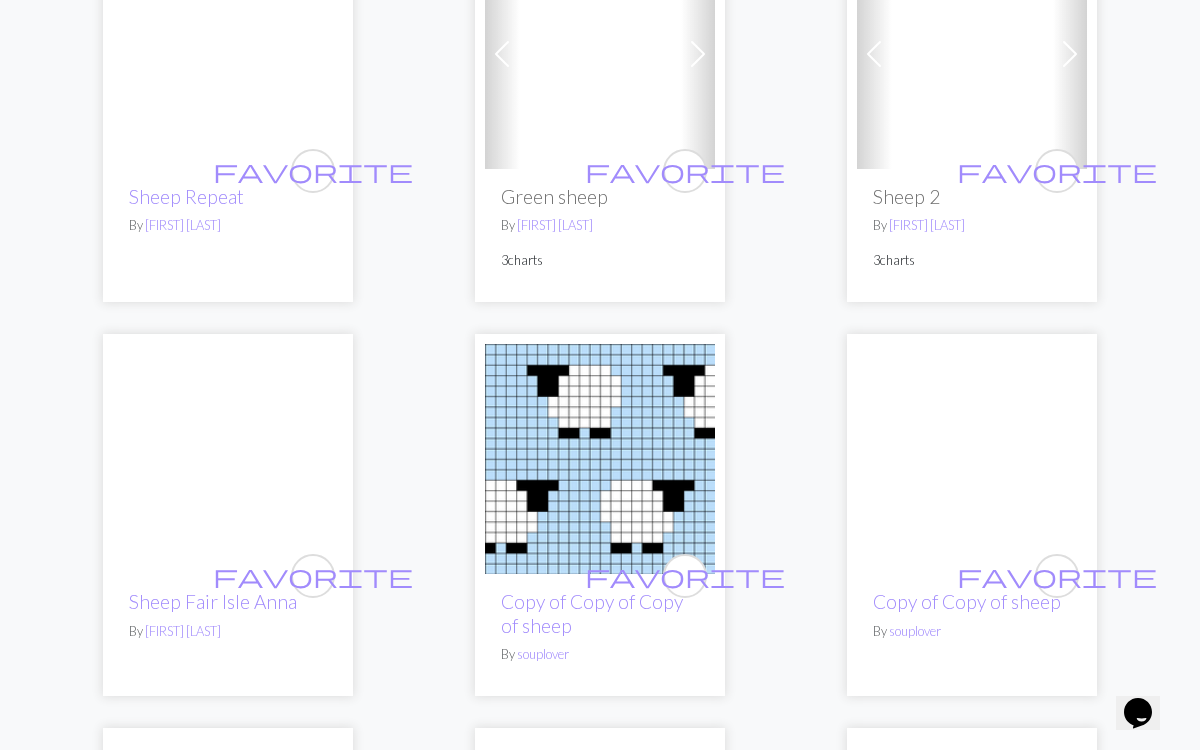 scroll, scrollTop: 1500, scrollLeft: 0, axis: vertical 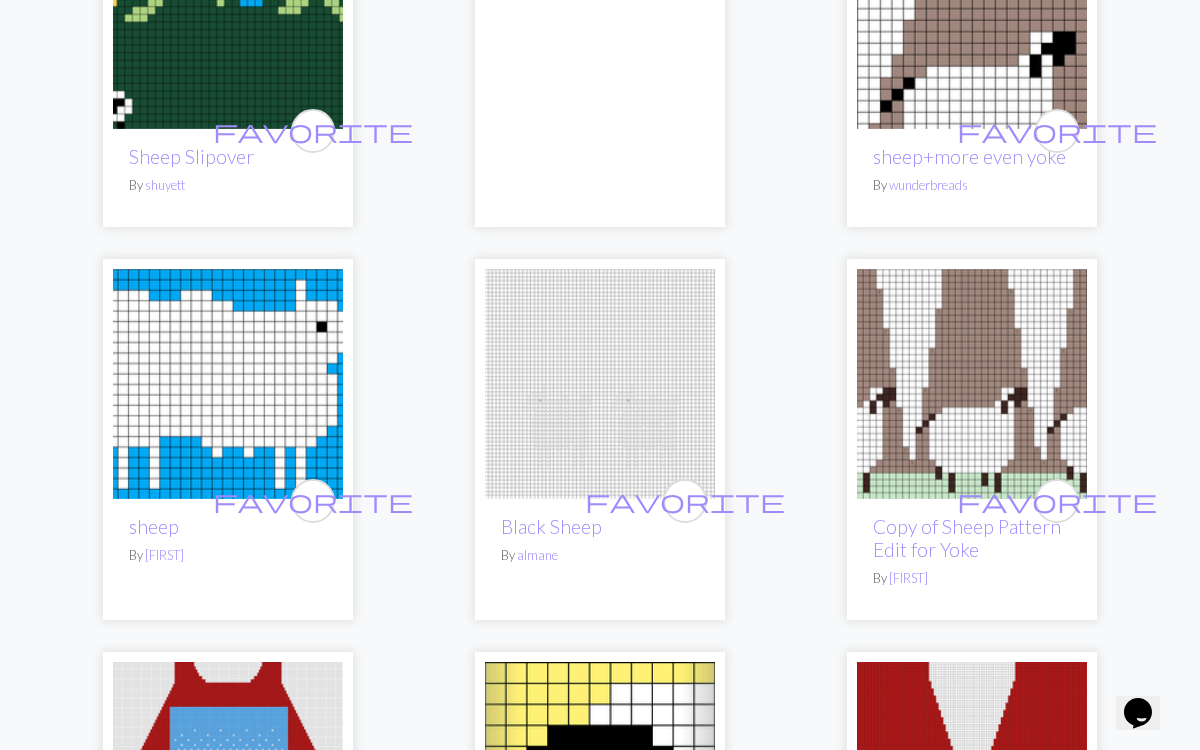 click on "[FIRST] [LAST]" at bounding box center (600, 1180) 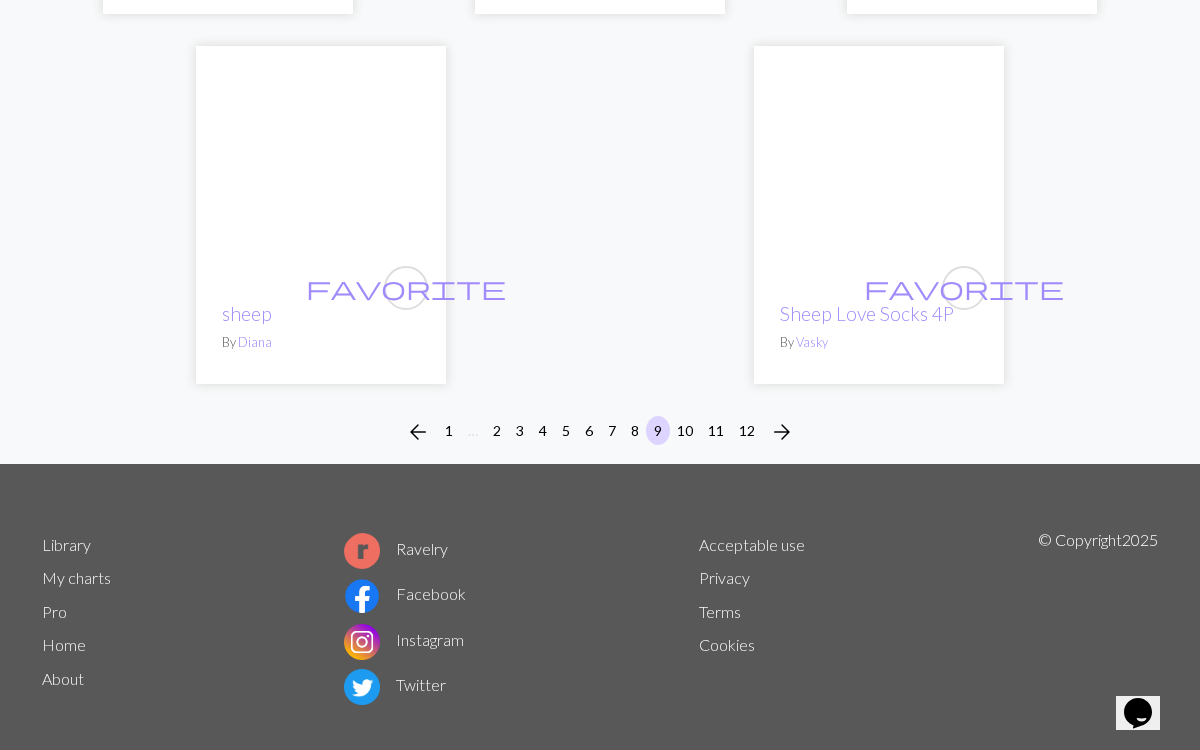 scroll, scrollTop: 6418, scrollLeft: 0, axis: vertical 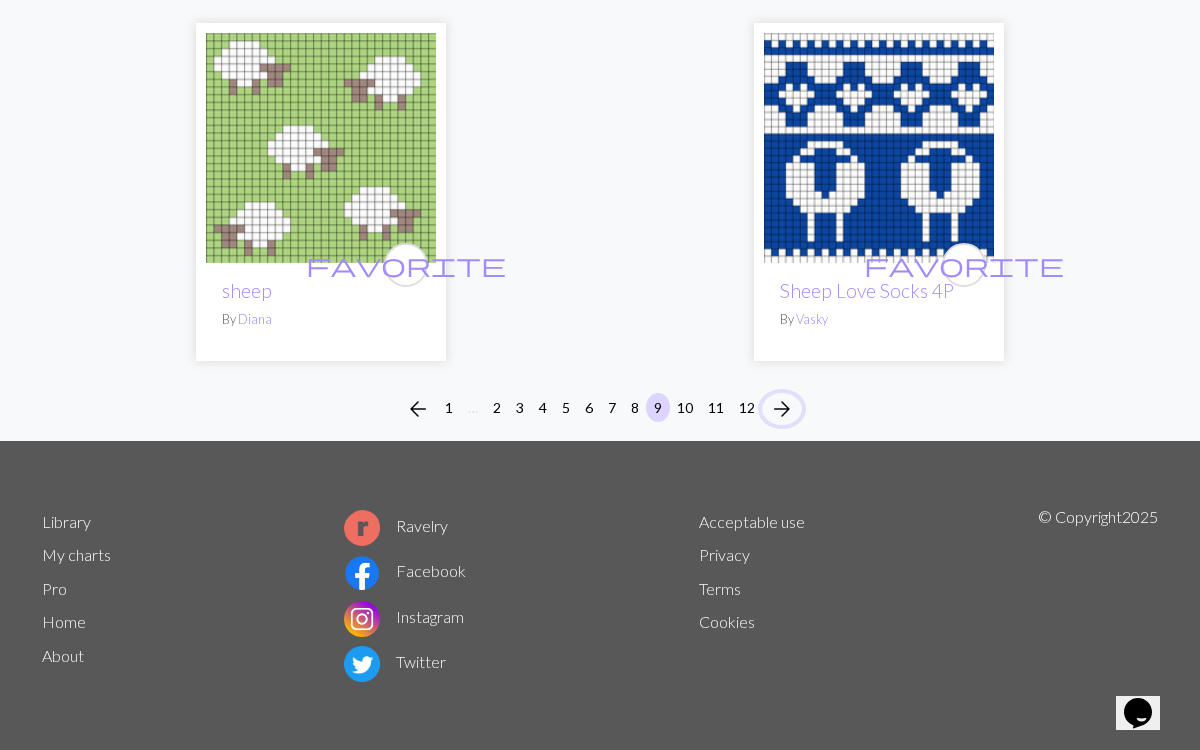 click on "arrow_forward" at bounding box center [782, 409] 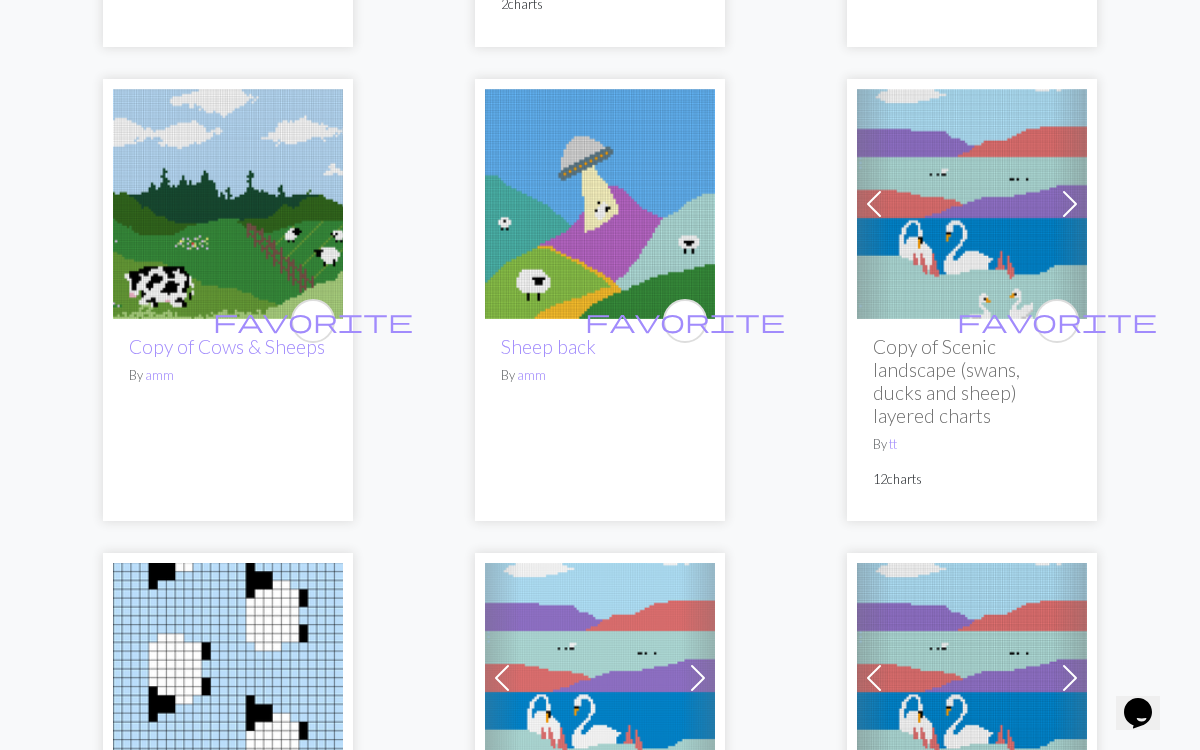 scroll, scrollTop: 4529, scrollLeft: 0, axis: vertical 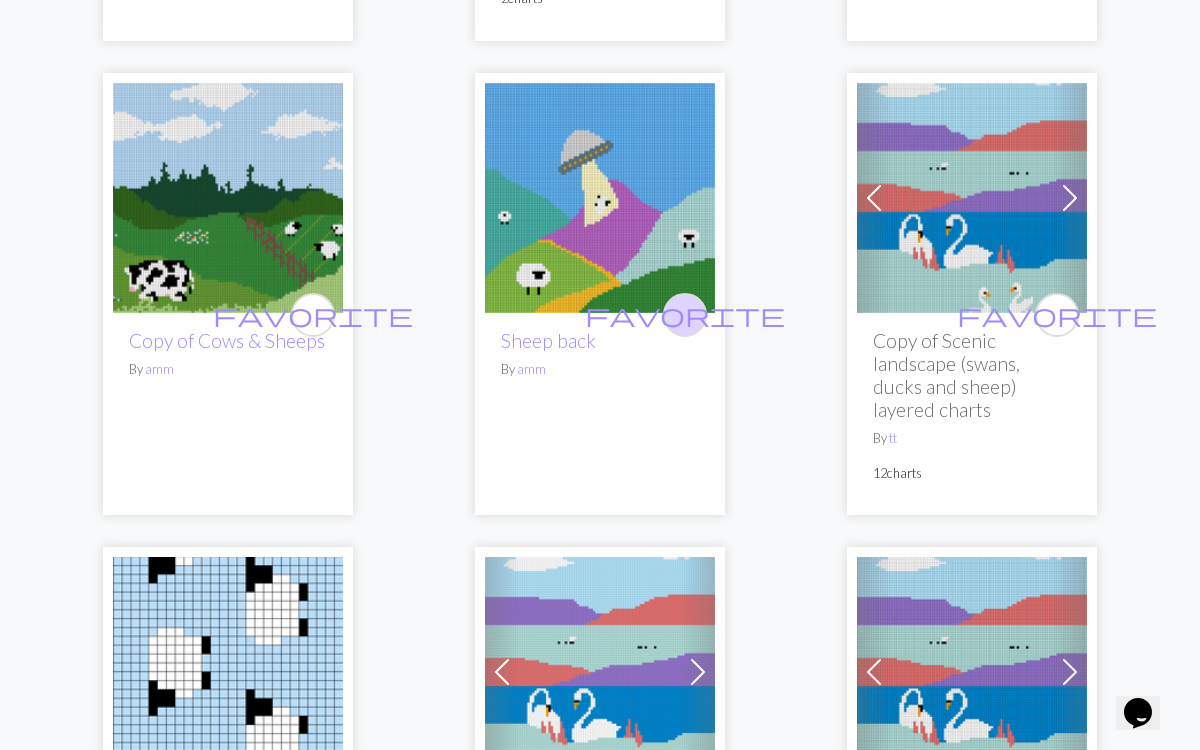 click on "favorite" at bounding box center [685, 314] 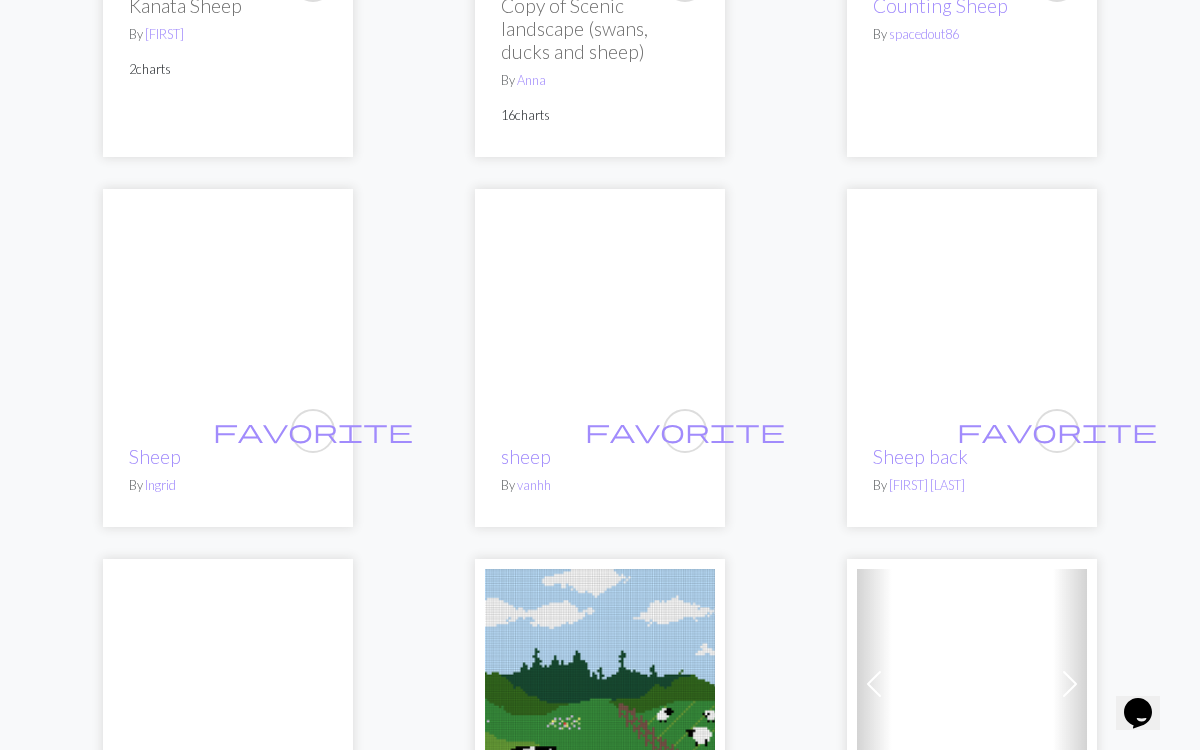 scroll, scrollTop: 5882, scrollLeft: 0, axis: vertical 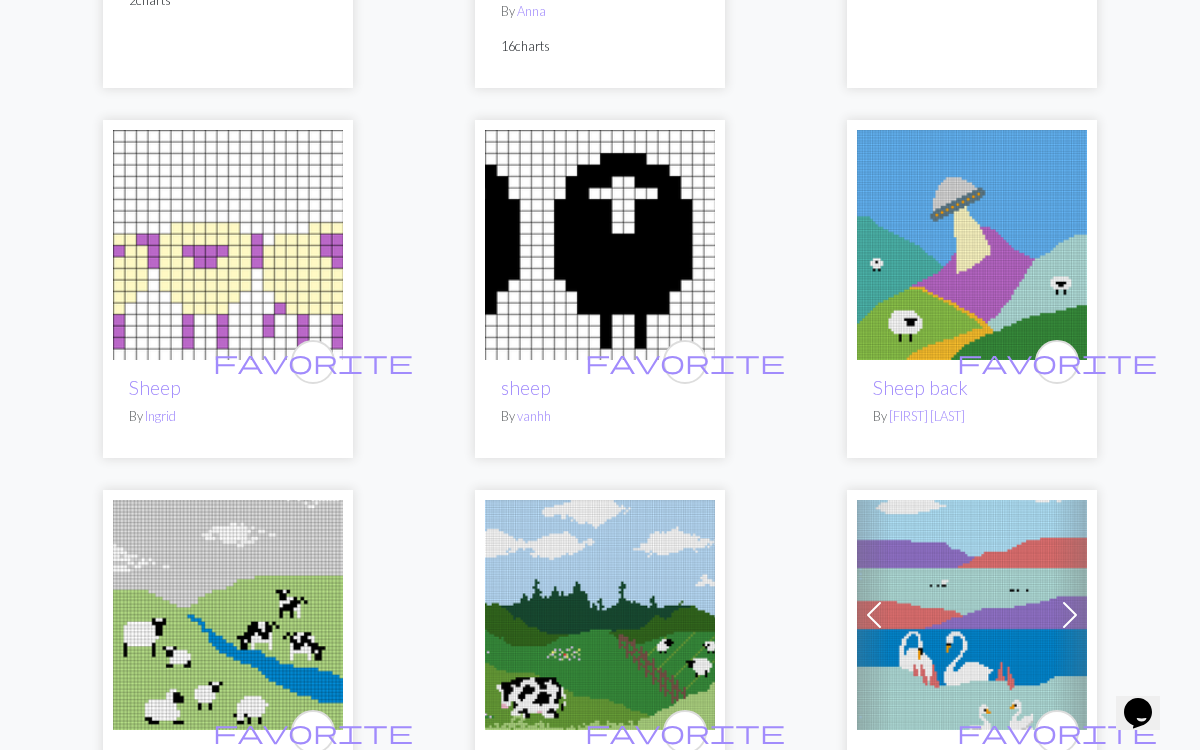 click on "[FIRST] [LAST]" at bounding box center [600, -2153] 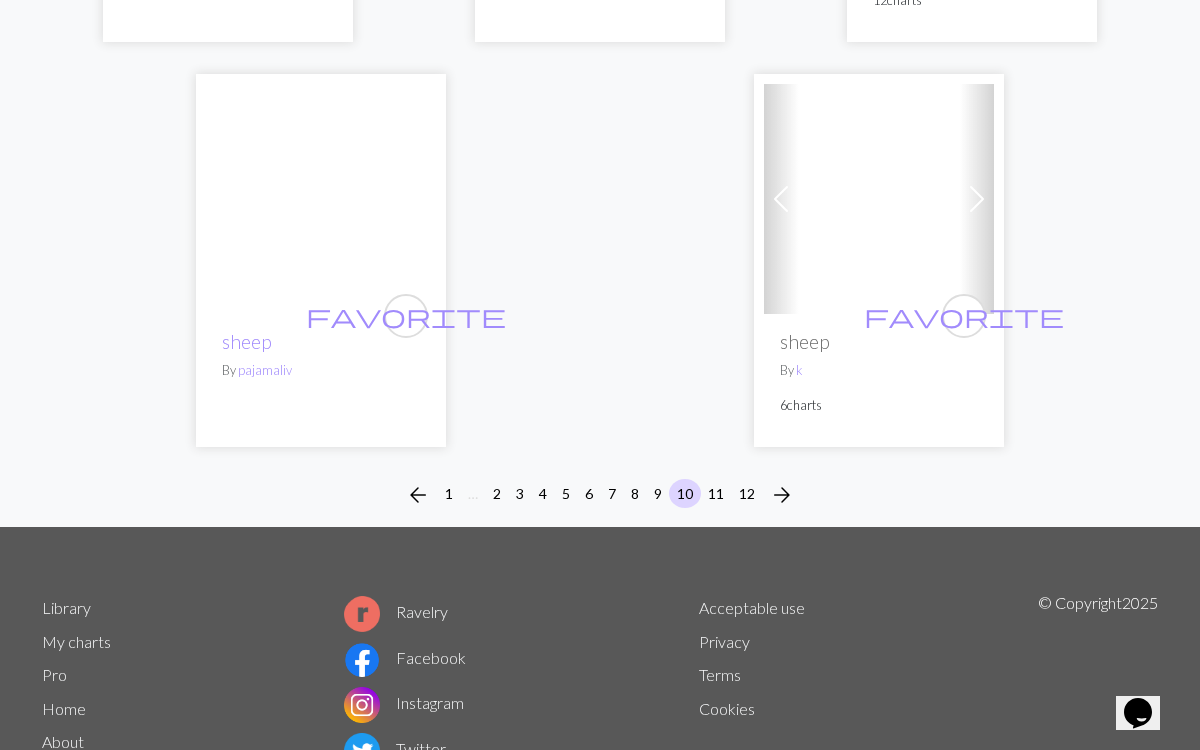 scroll, scrollTop: 6758, scrollLeft: 0, axis: vertical 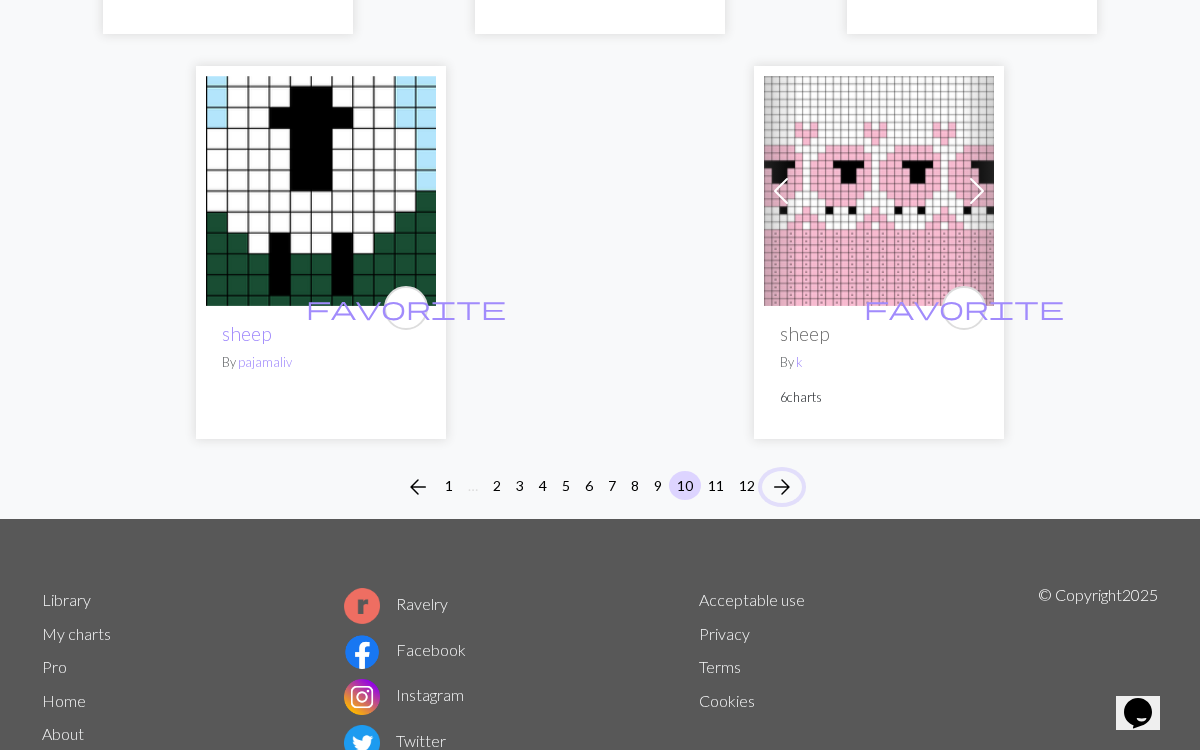 click on "arrow_forward" at bounding box center [782, 487] 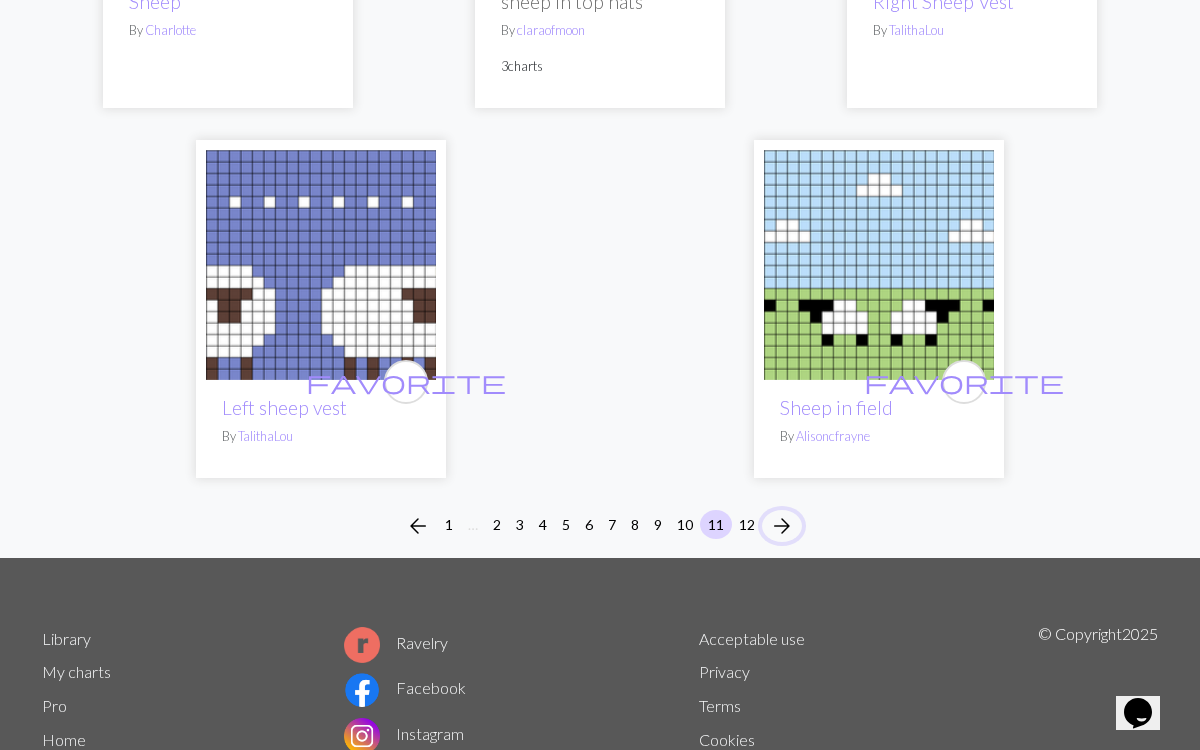 scroll, scrollTop: 6360, scrollLeft: 0, axis: vertical 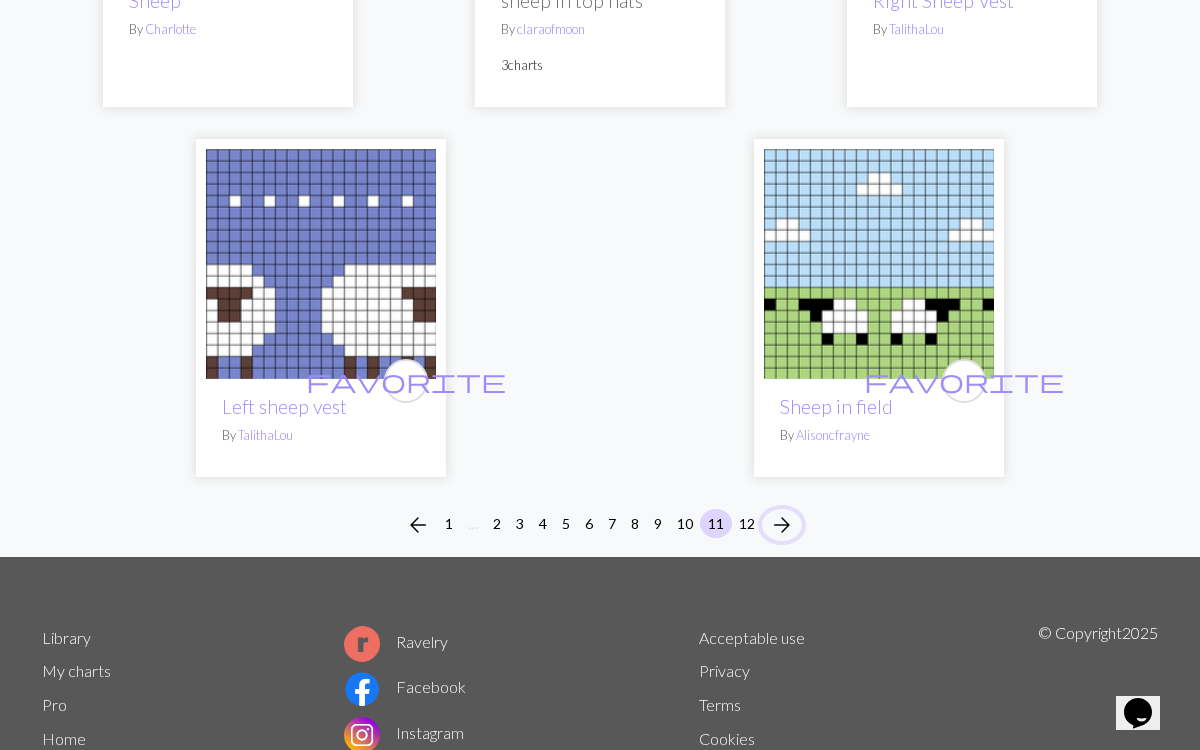 click on "arrow_forward" at bounding box center (782, 525) 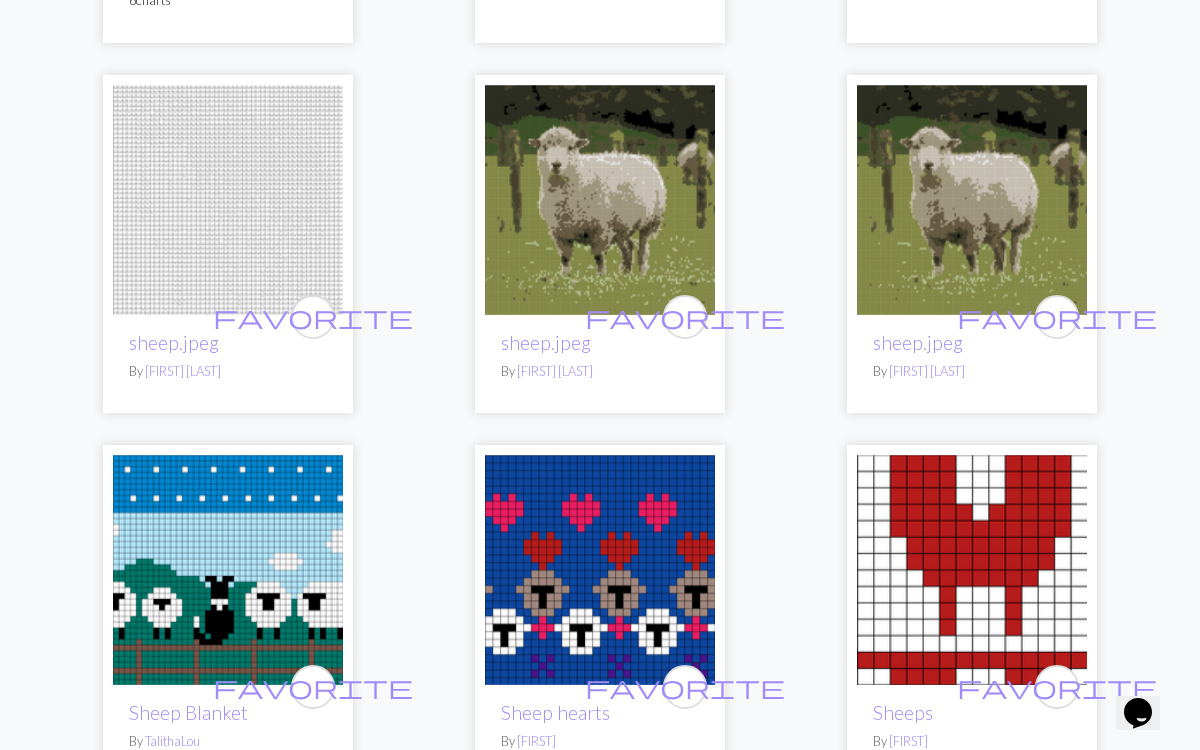 scroll, scrollTop: 0, scrollLeft: 0, axis: both 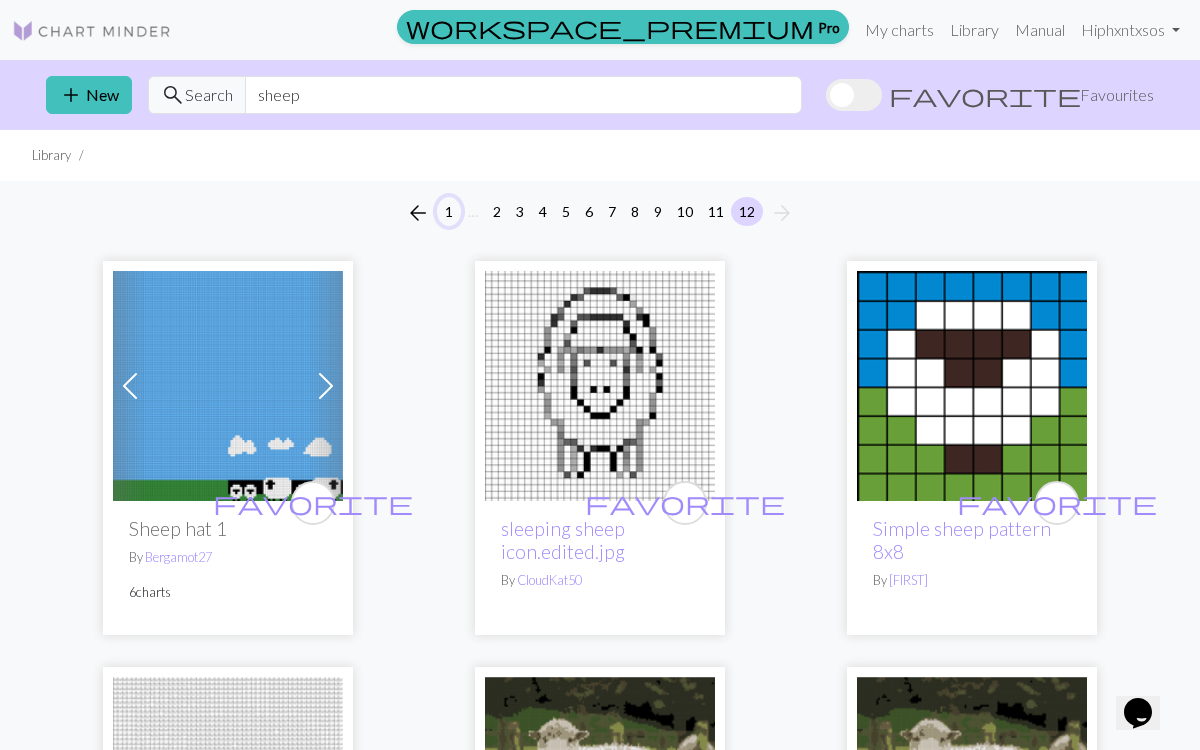 click on "1" at bounding box center (449, 211) 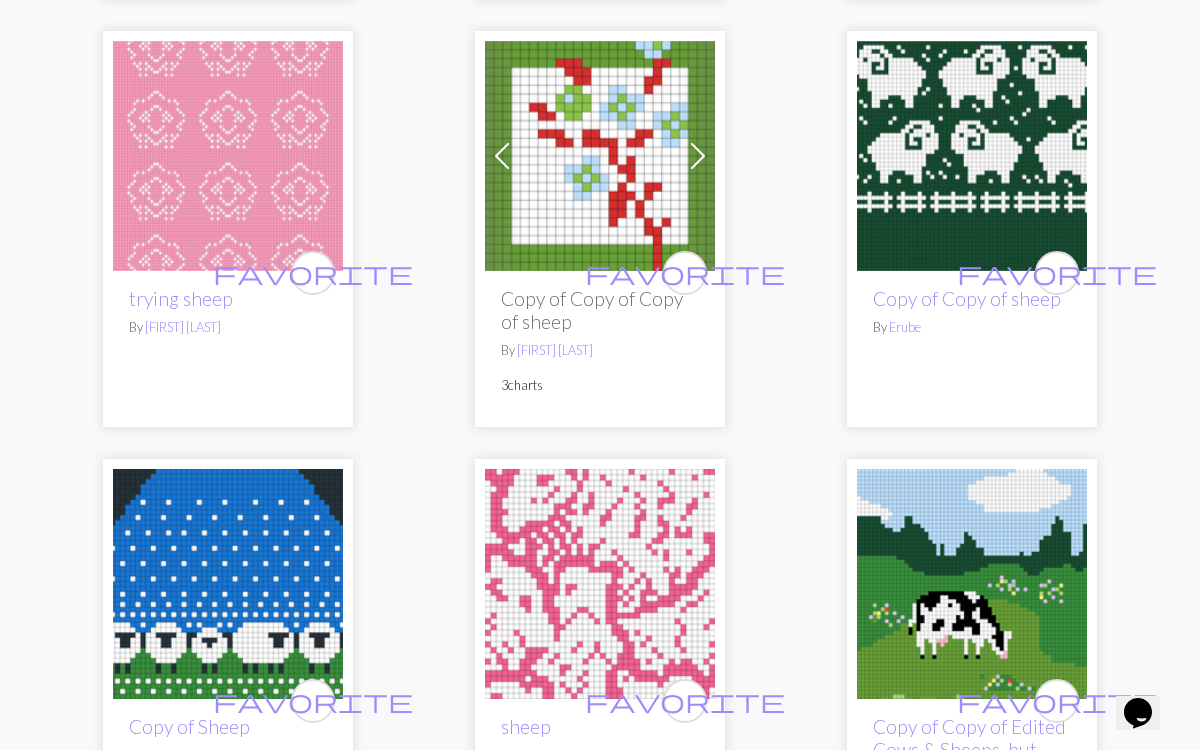 scroll, scrollTop: 0, scrollLeft: 0, axis: both 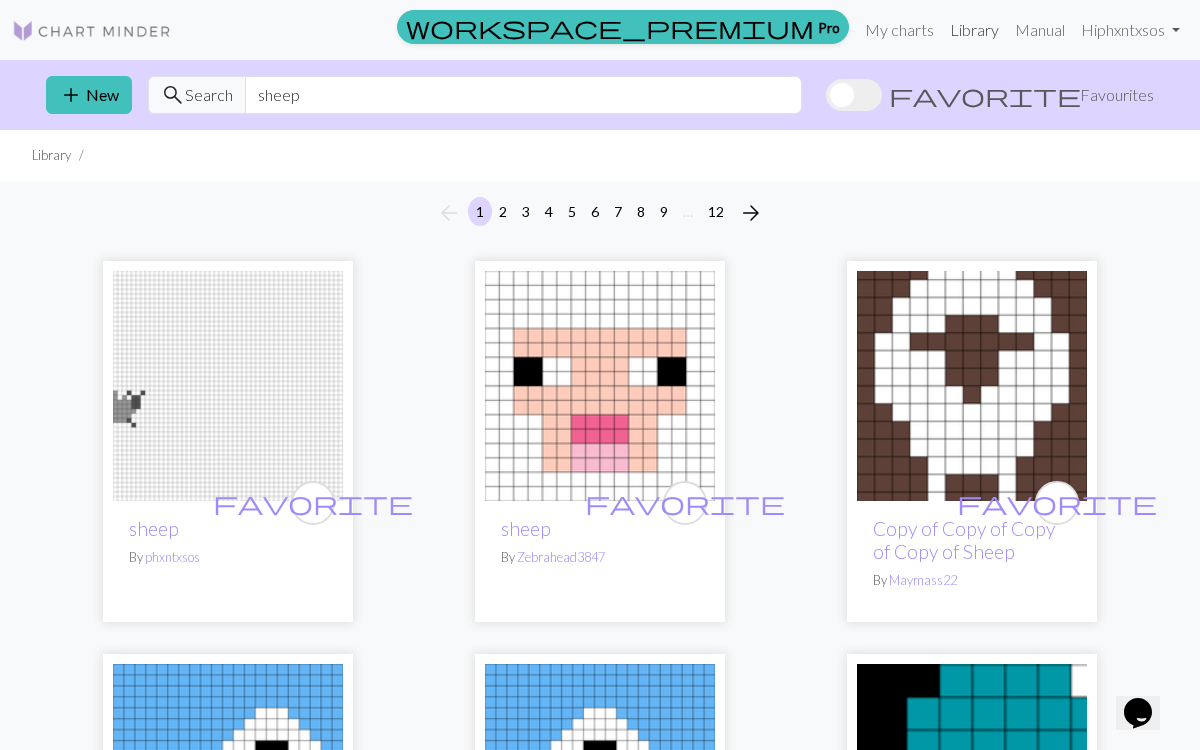 click on "Library" at bounding box center (974, 30) 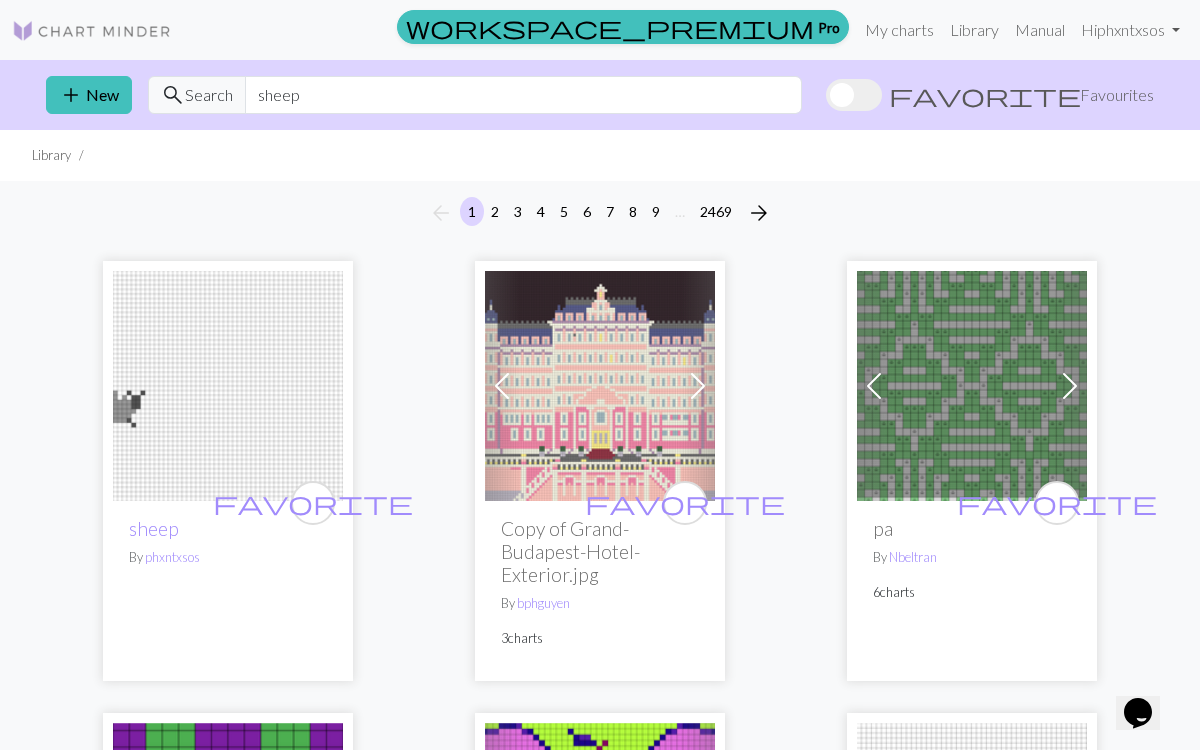 click on "favorite  Favourites" at bounding box center (990, 95) 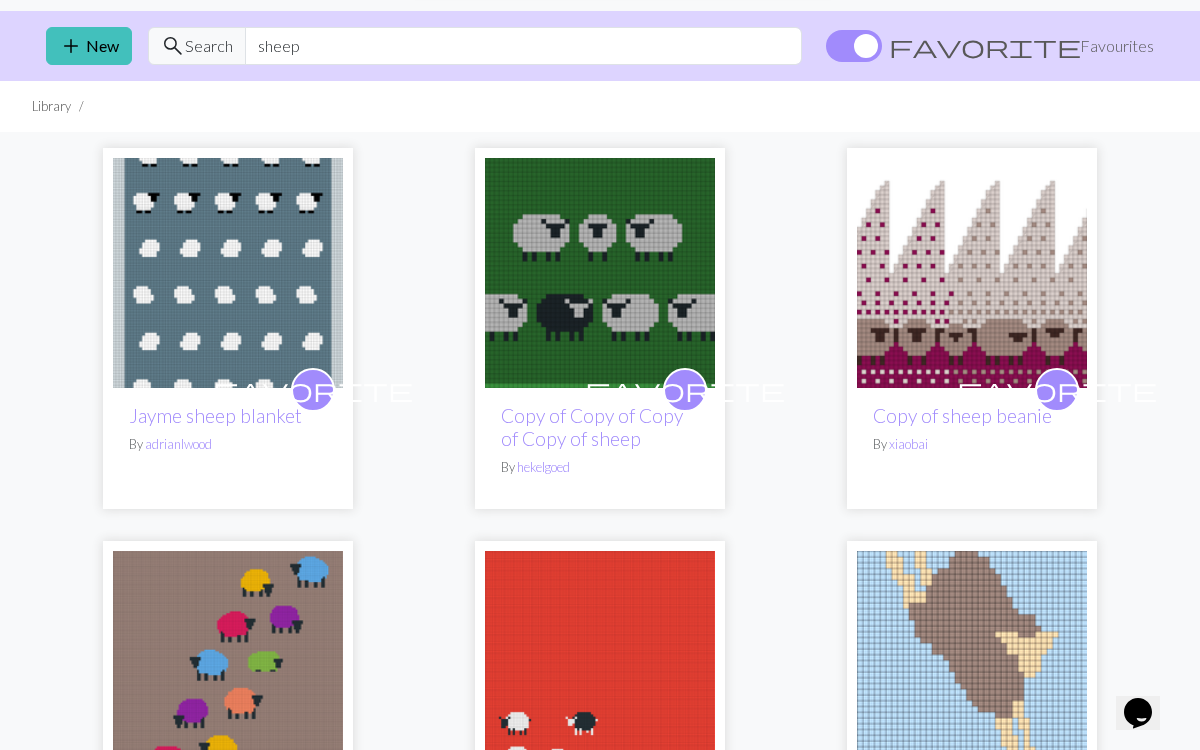 scroll, scrollTop: 46, scrollLeft: 0, axis: vertical 